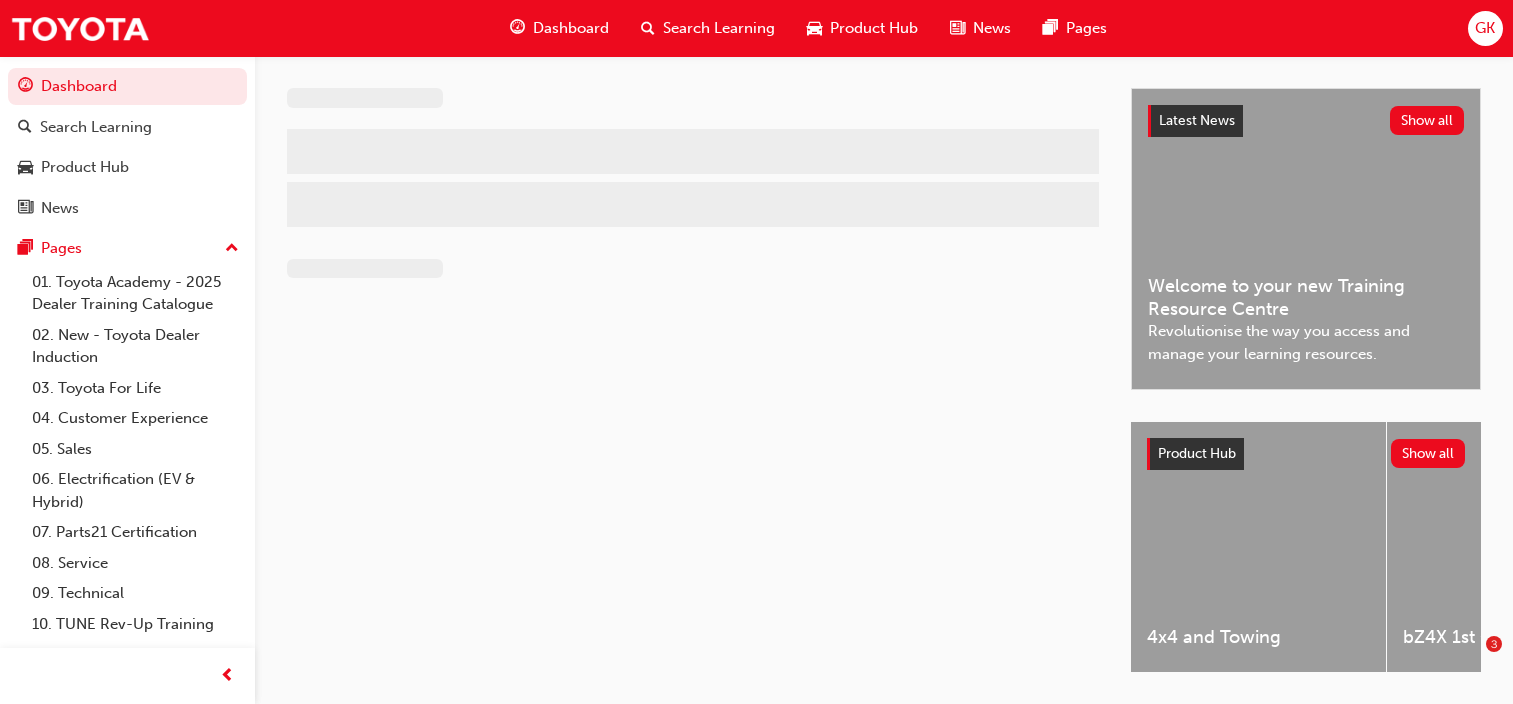 scroll, scrollTop: 0, scrollLeft: 0, axis: both 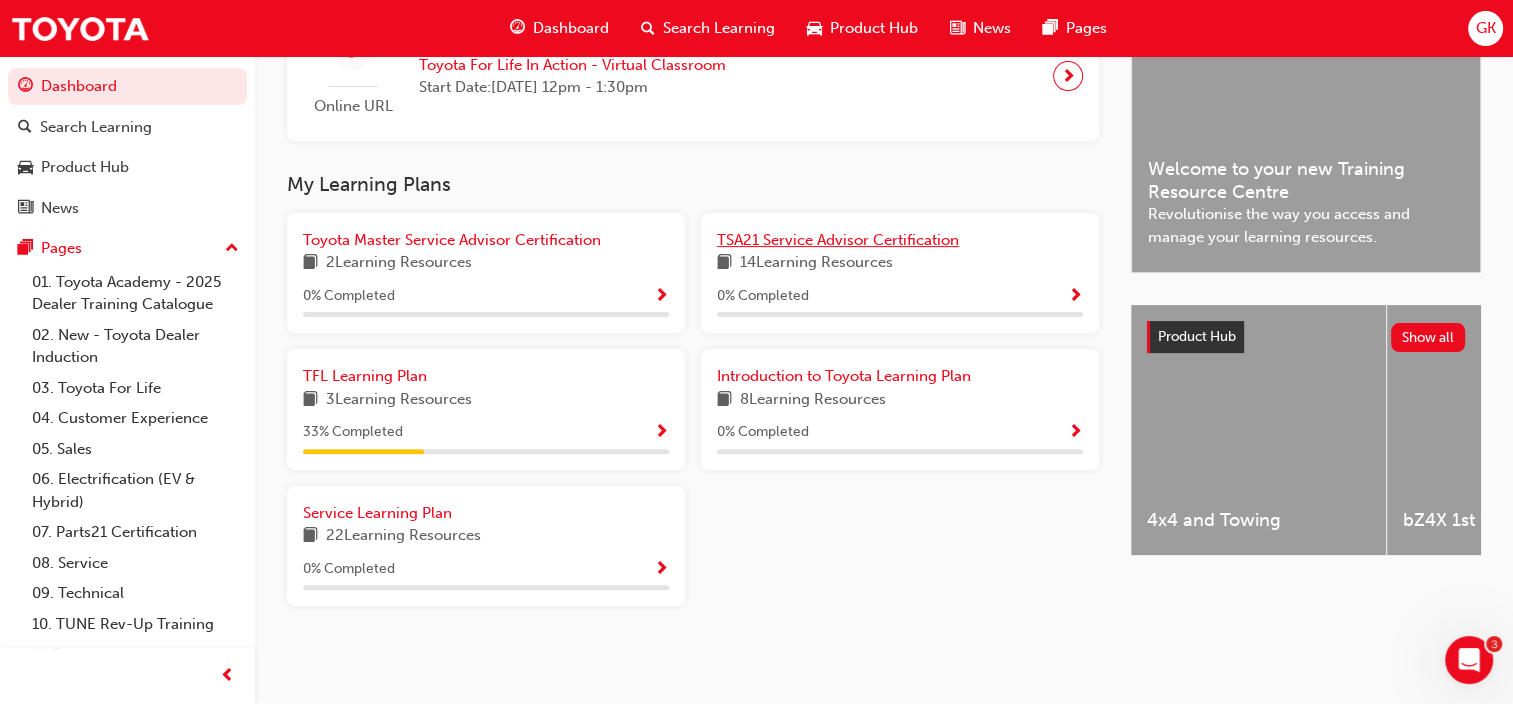 click on "TSA21 Service Advisor Certification" at bounding box center [838, 240] 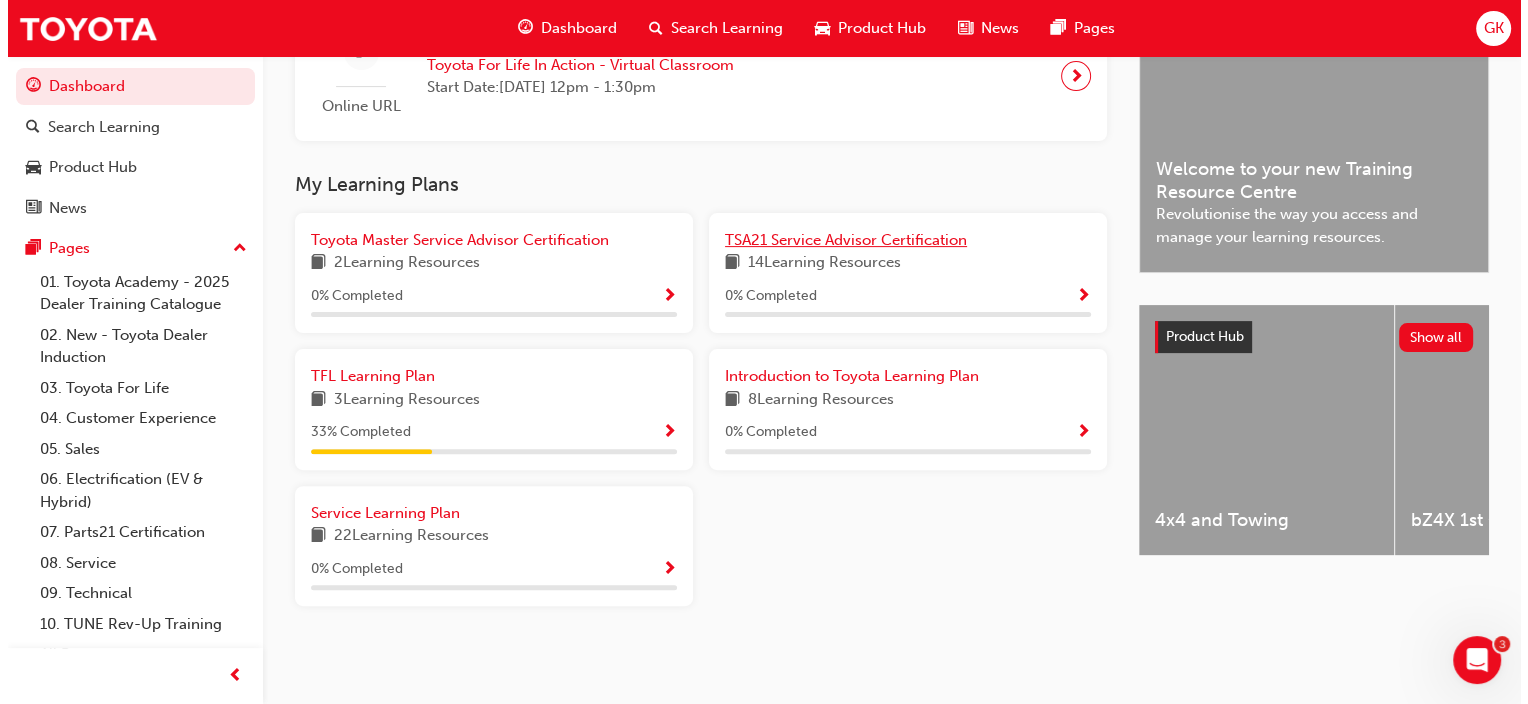 scroll, scrollTop: 0, scrollLeft: 0, axis: both 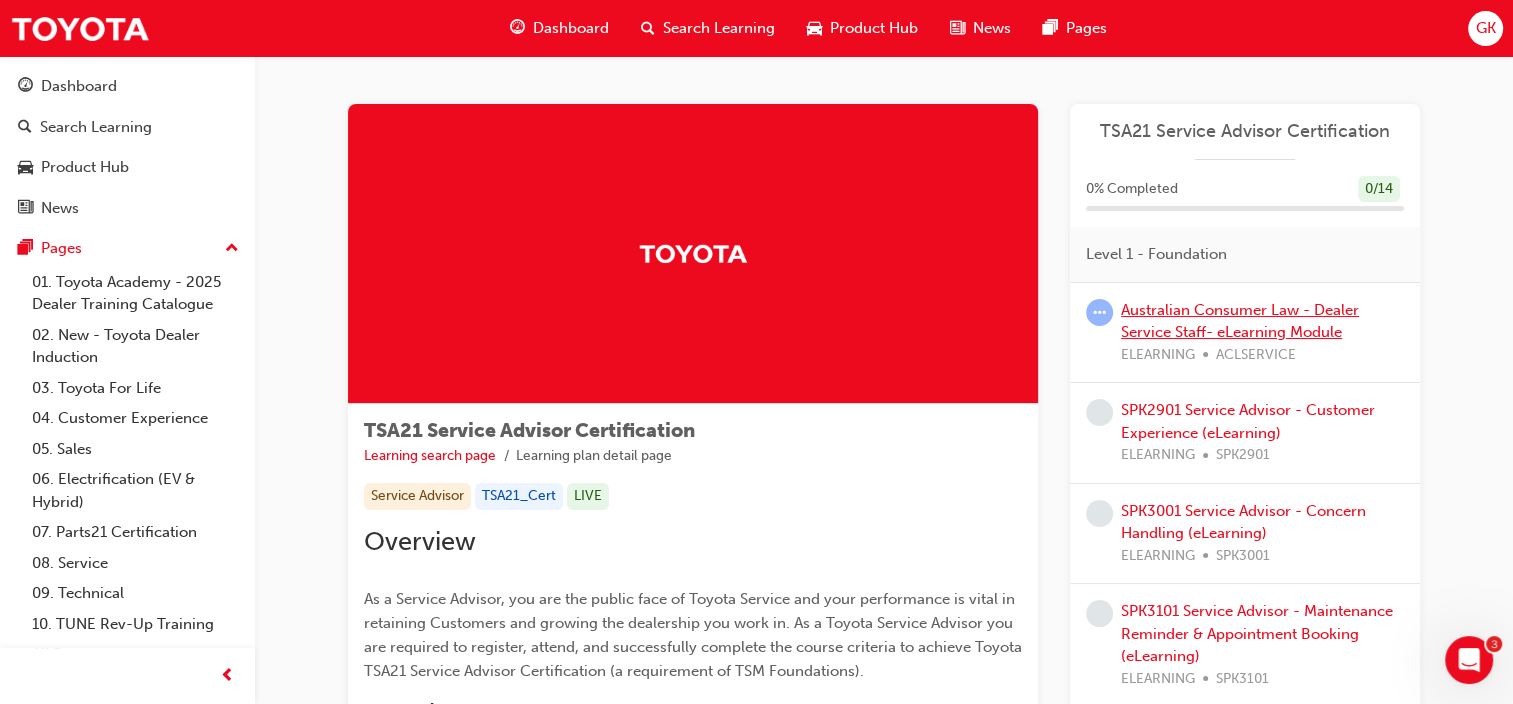 click on "Australian Consumer Law - Dealer Service Staff- eLearning Module" at bounding box center (1240, 321) 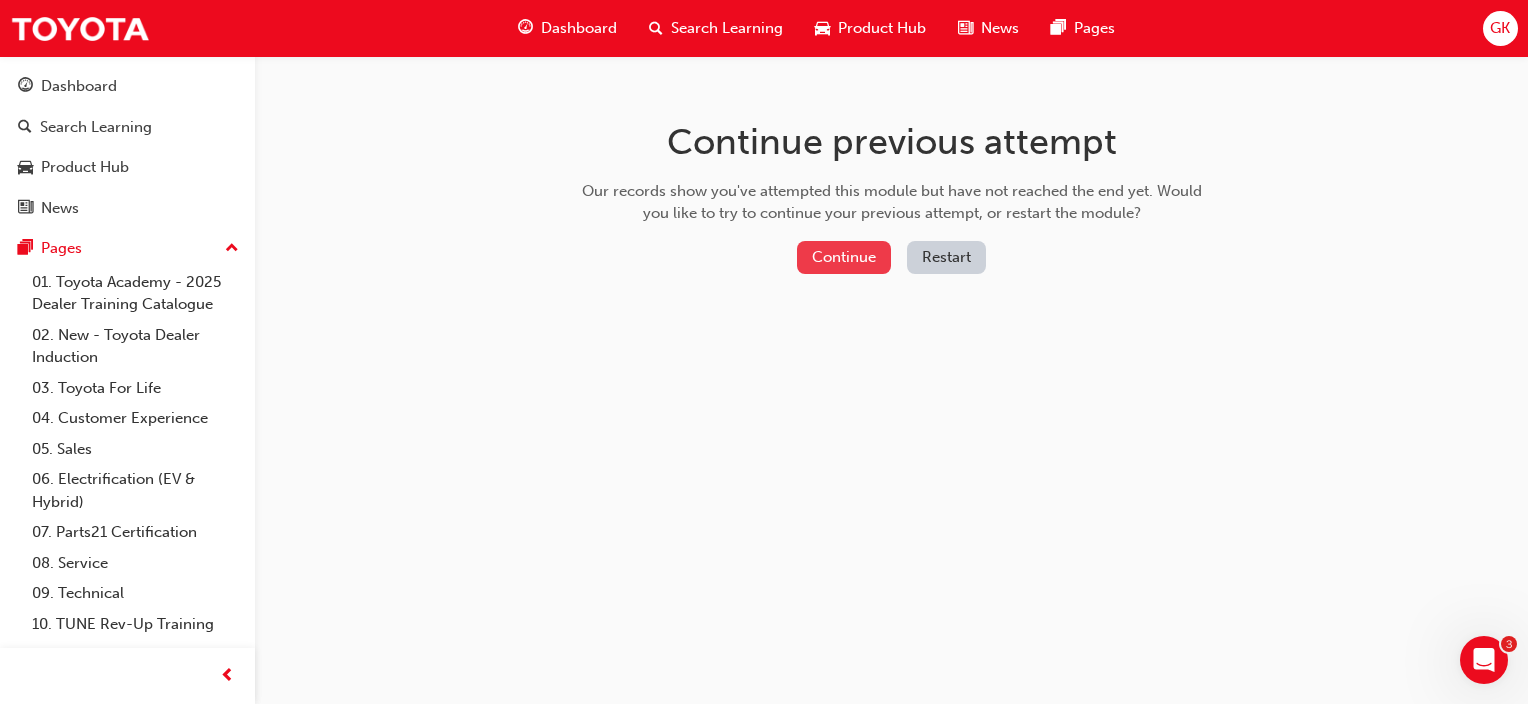 click on "Continue" at bounding box center (844, 257) 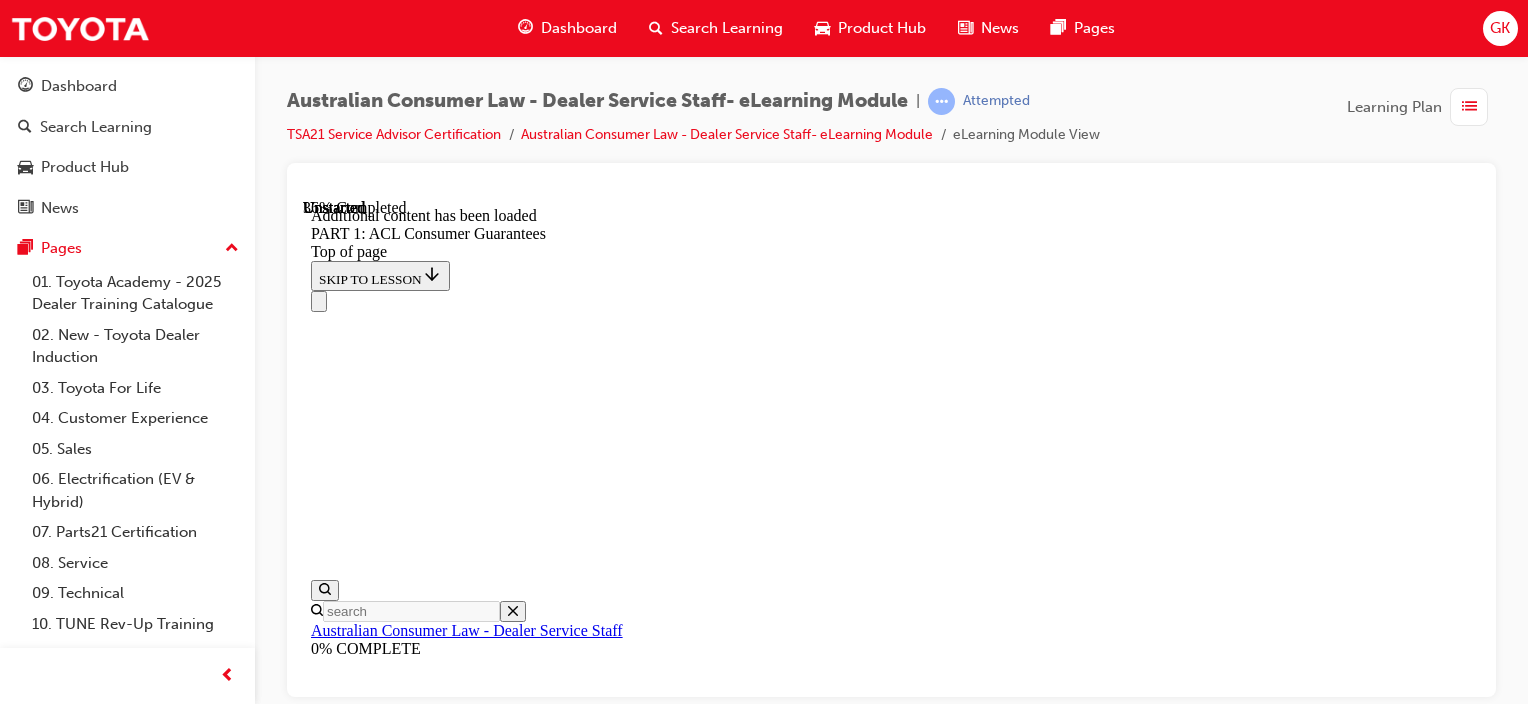 scroll, scrollTop: 0, scrollLeft: 0, axis: both 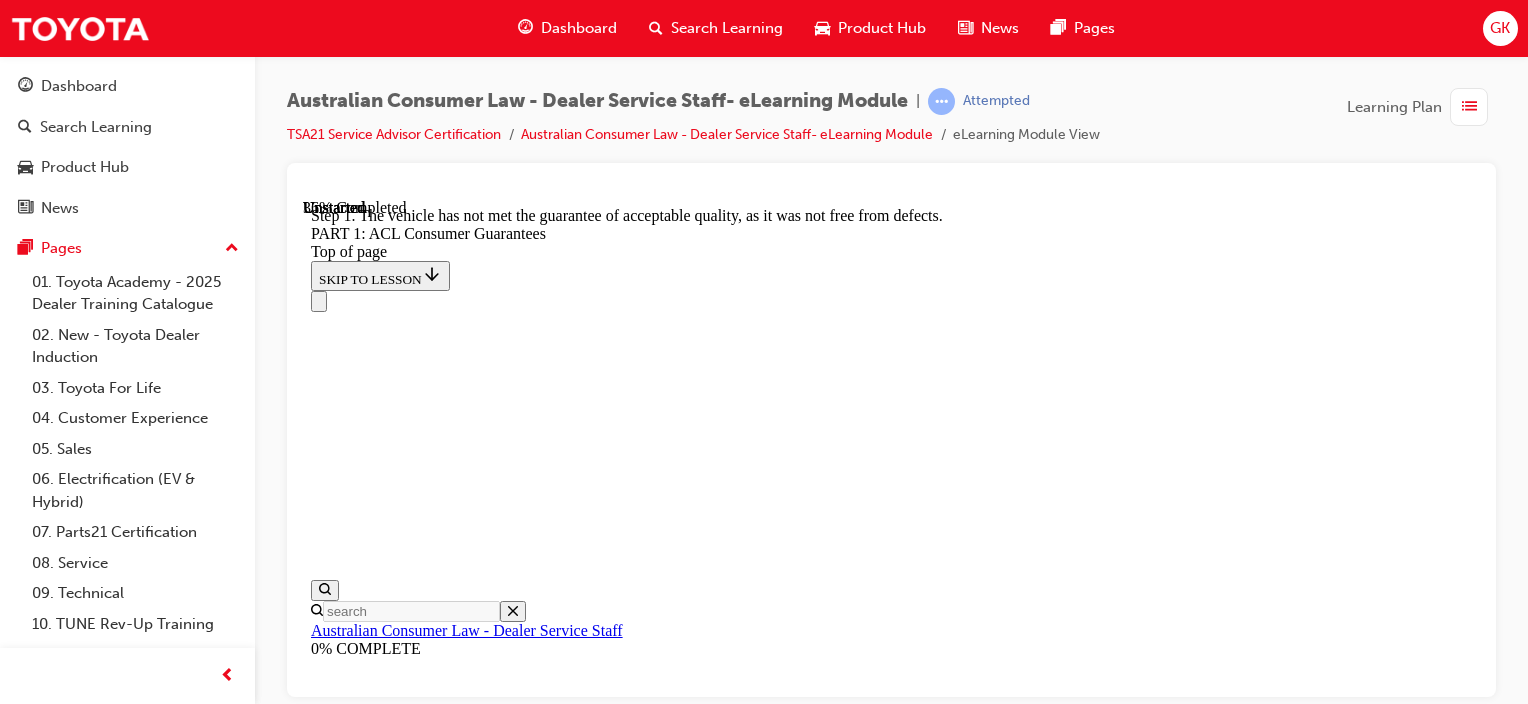 click at bounding box center (335, 10004) 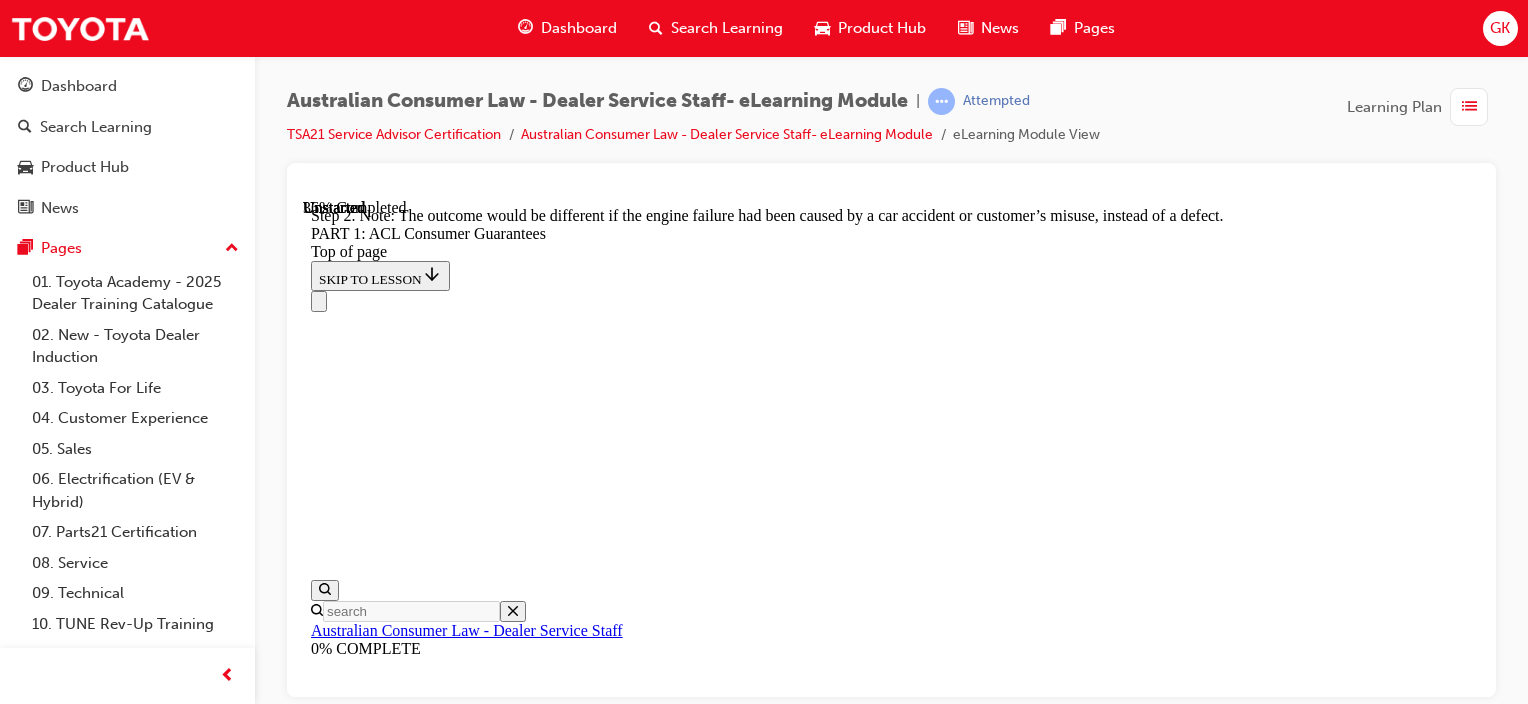 scroll, scrollTop: 3948, scrollLeft: 0, axis: vertical 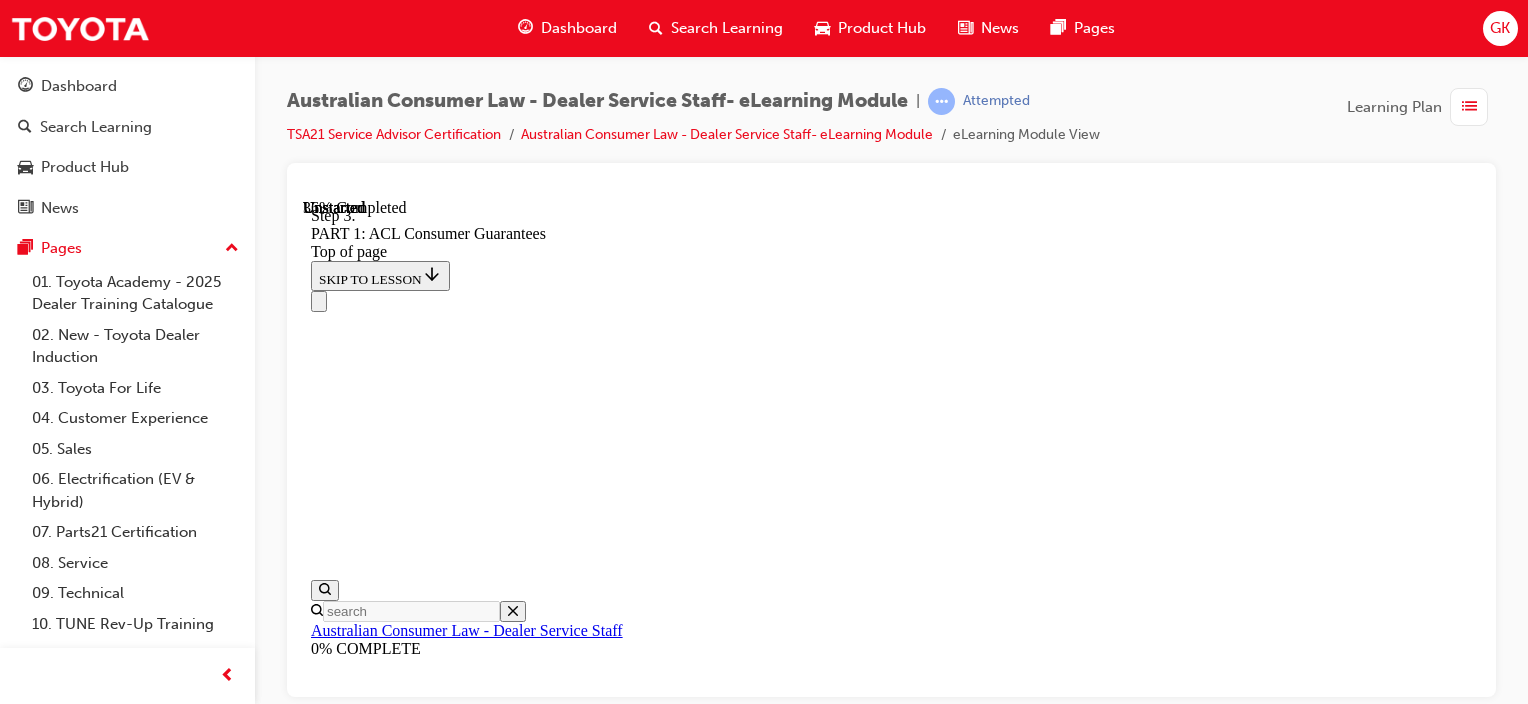 click on "CONTINUE" at bounding box center [354, 11214] 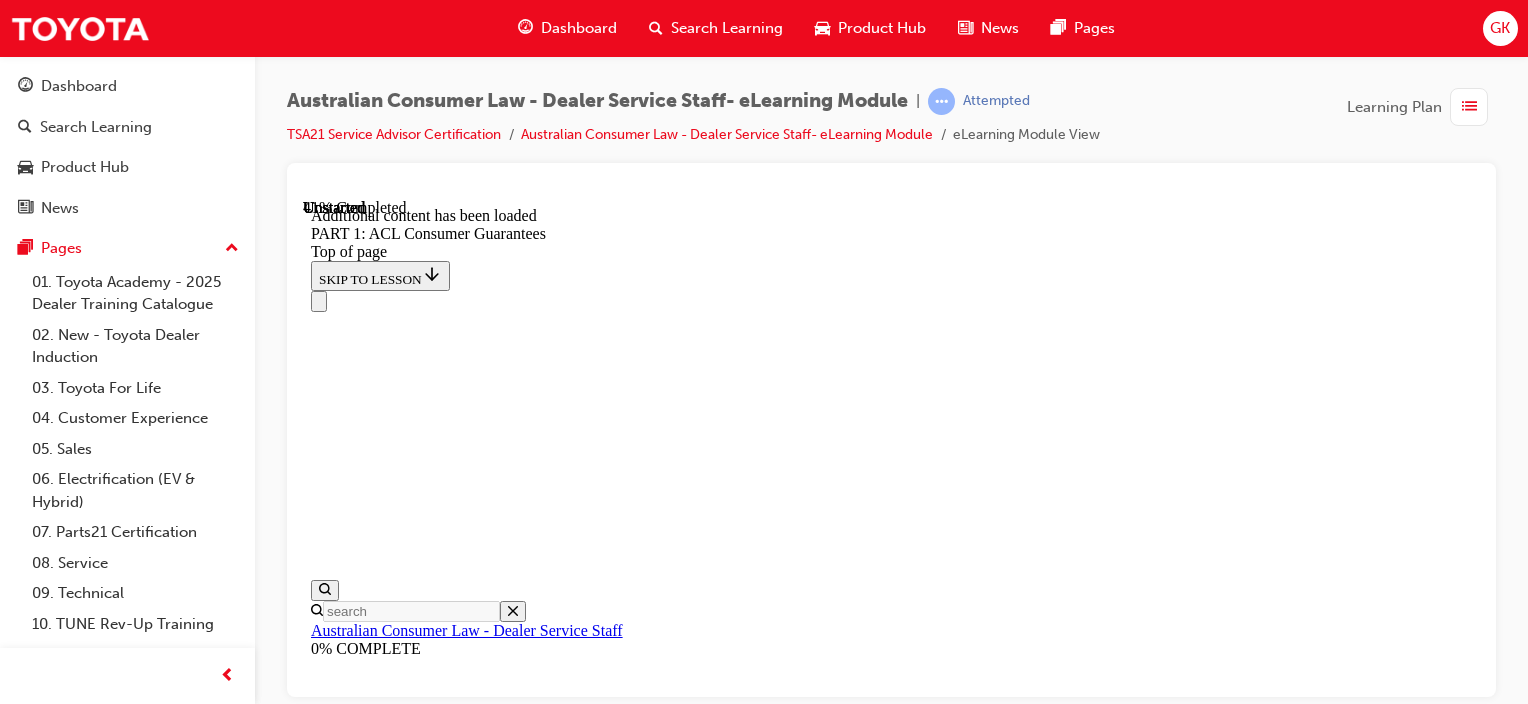 scroll, scrollTop: 8198, scrollLeft: 0, axis: vertical 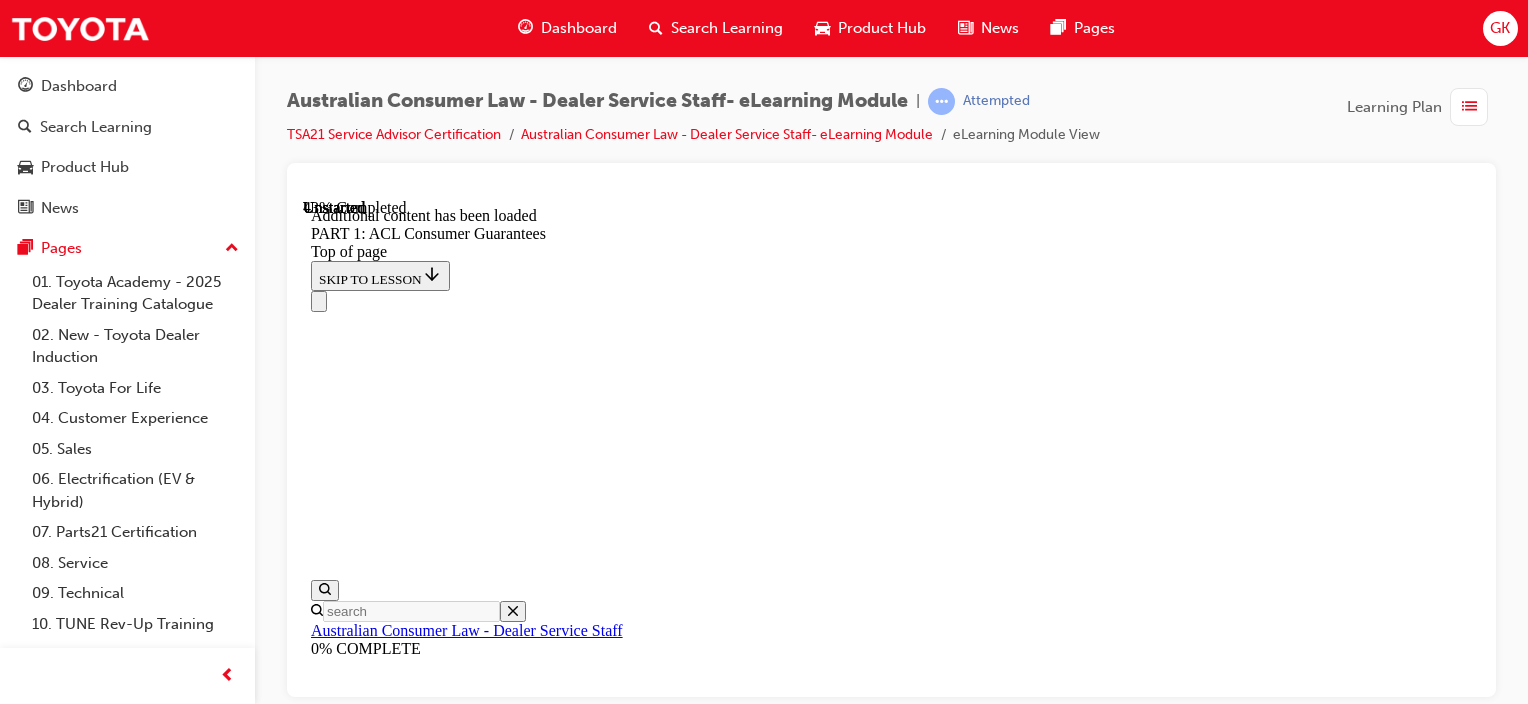 click on "Complete the content above before moving on." at bounding box center [444, 12905] 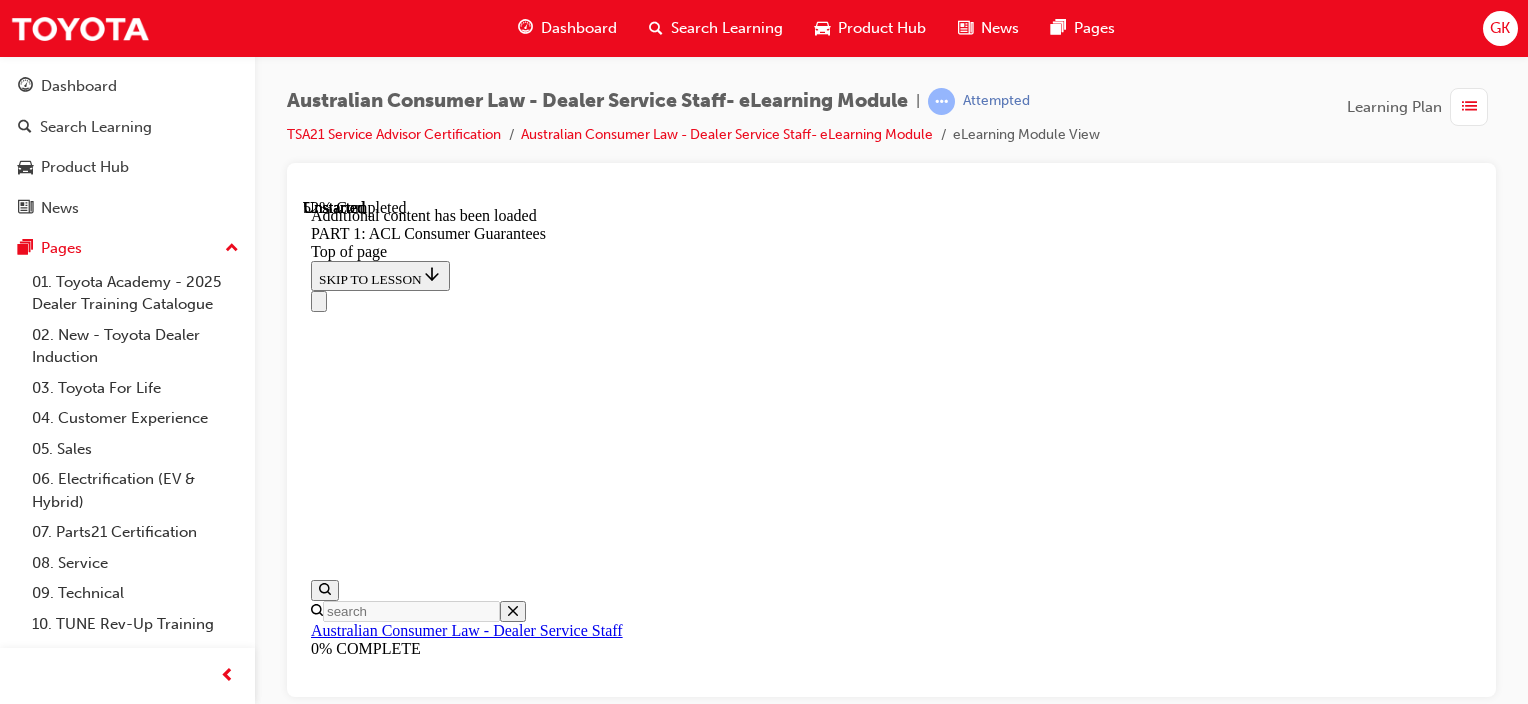 scroll, scrollTop: 9676, scrollLeft: 0, axis: vertical 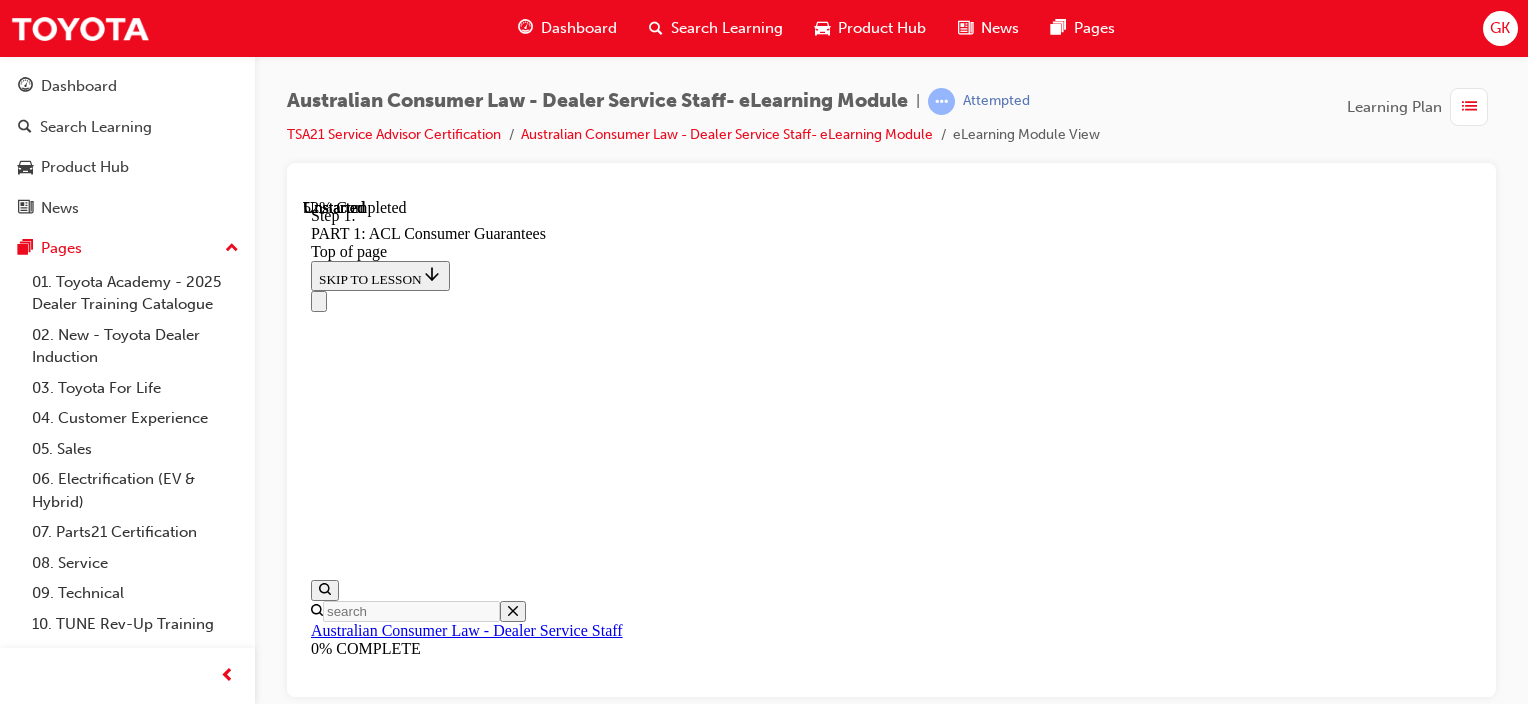click 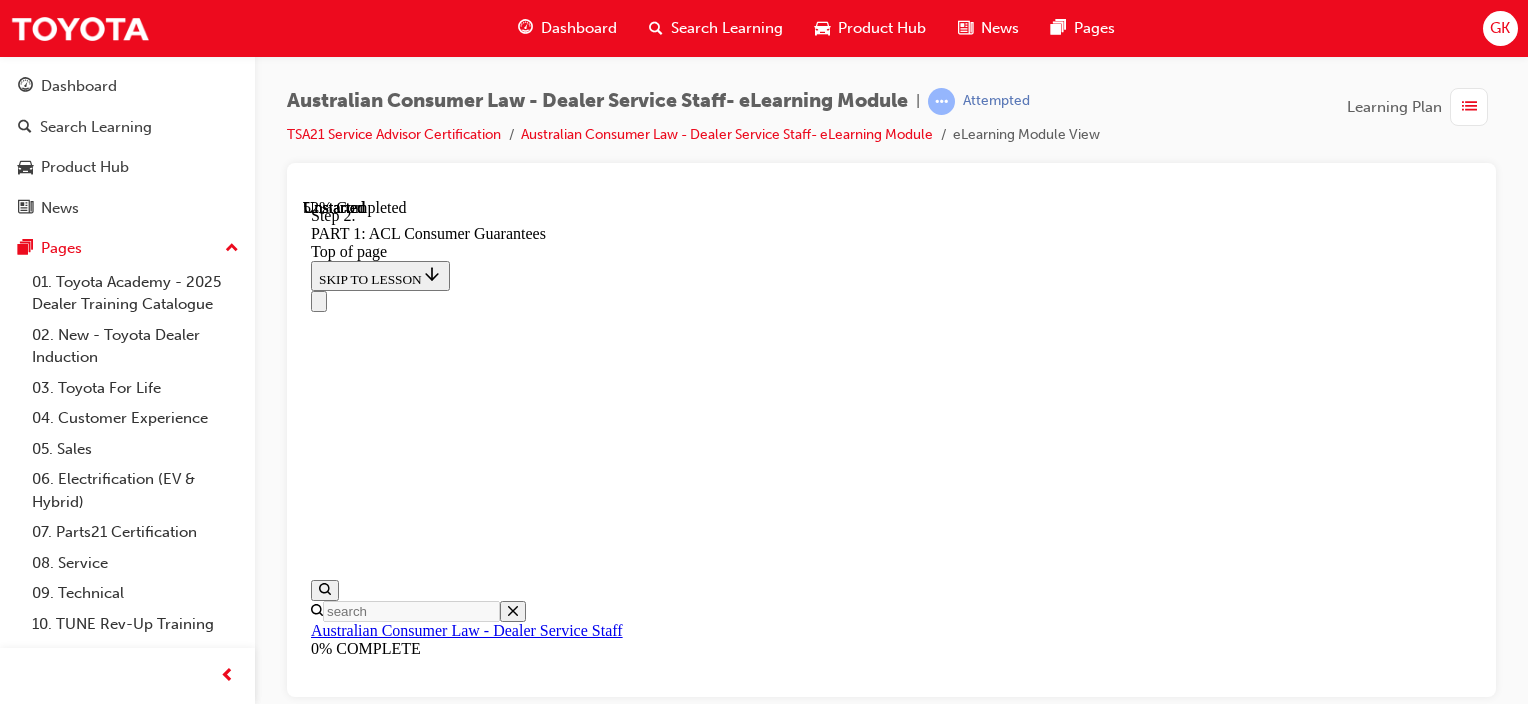 click at bounding box center (335, 13457) 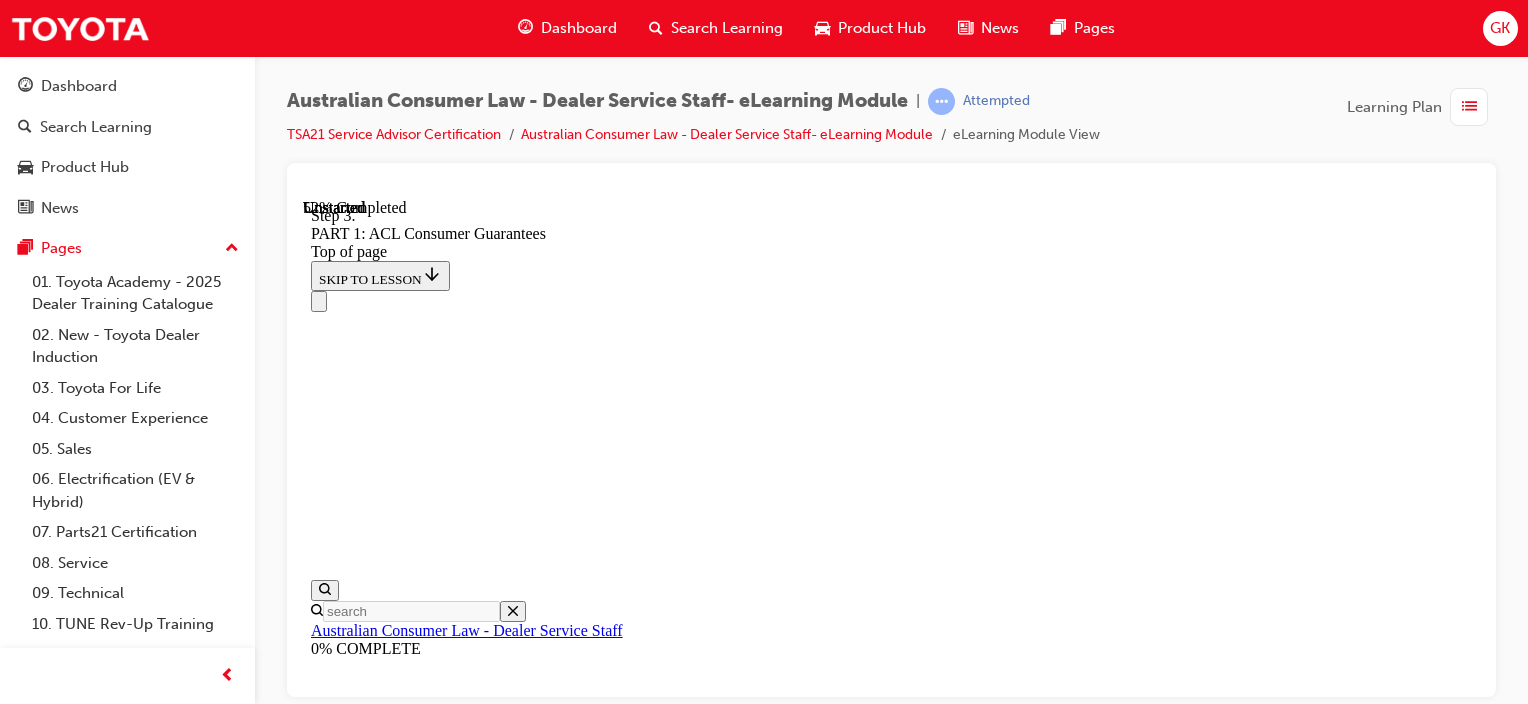 click 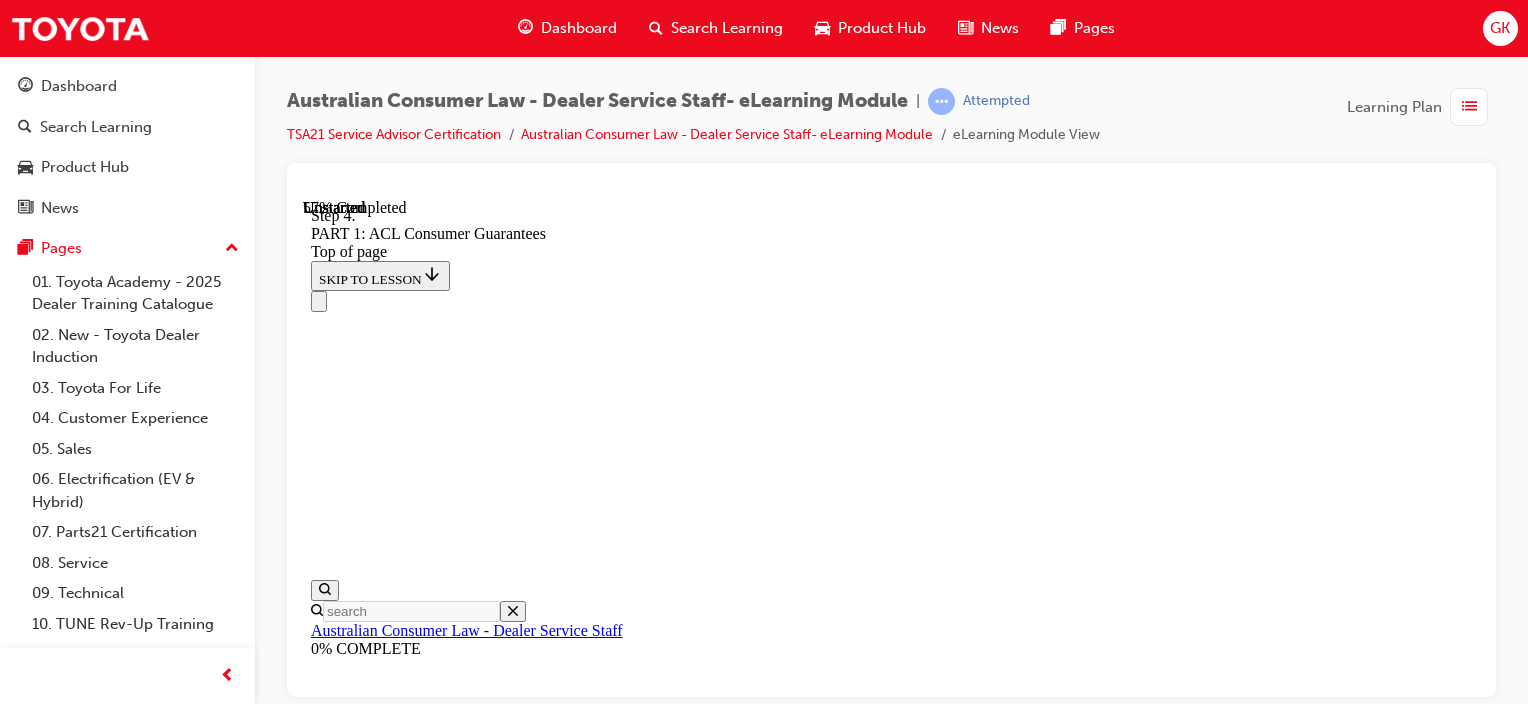 scroll, scrollTop: 10476, scrollLeft: 0, axis: vertical 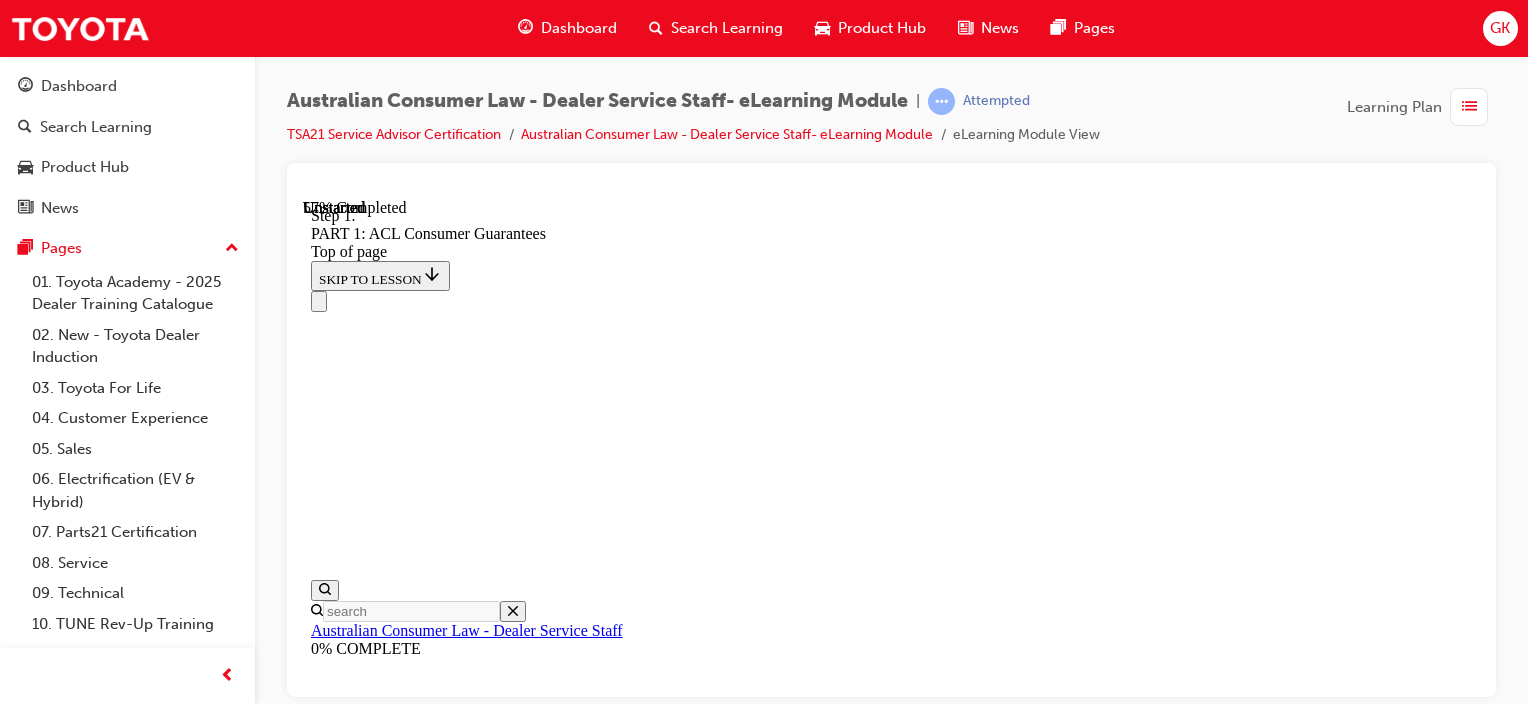 click at bounding box center [335, 14190] 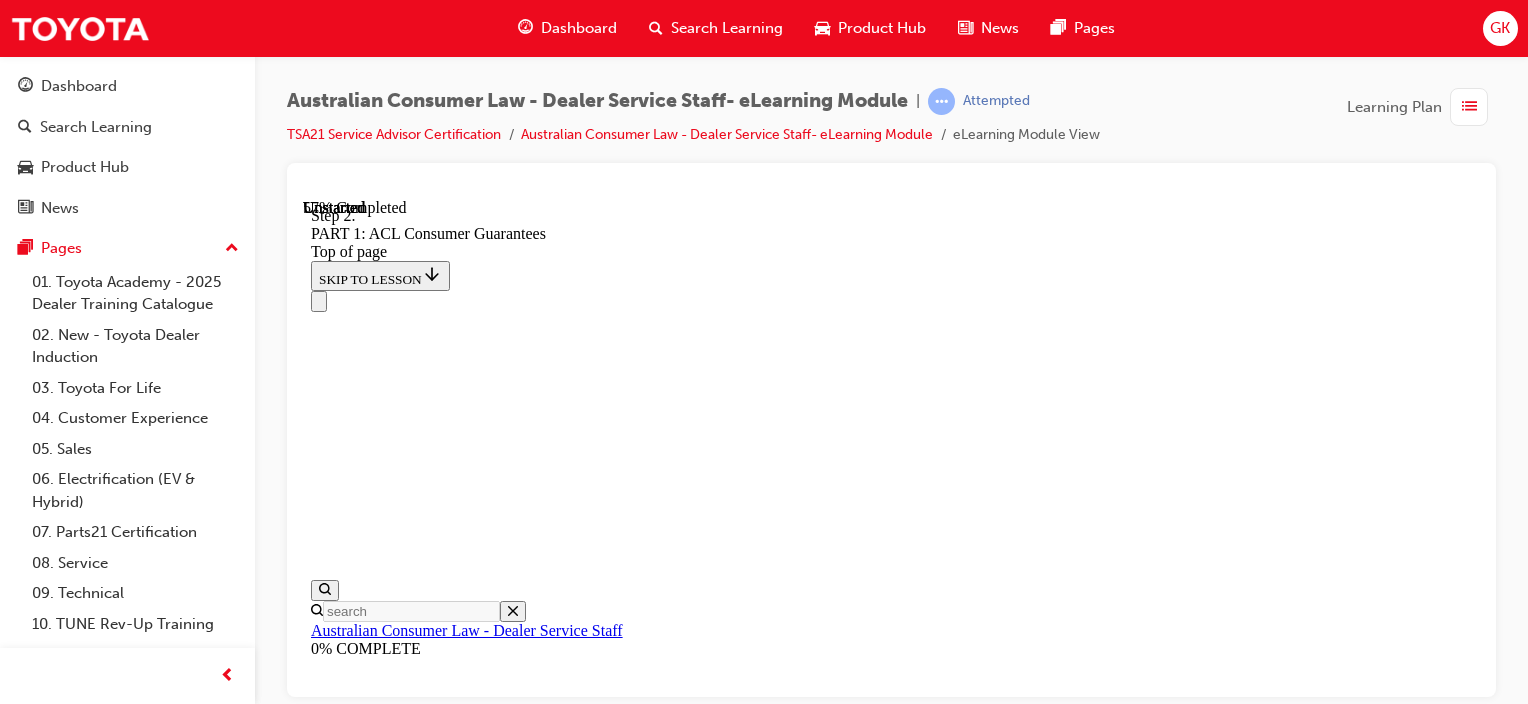 scroll, scrollTop: 10414, scrollLeft: 0, axis: vertical 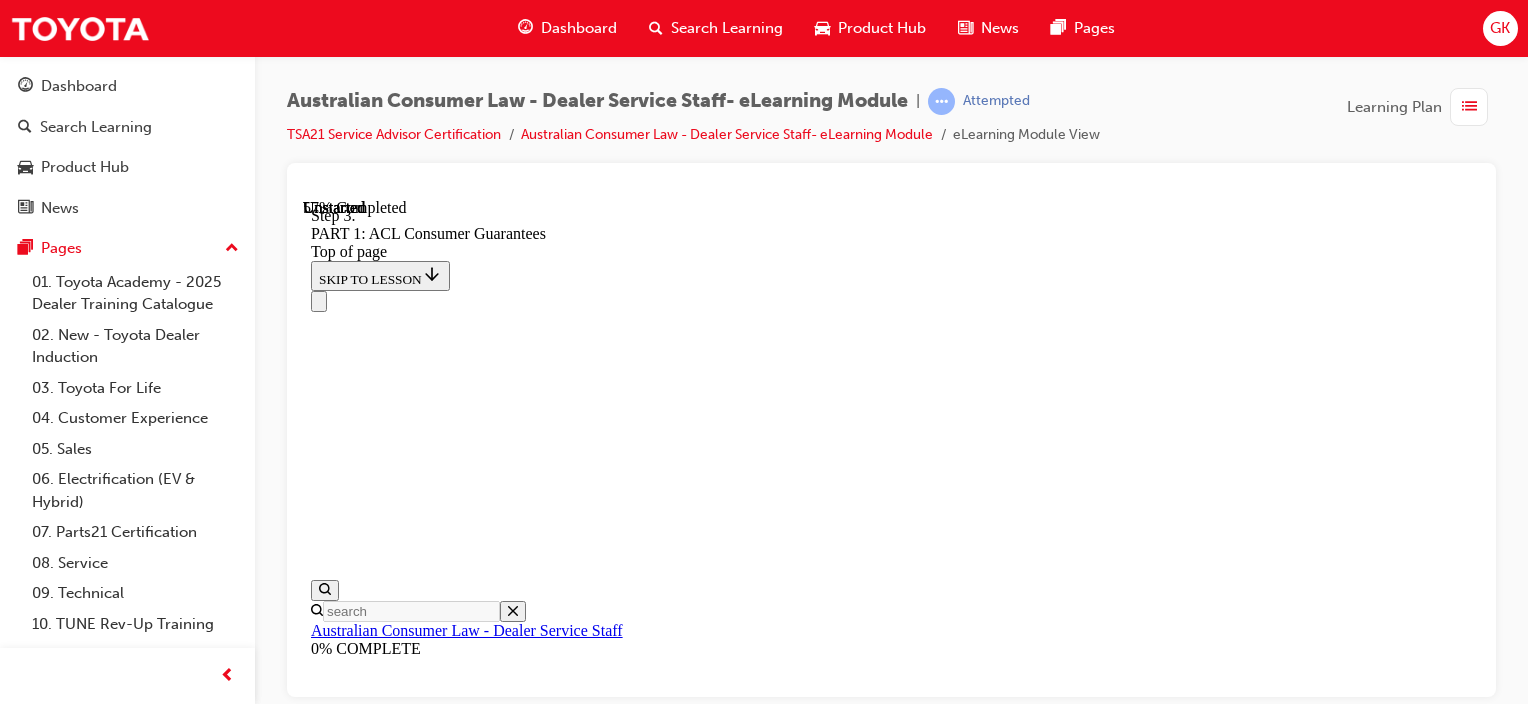 click at bounding box center (335, 14190) 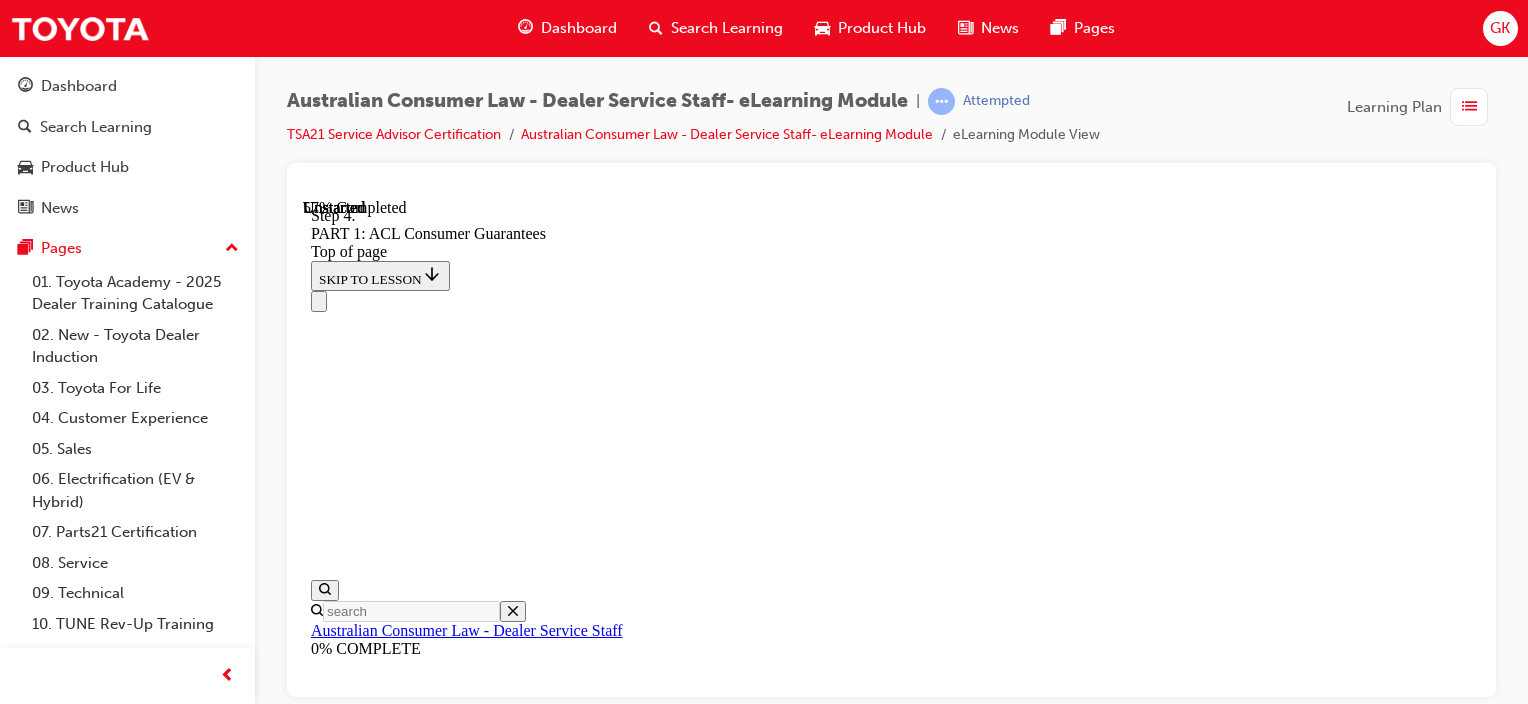click at bounding box center (335, 14190) 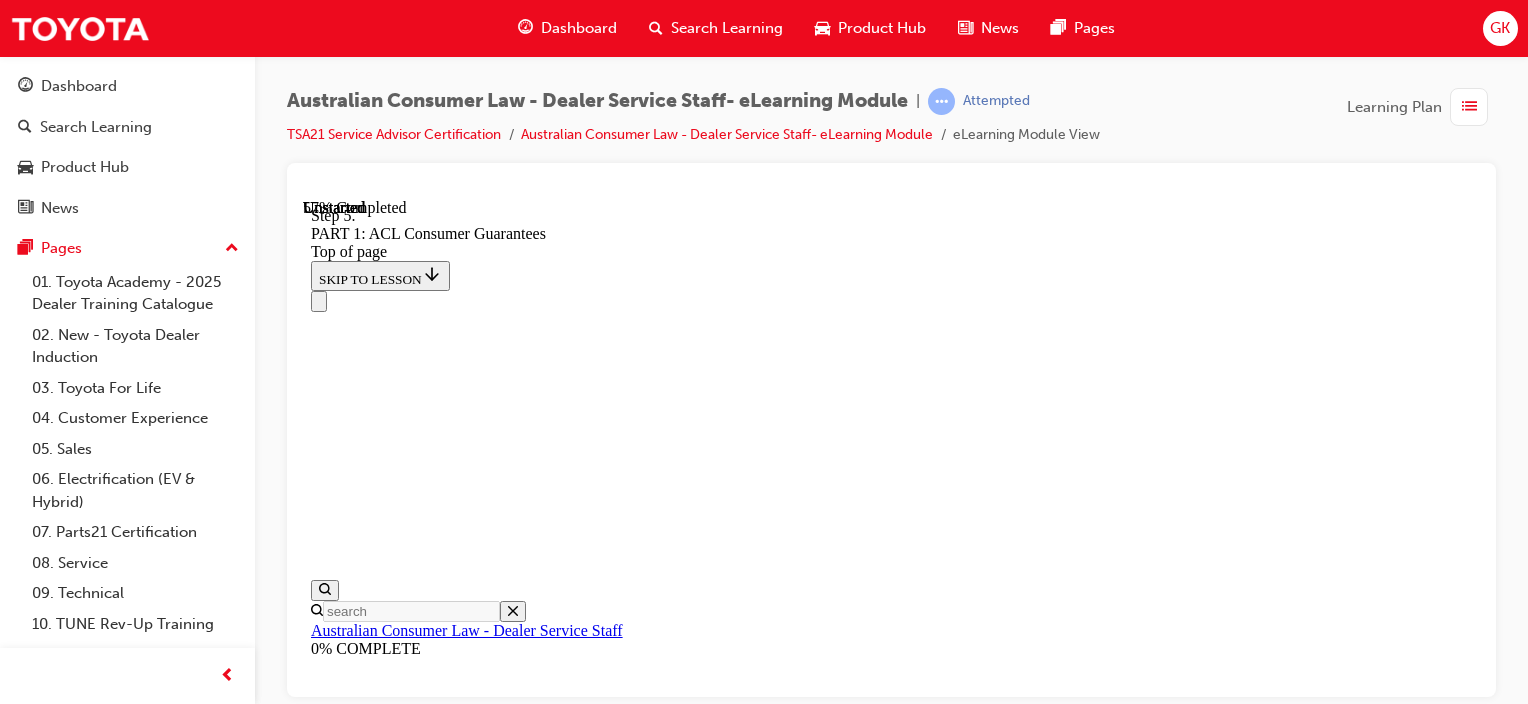 click 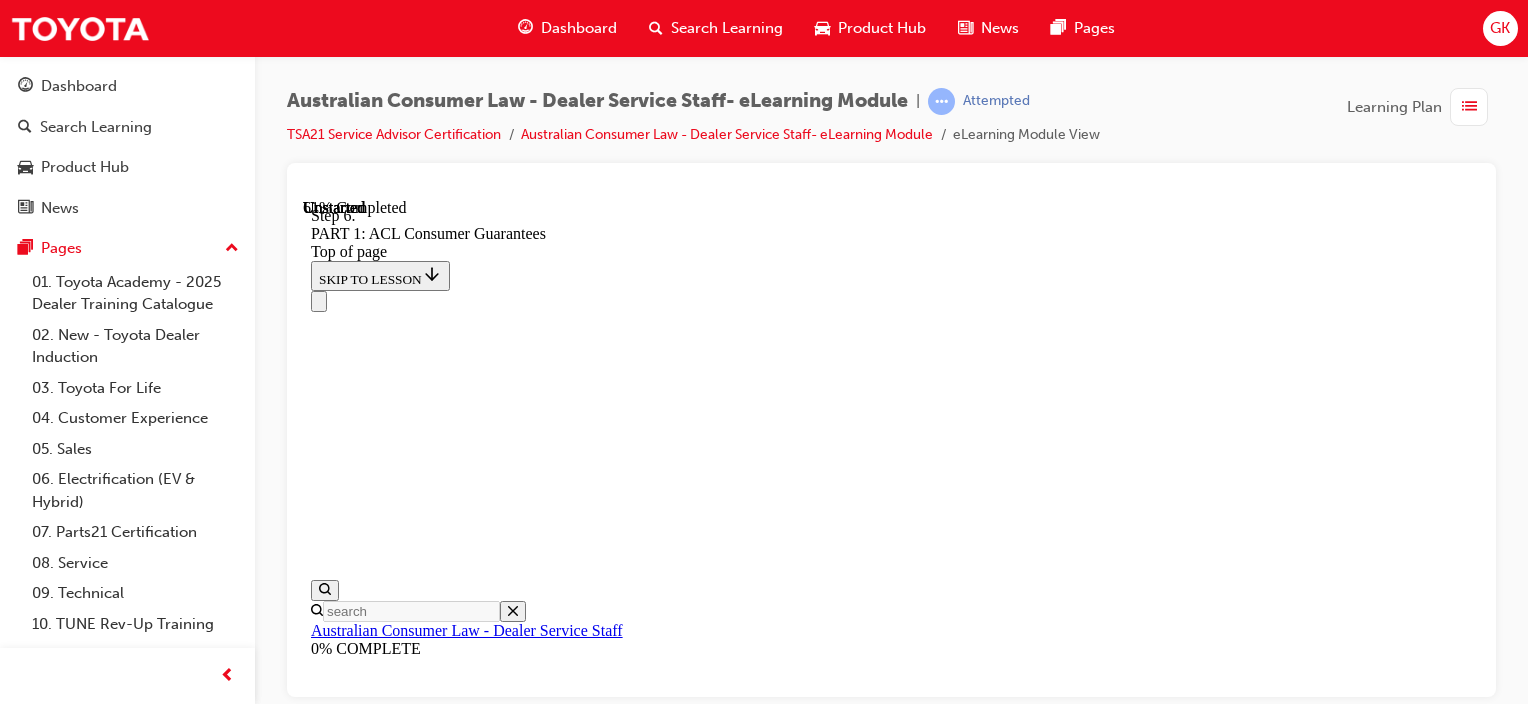 scroll, scrollTop: 12164, scrollLeft: 0, axis: vertical 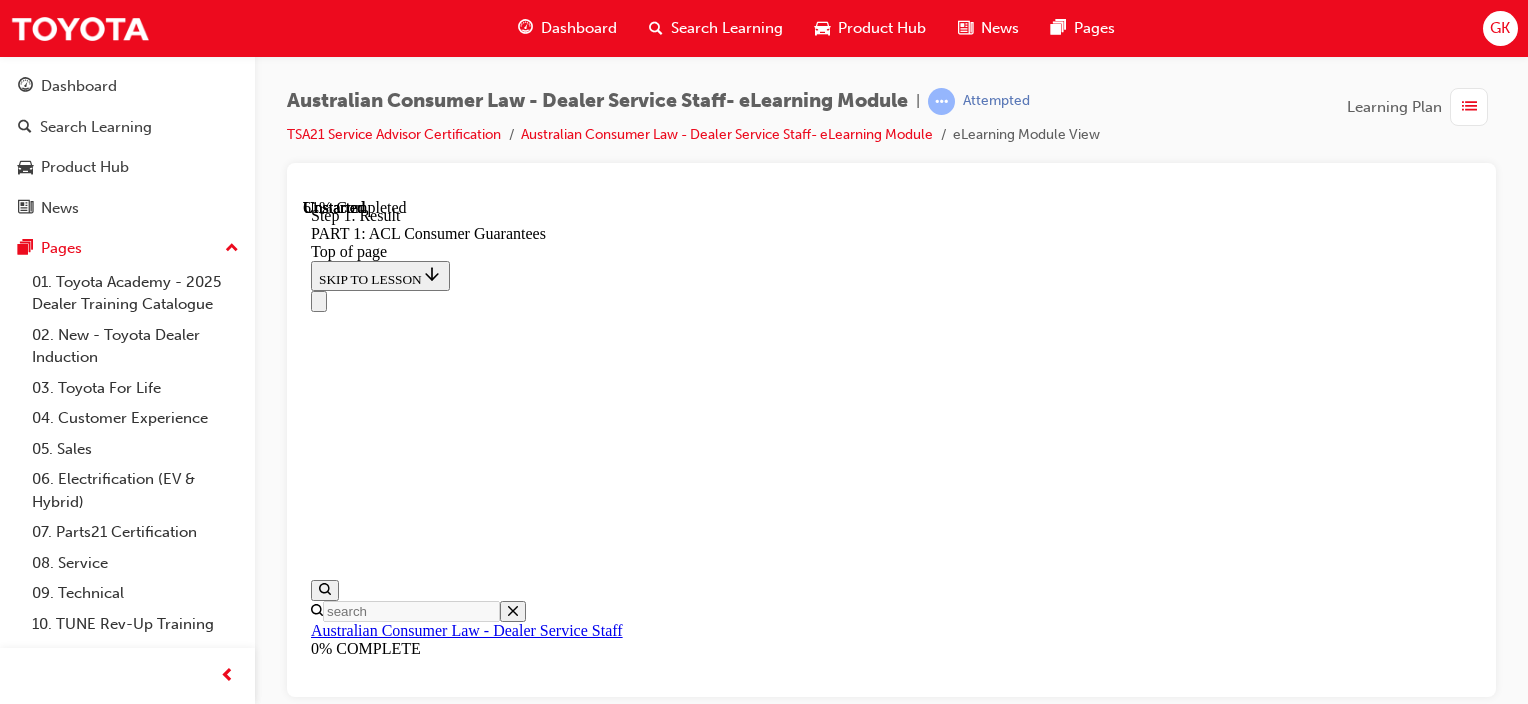click at bounding box center (335, 15198) 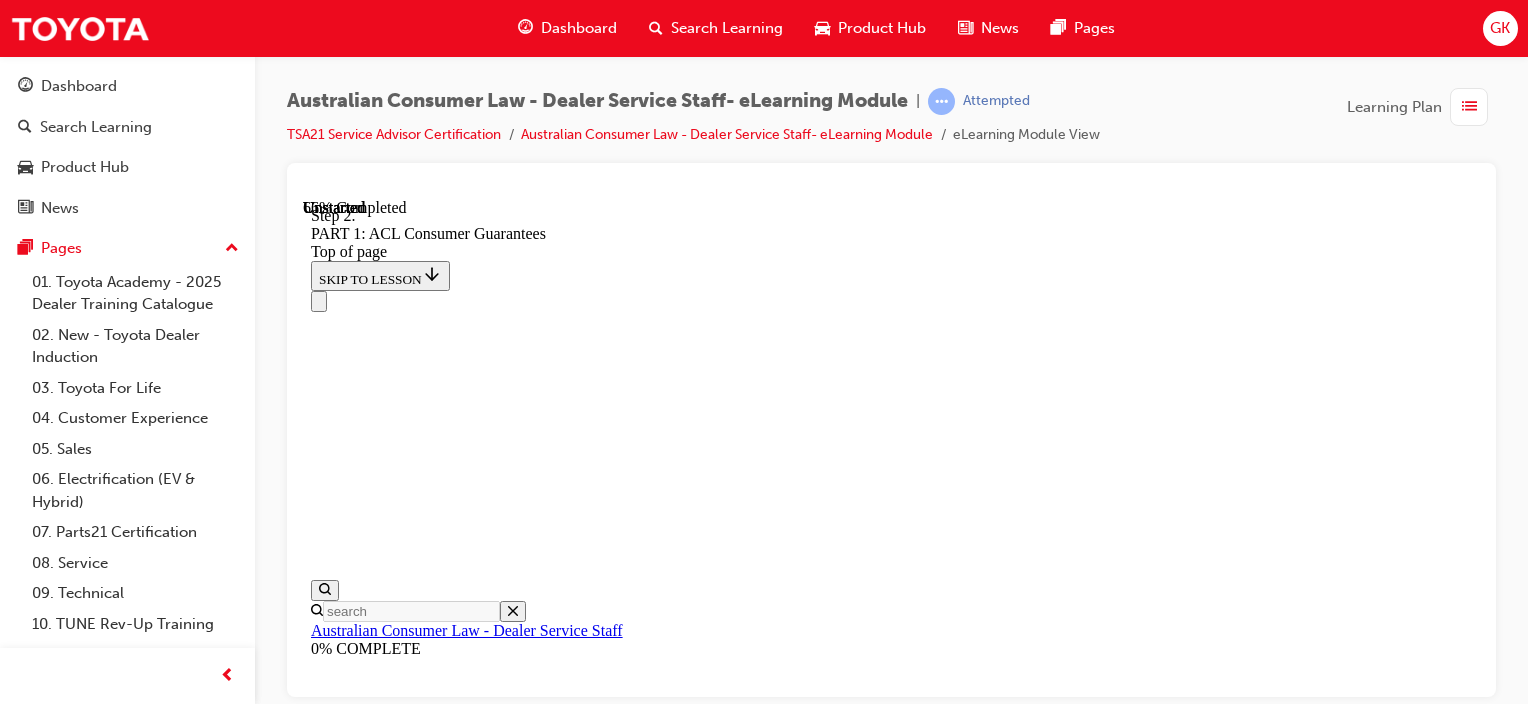 scroll, scrollTop: 12919, scrollLeft: 0, axis: vertical 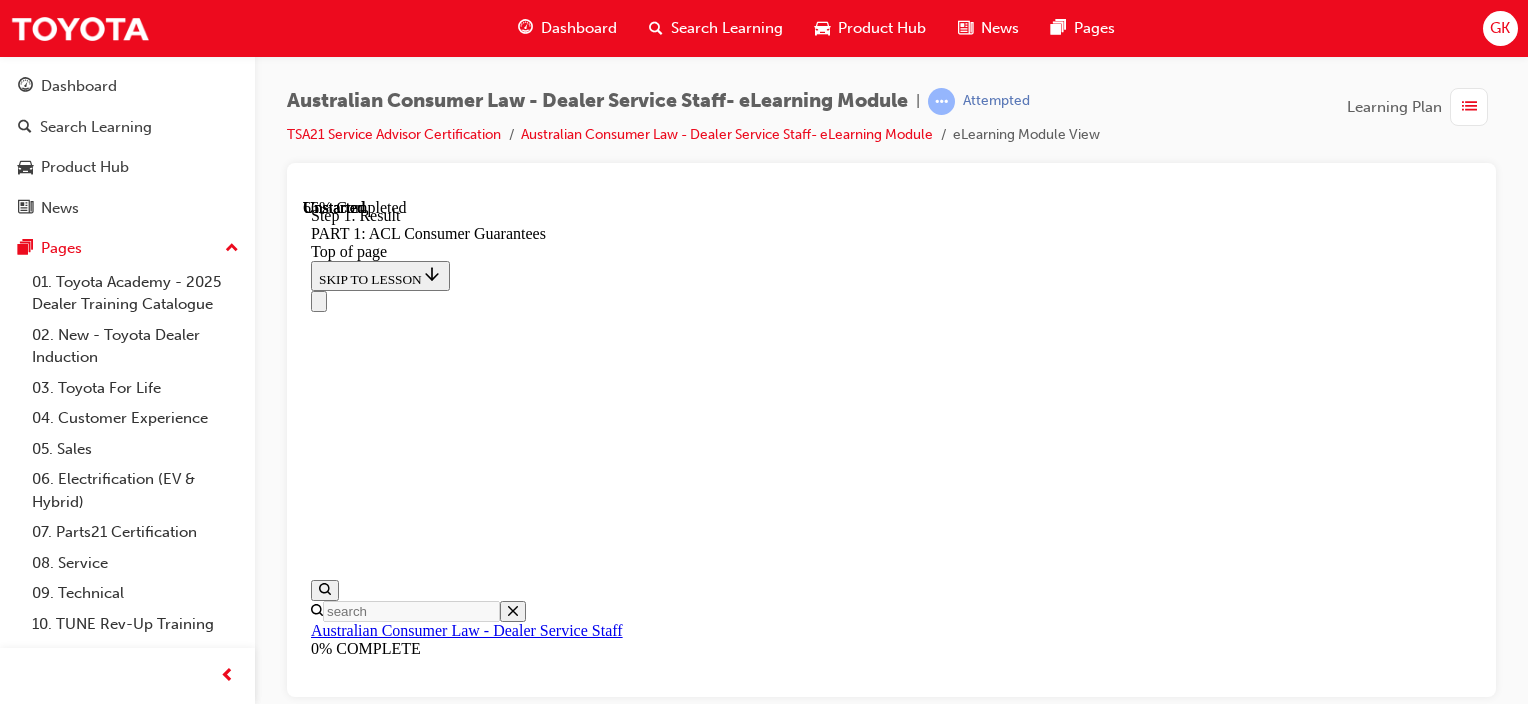click 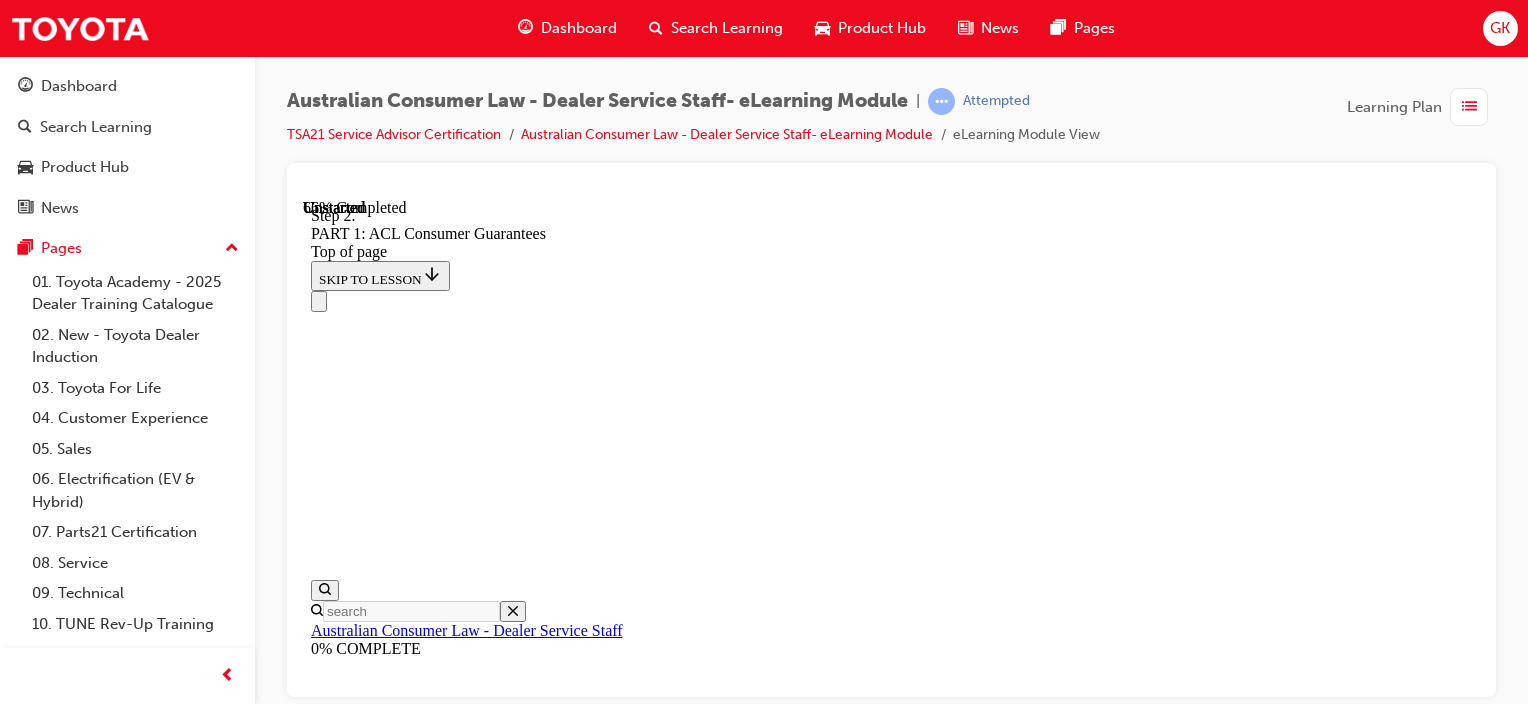 click 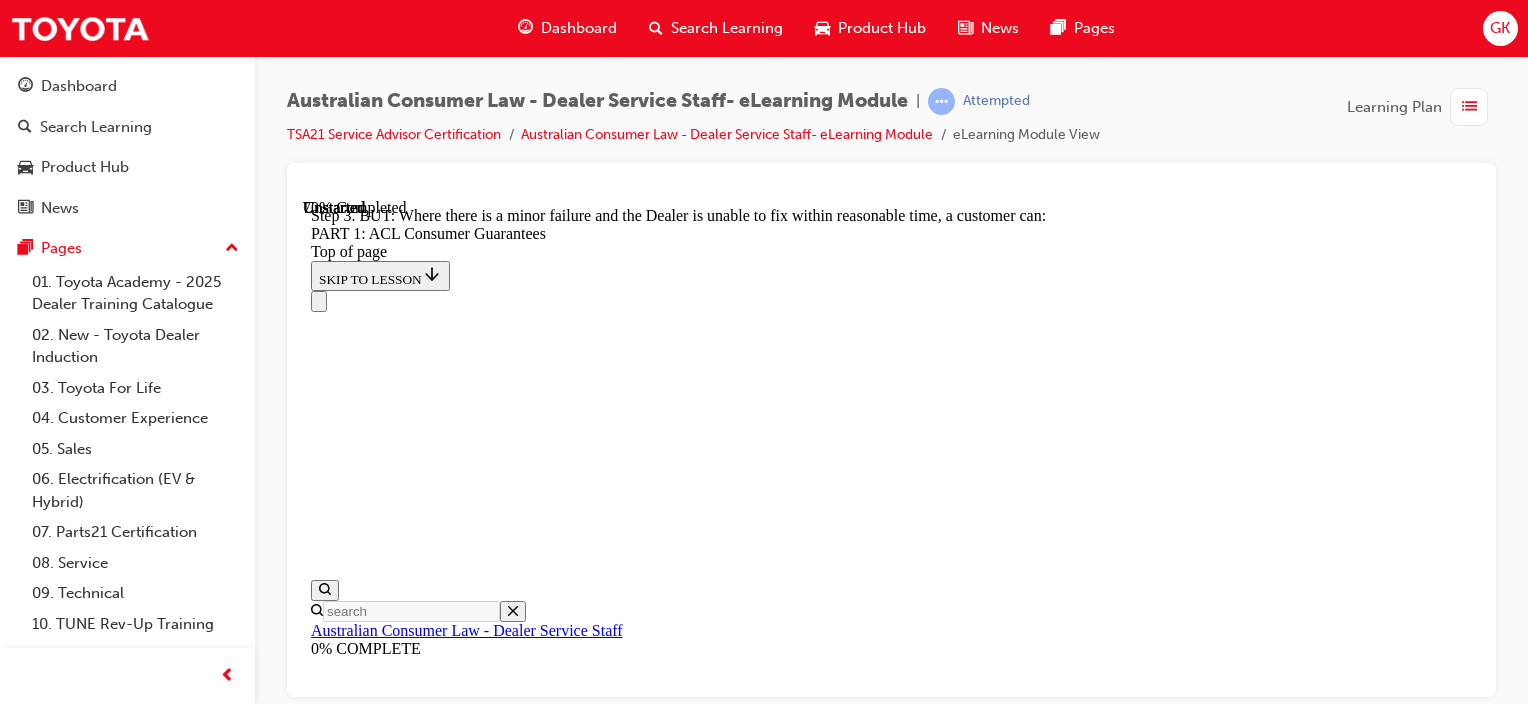 scroll, scrollTop: 14539, scrollLeft: 0, axis: vertical 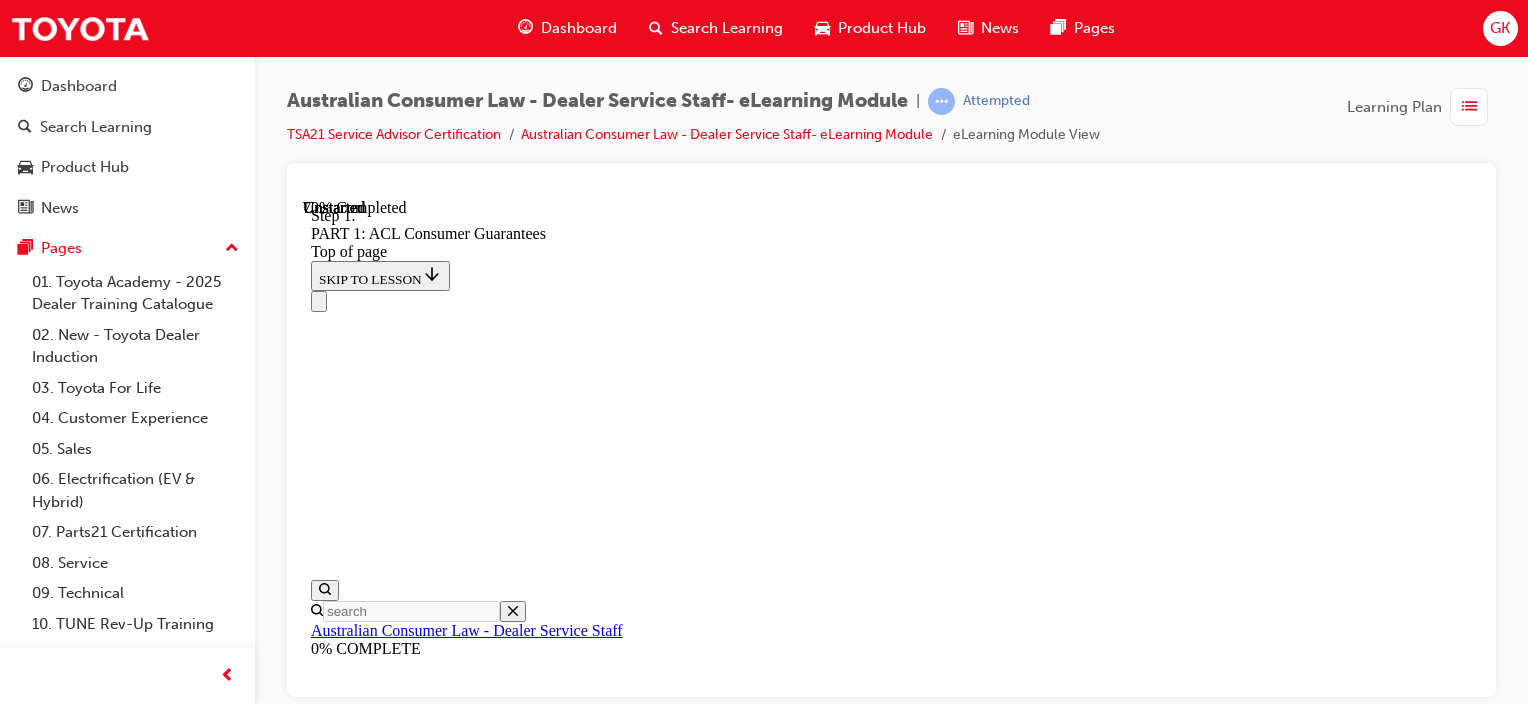 click at bounding box center [335, 17099] 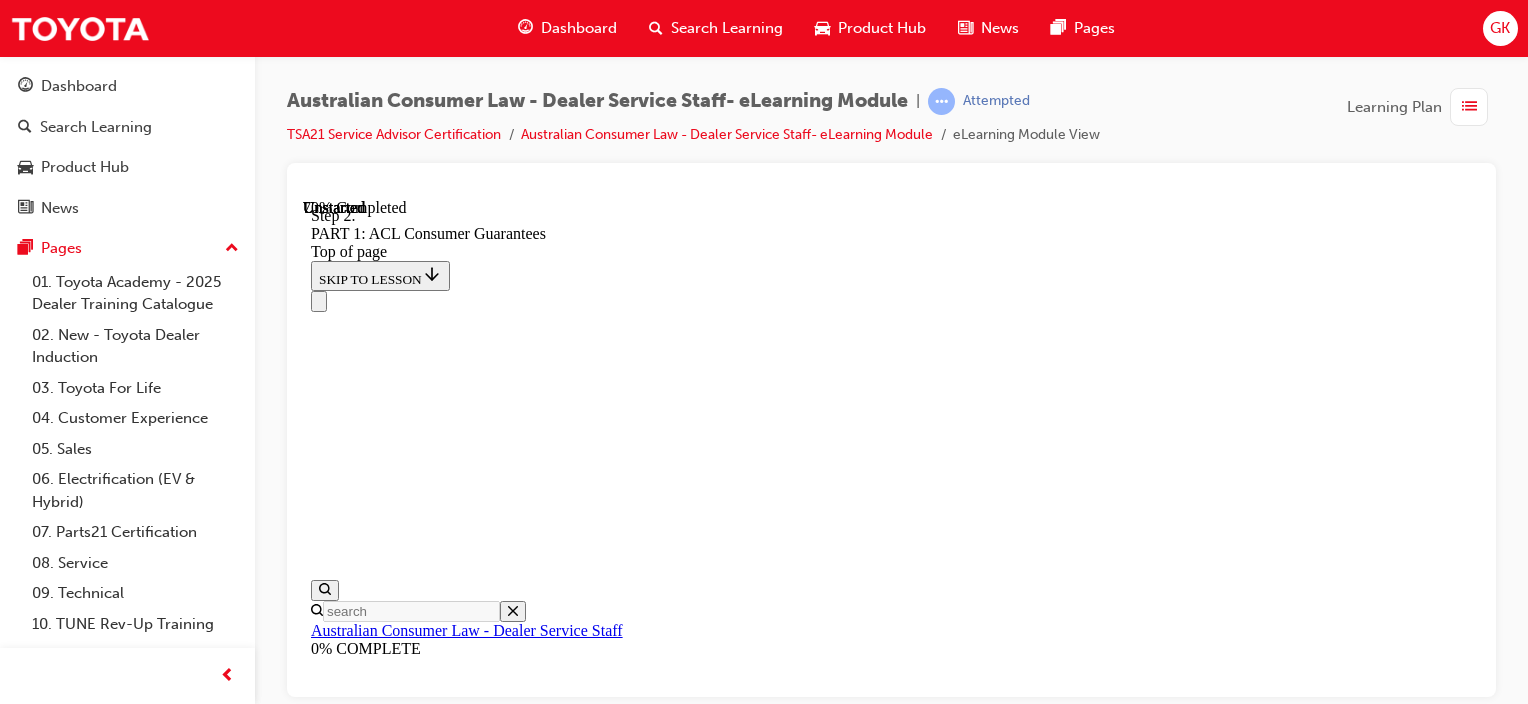 click at bounding box center (335, 17099) 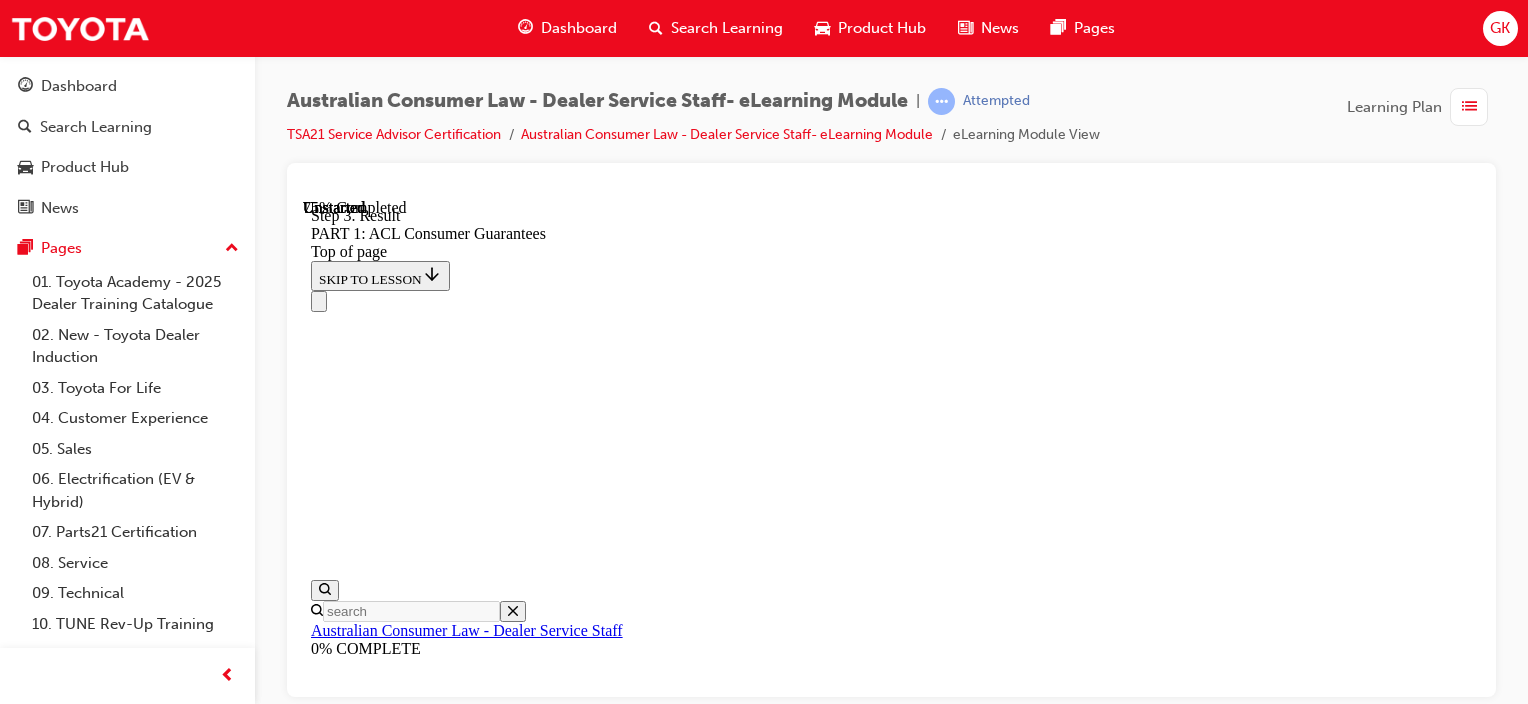 scroll, scrollTop: 16340, scrollLeft: 0, axis: vertical 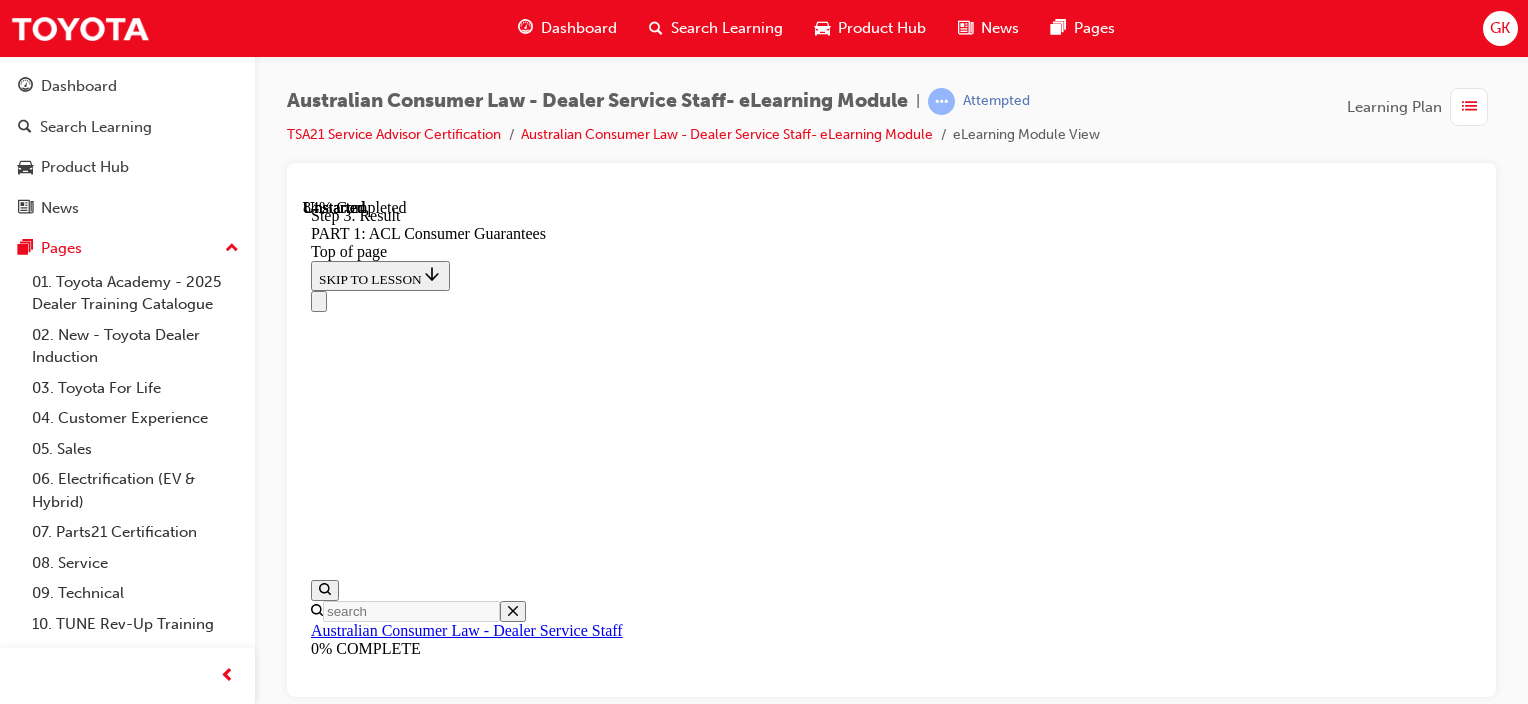 click on "CONTINUE" at bounding box center (354, 20196) 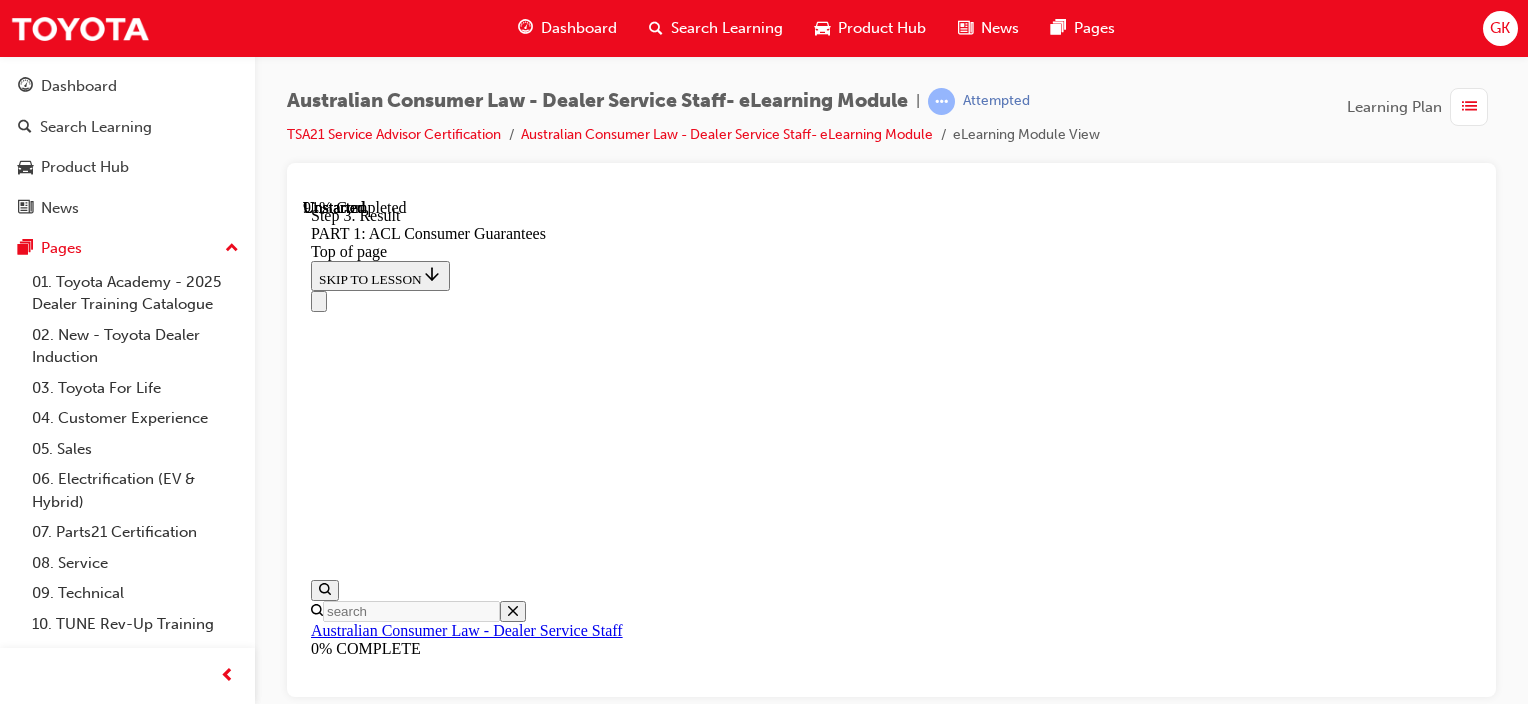 scroll, scrollTop: 20903, scrollLeft: 0, axis: vertical 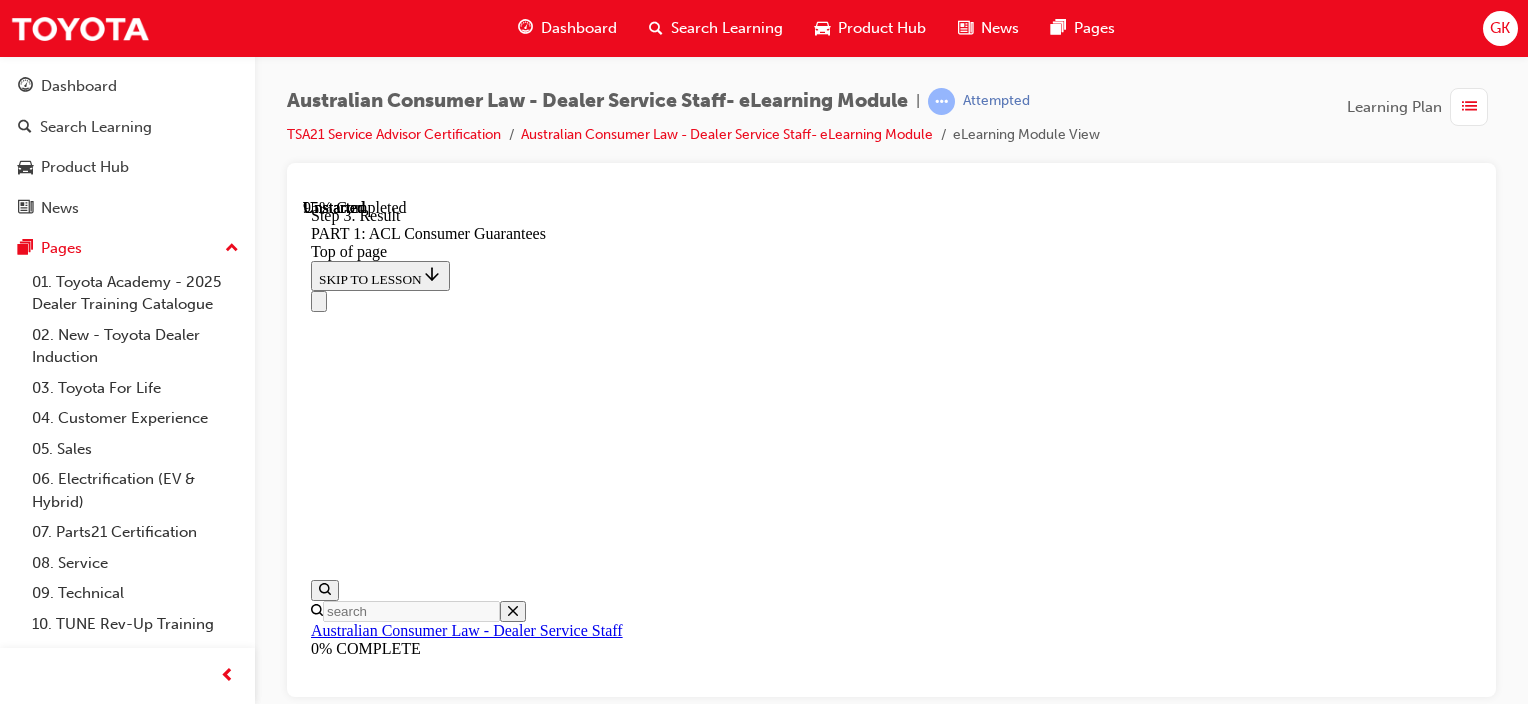 drag, startPoint x: 944, startPoint y: 508, endPoint x: 1217, endPoint y: 445, distance: 280.17496 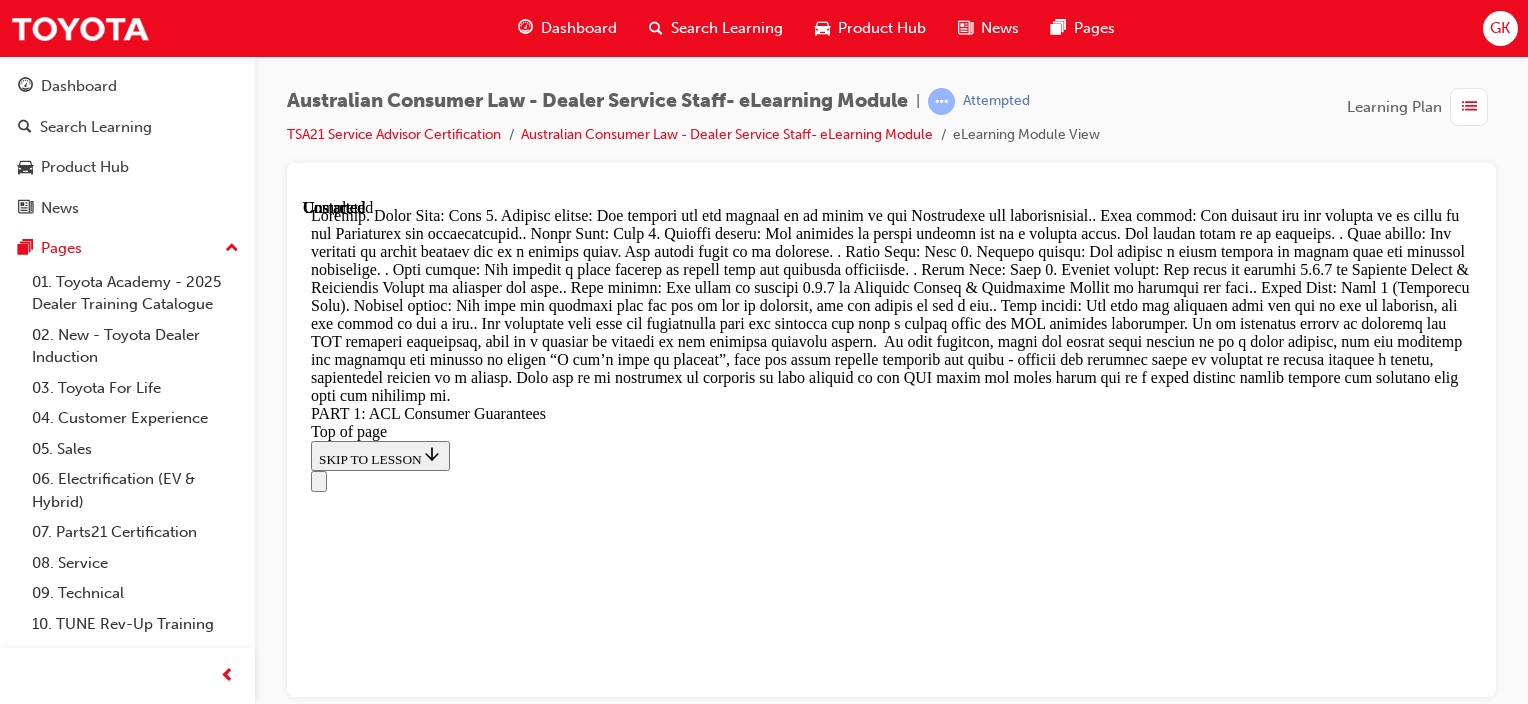 scroll, scrollTop: 24820, scrollLeft: 0, axis: vertical 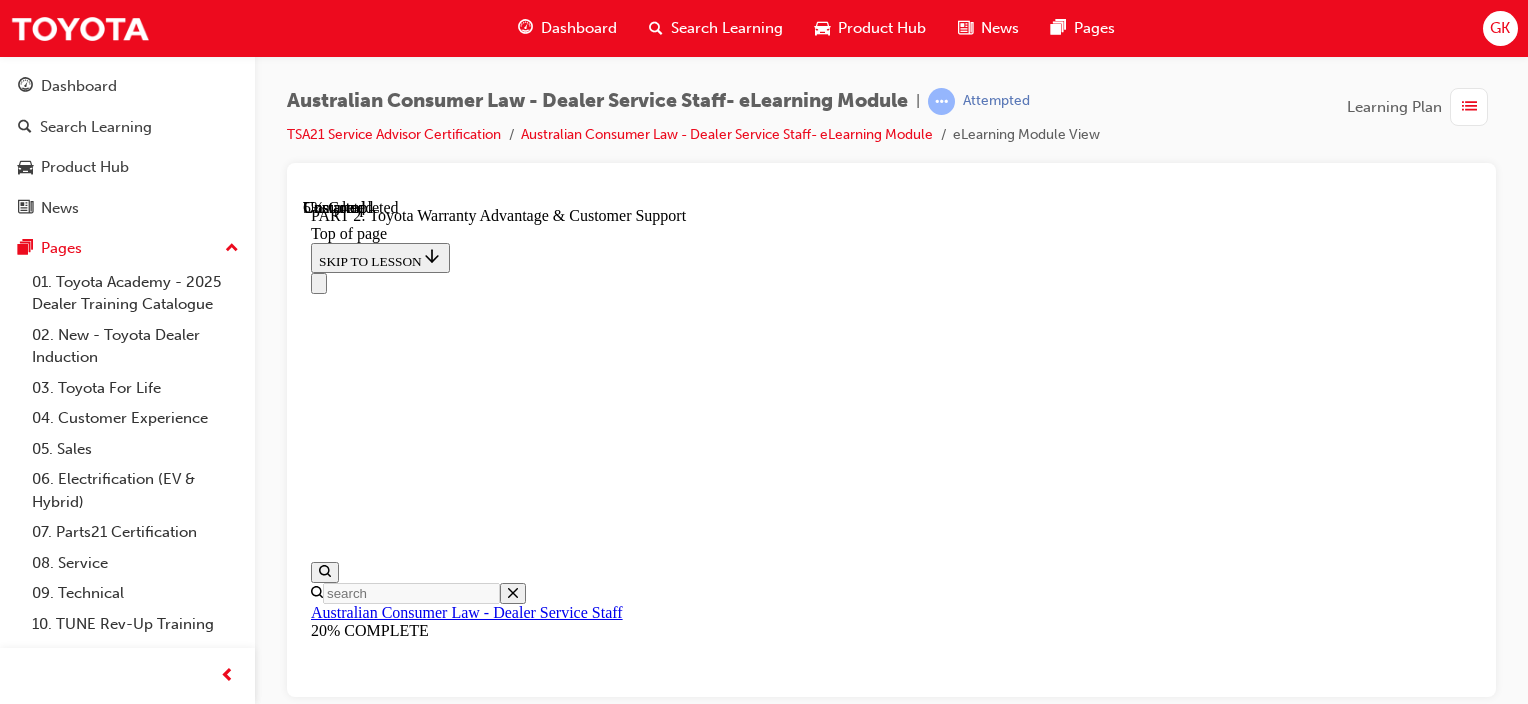 click on "CONTINUE" at bounding box center [354, 8756] 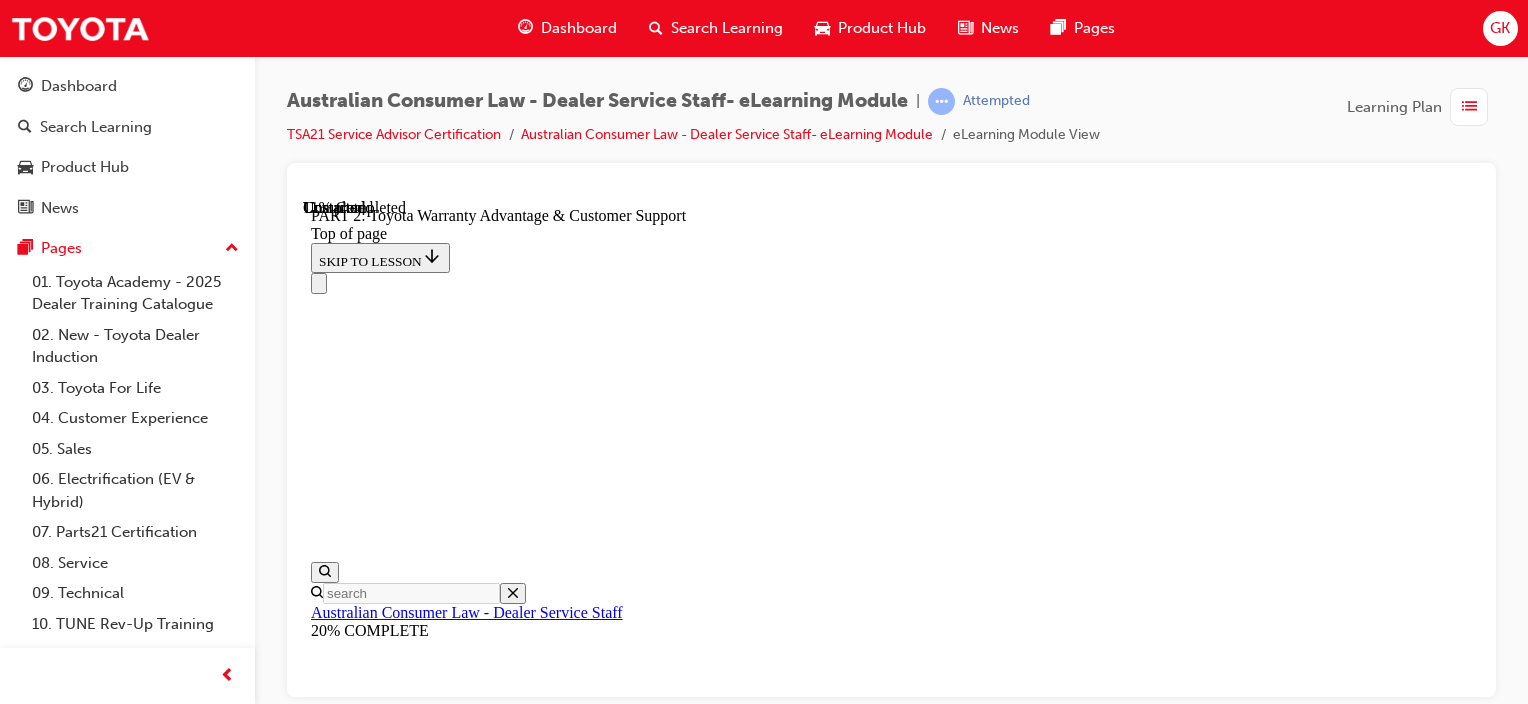 scroll, scrollTop: 1813, scrollLeft: 0, axis: vertical 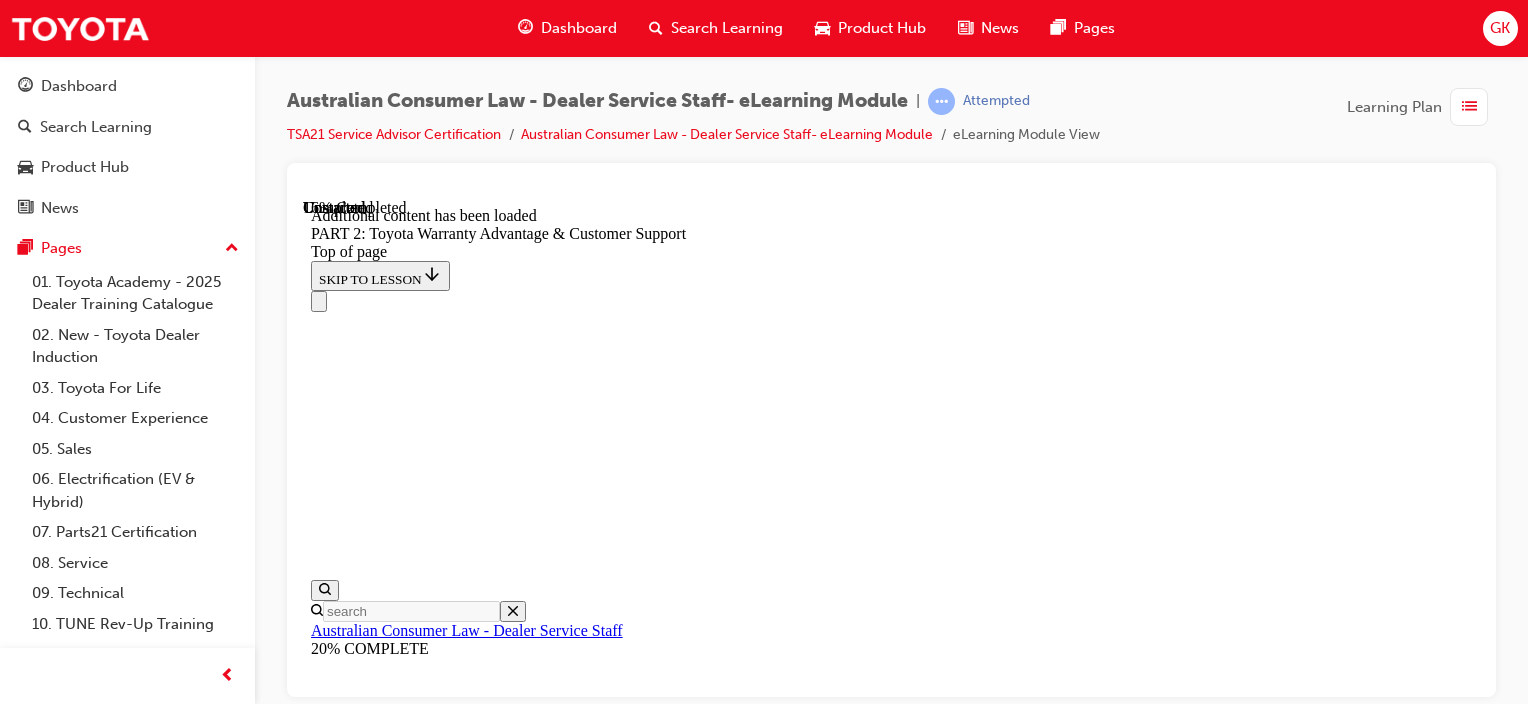 click on "CONTINUE" at bounding box center [354, 9225] 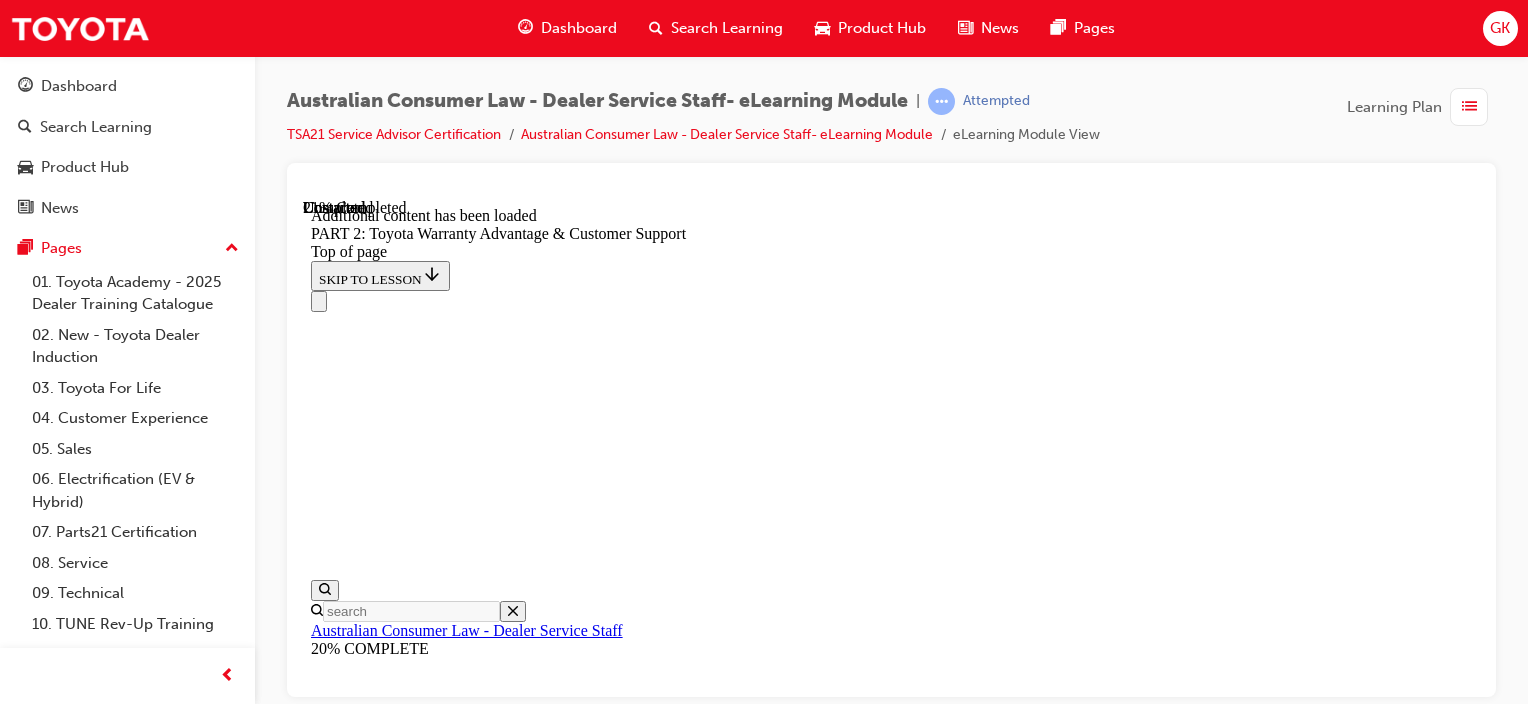 scroll, scrollTop: 2533, scrollLeft: 0, axis: vertical 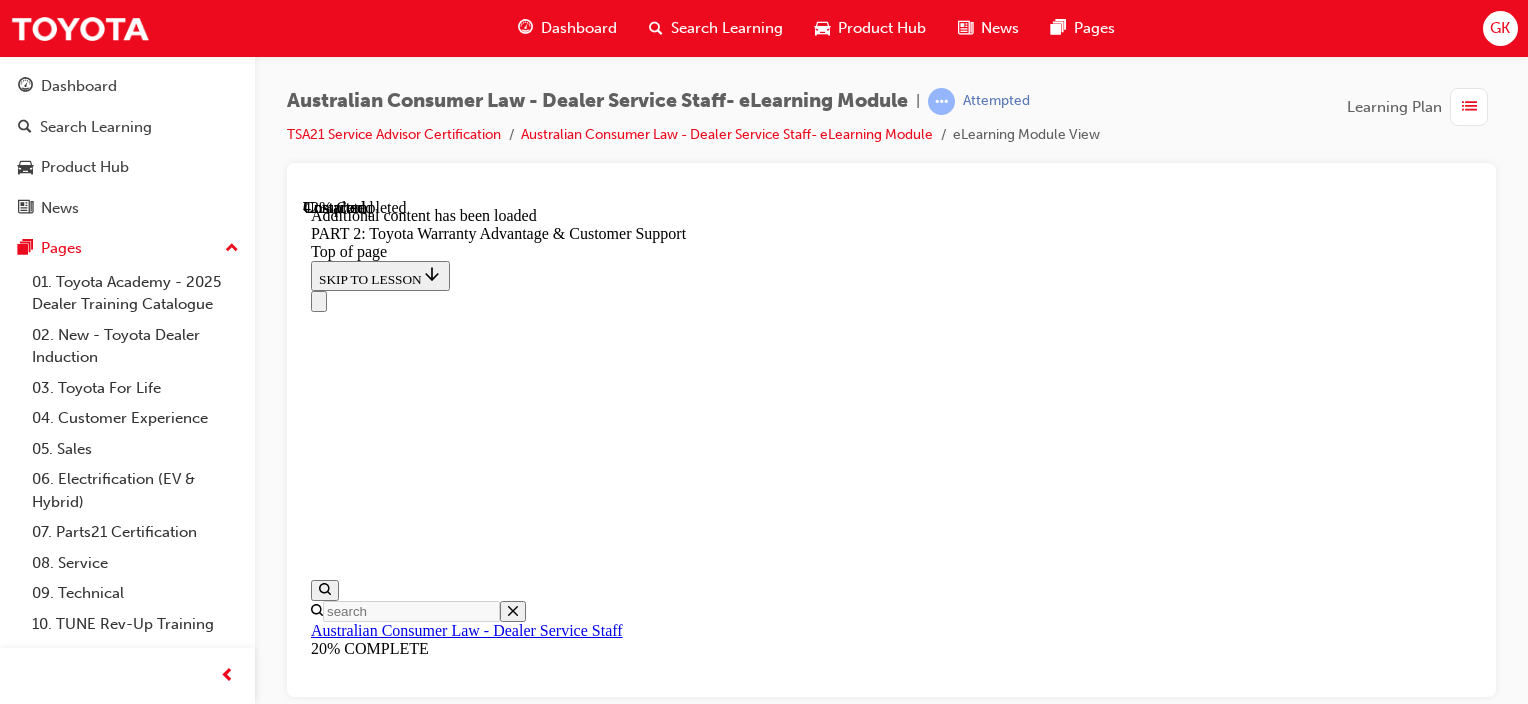 click on "CONTINUE" at bounding box center (354, 10078) 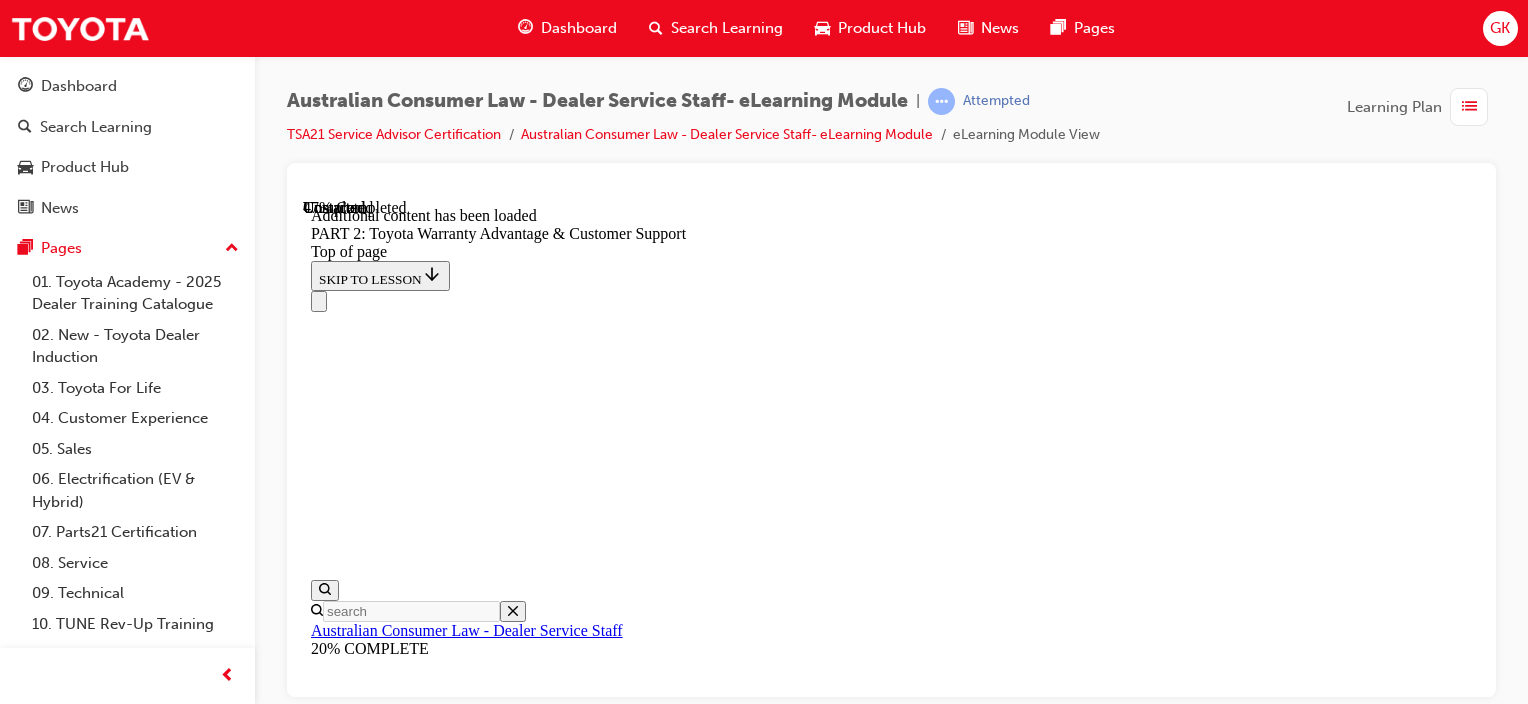 scroll, scrollTop: 4021, scrollLeft: 0, axis: vertical 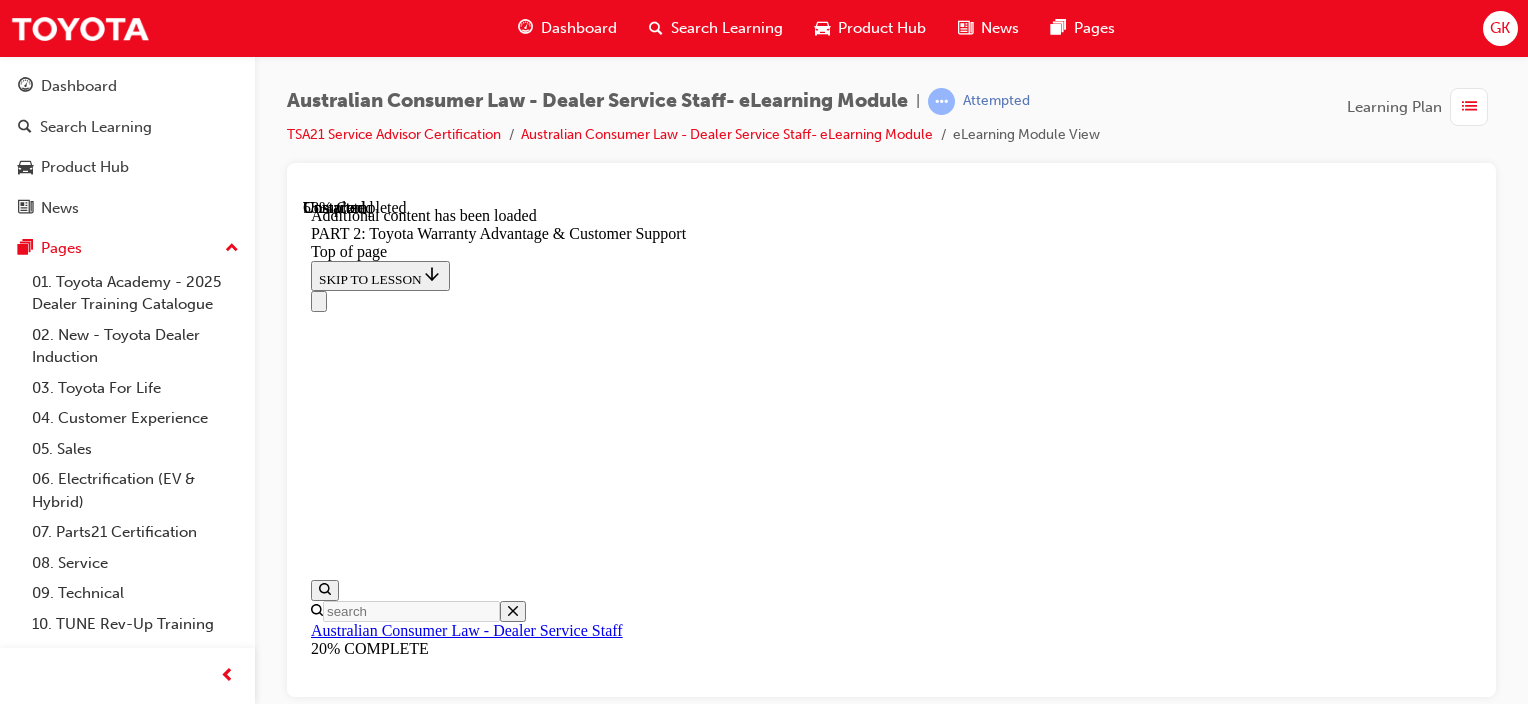 click on "CONTINUE" at bounding box center [354, 10736] 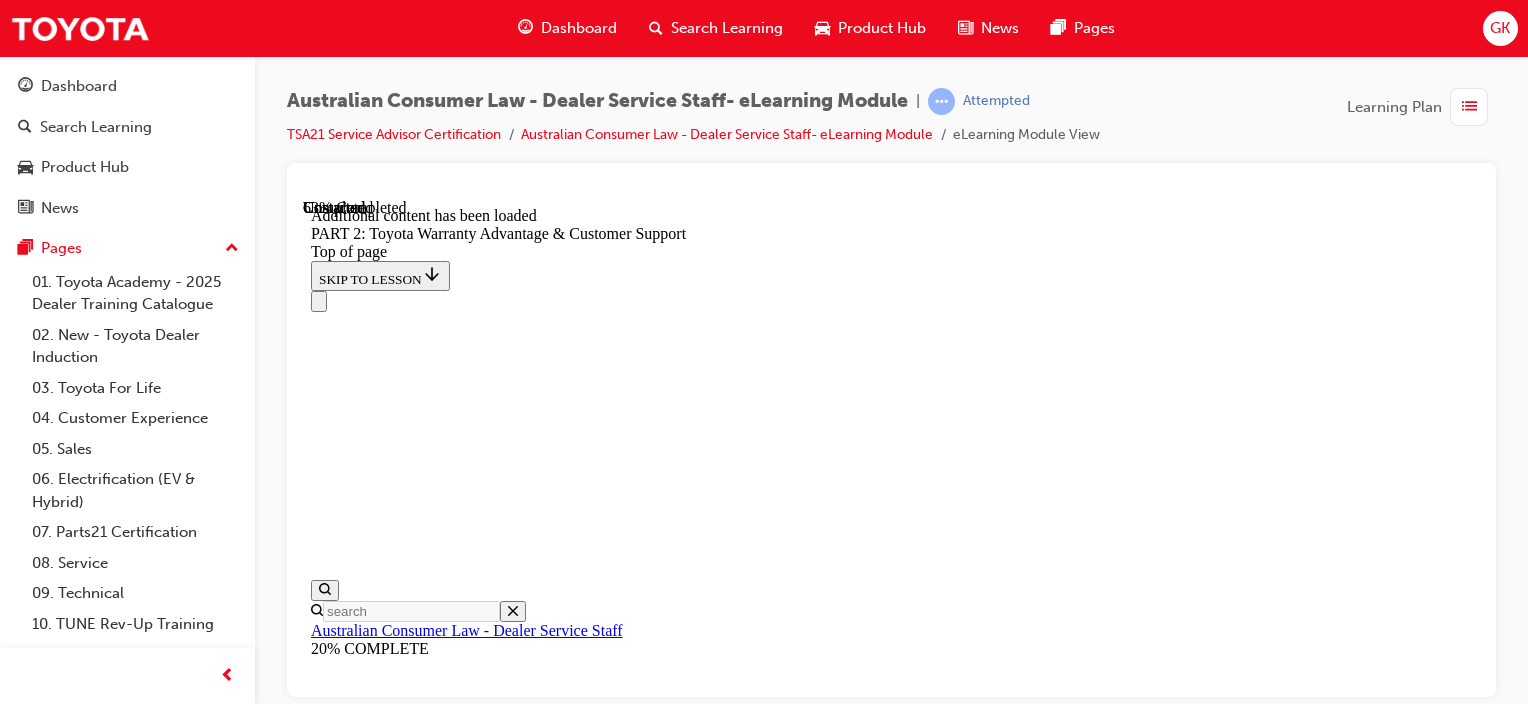scroll, scrollTop: 5012, scrollLeft: 0, axis: vertical 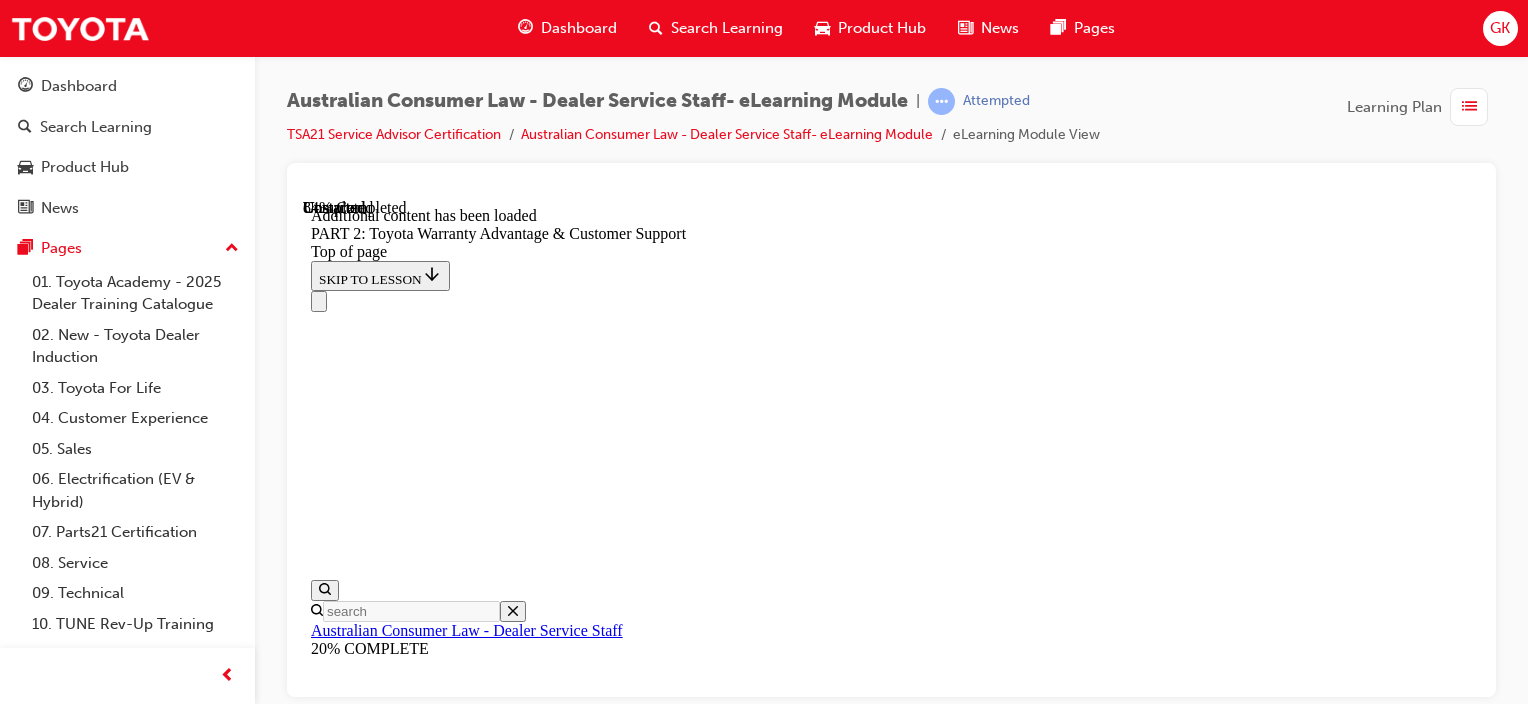 click on "CONTINUE" at bounding box center (354, 11968) 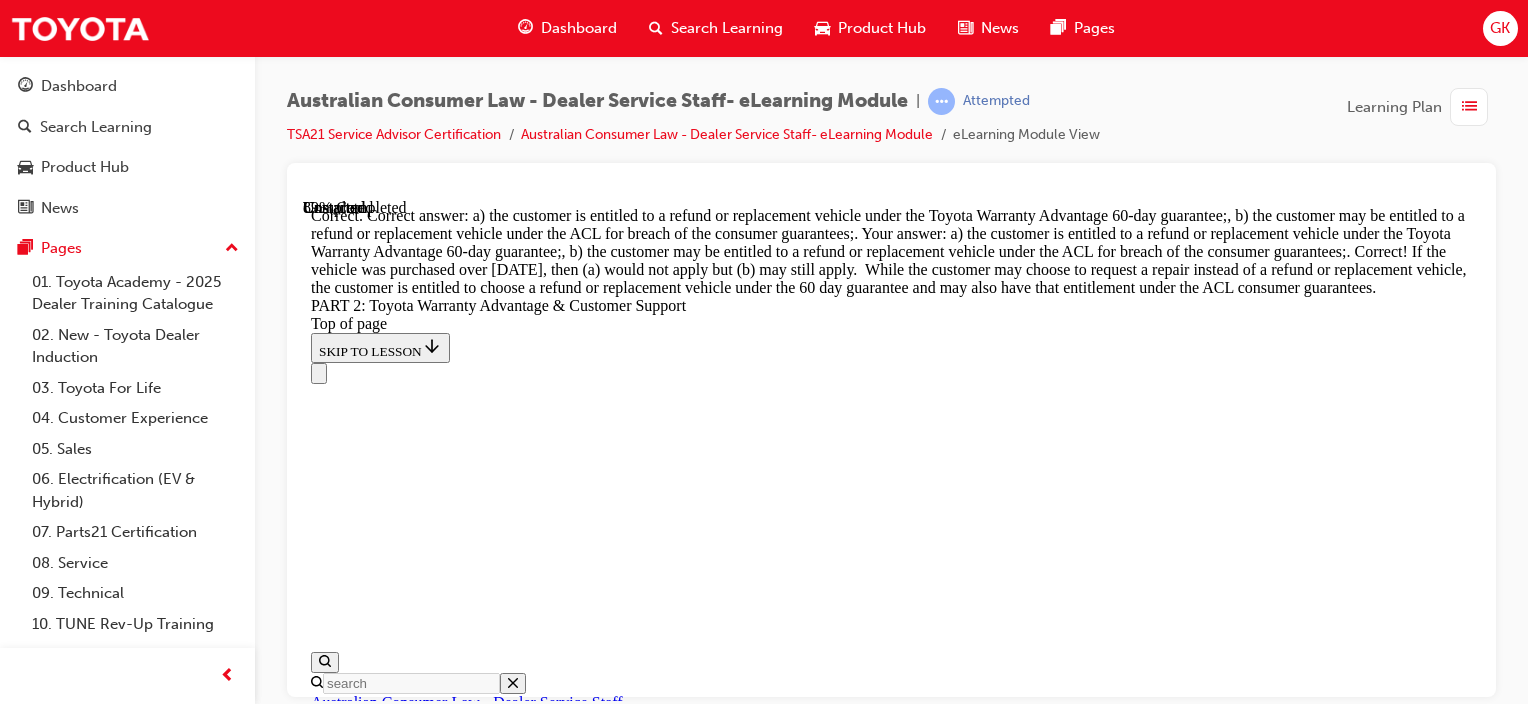 scroll, scrollTop: 8368, scrollLeft: 0, axis: vertical 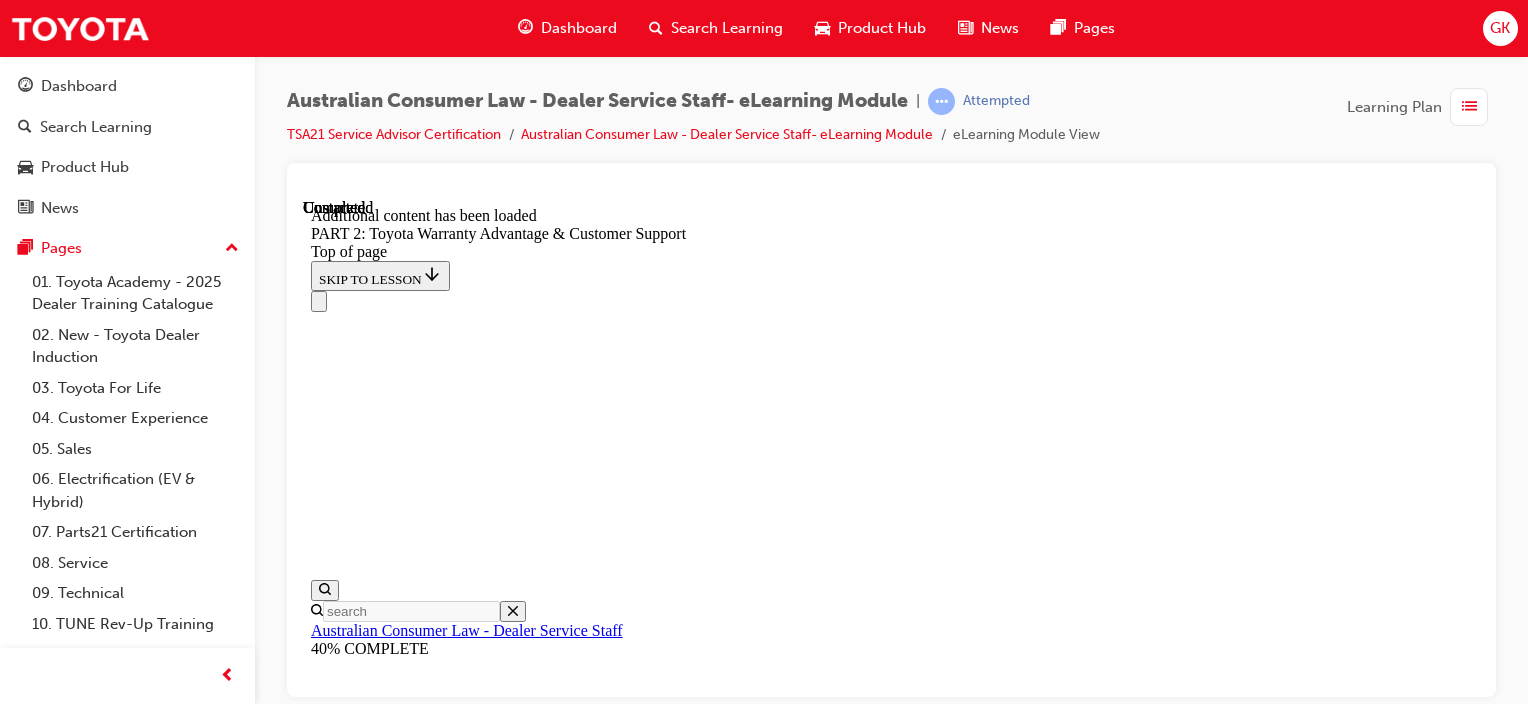 click on "Lesson 3 - PART 3: Misleading & Deceptive Conduct / False or Misleading Representations" at bounding box center [606, 16288] 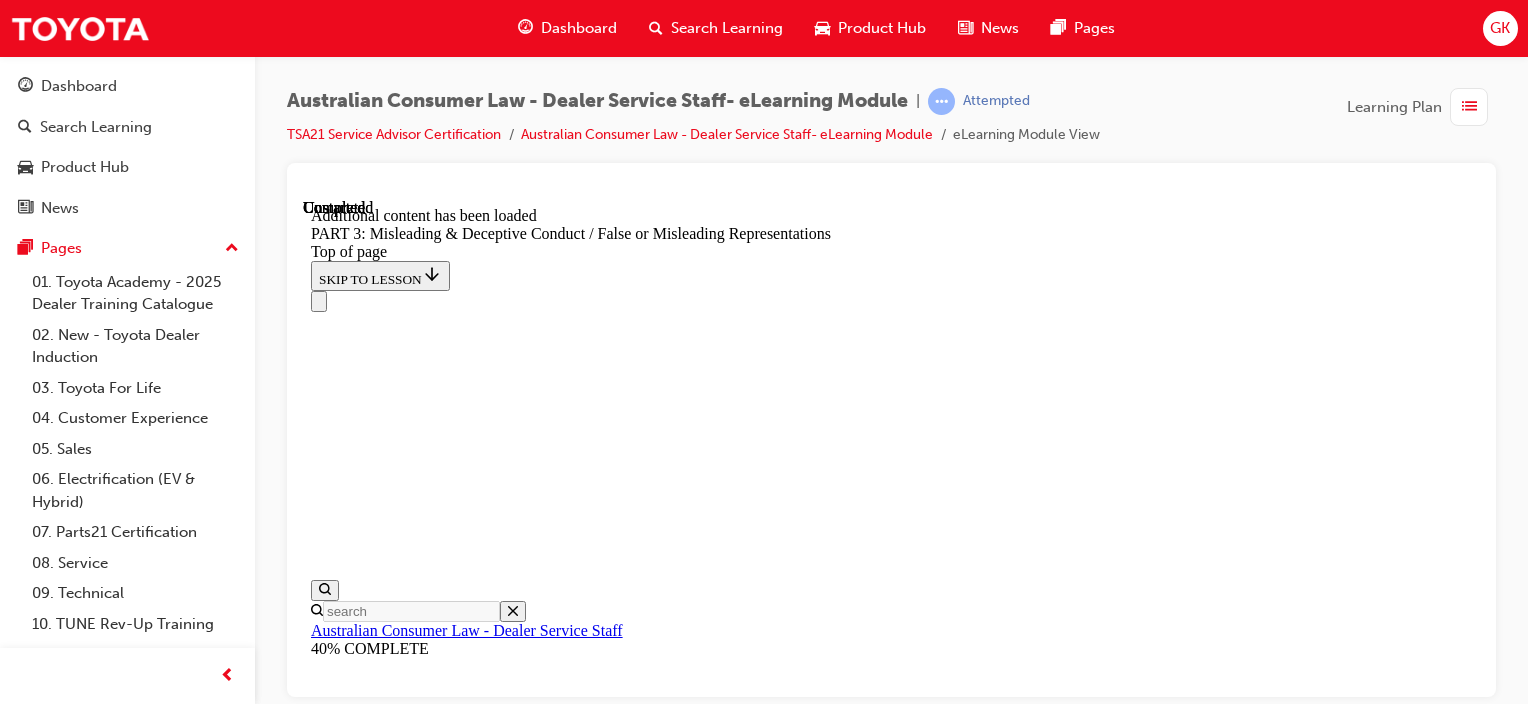 scroll, scrollTop: 0, scrollLeft: 0, axis: both 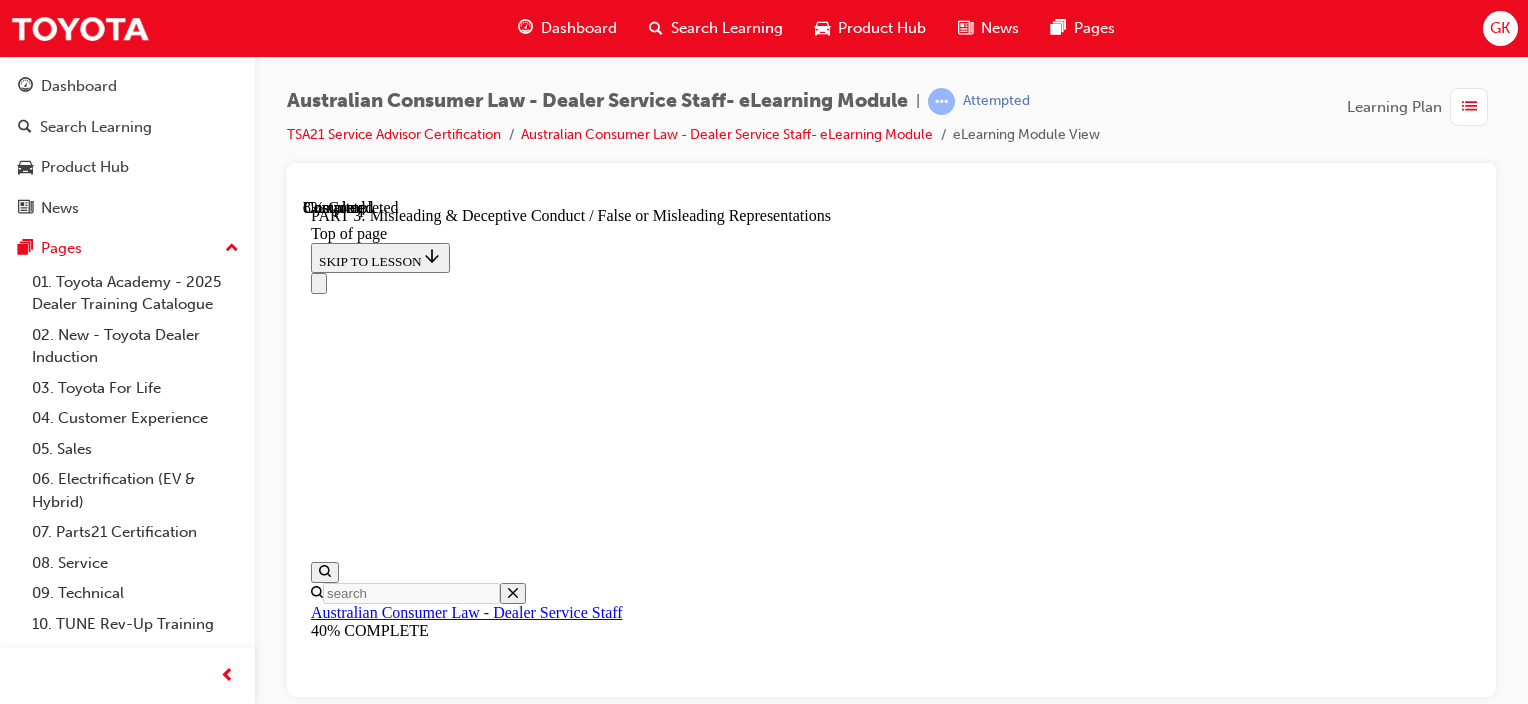 click on "CONTINUE" at bounding box center (354, 8738) 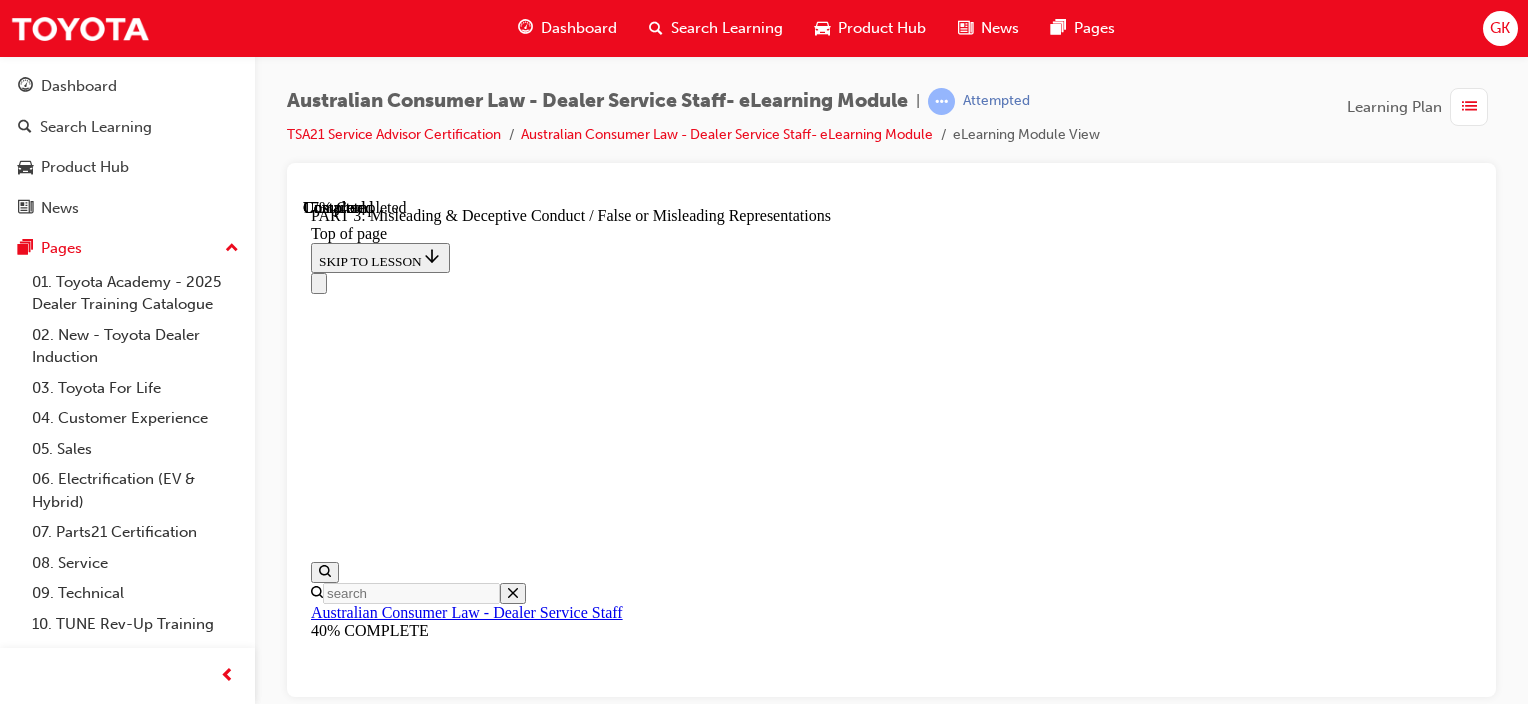 scroll, scrollTop: 1696, scrollLeft: 0, axis: vertical 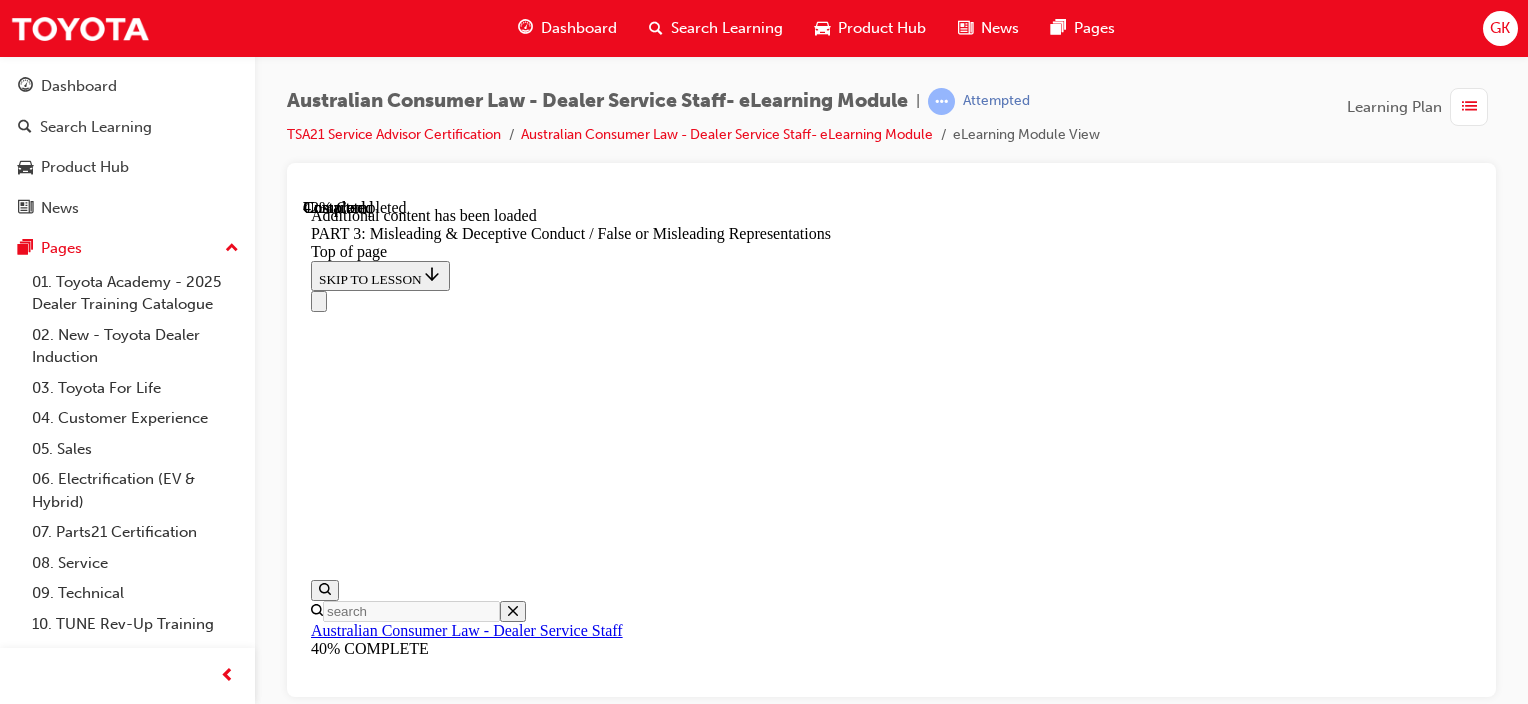 click at bounding box center (891, 19483) 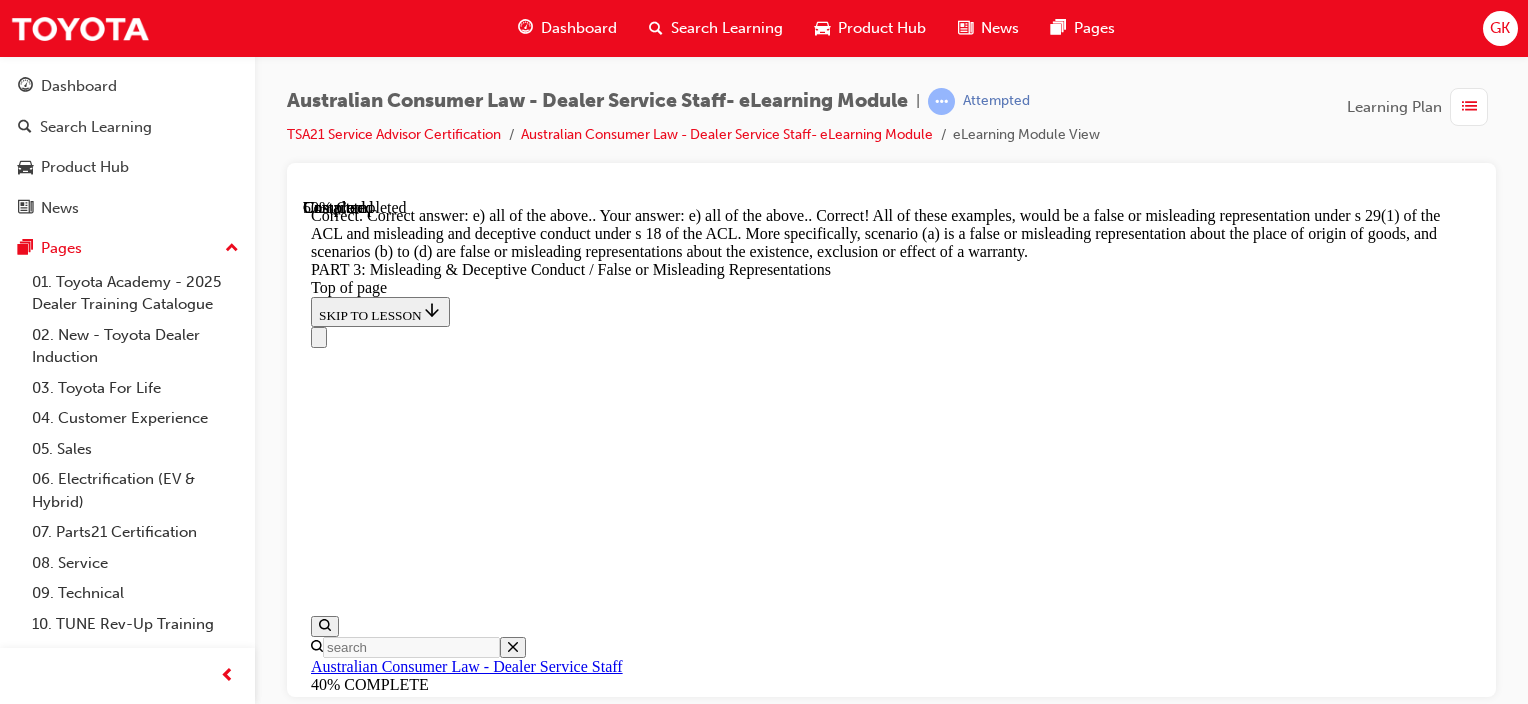 scroll, scrollTop: 5901, scrollLeft: 0, axis: vertical 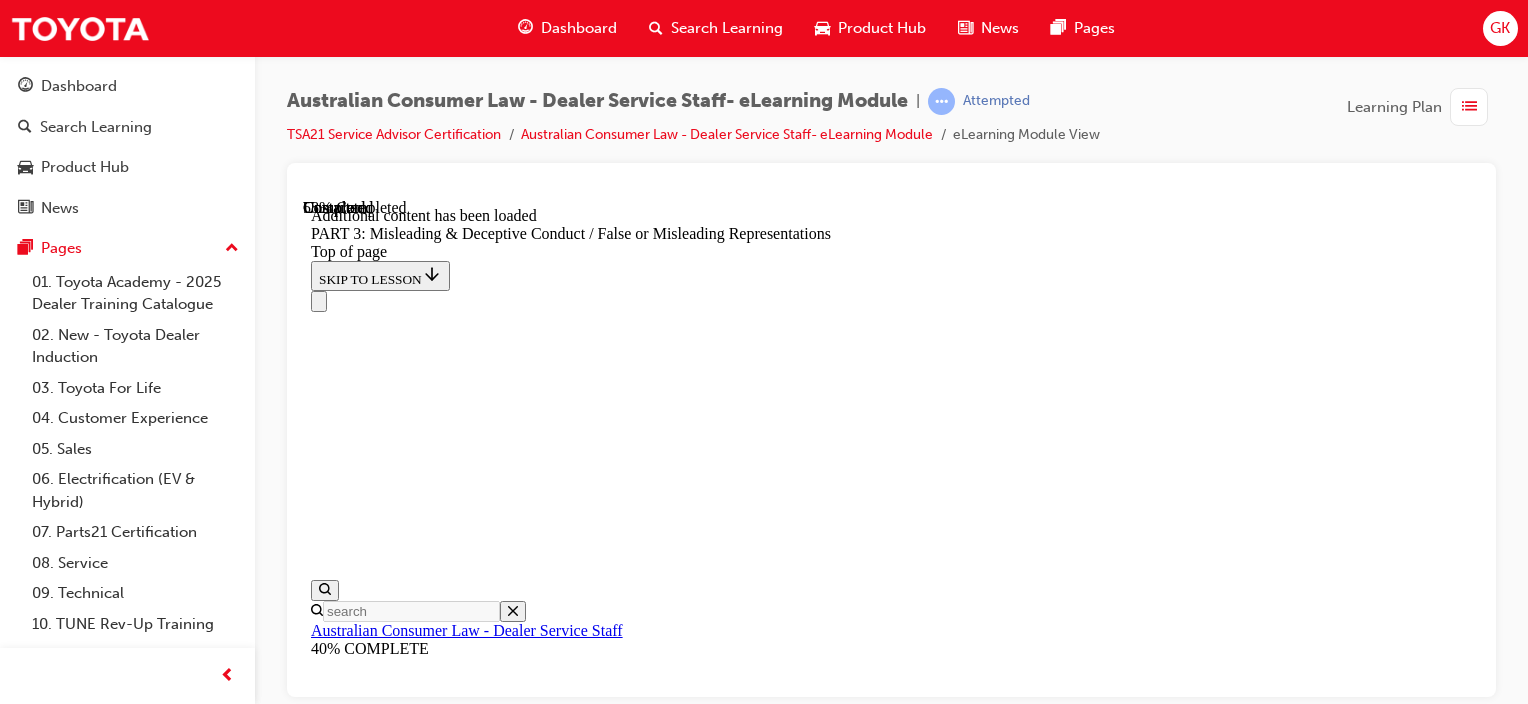 click on "CONTINUE" at bounding box center (354, 21264) 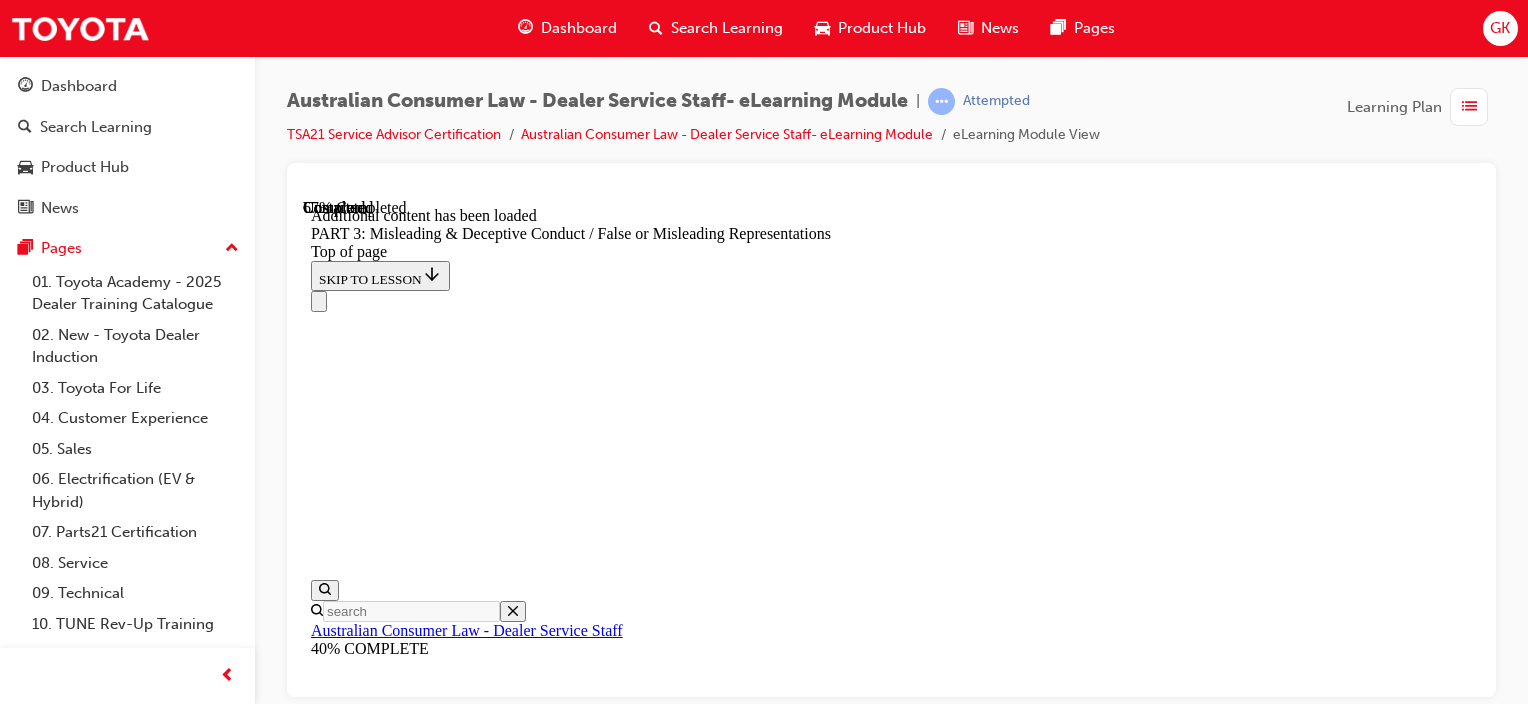 scroll, scrollTop: 6621, scrollLeft: 0, axis: vertical 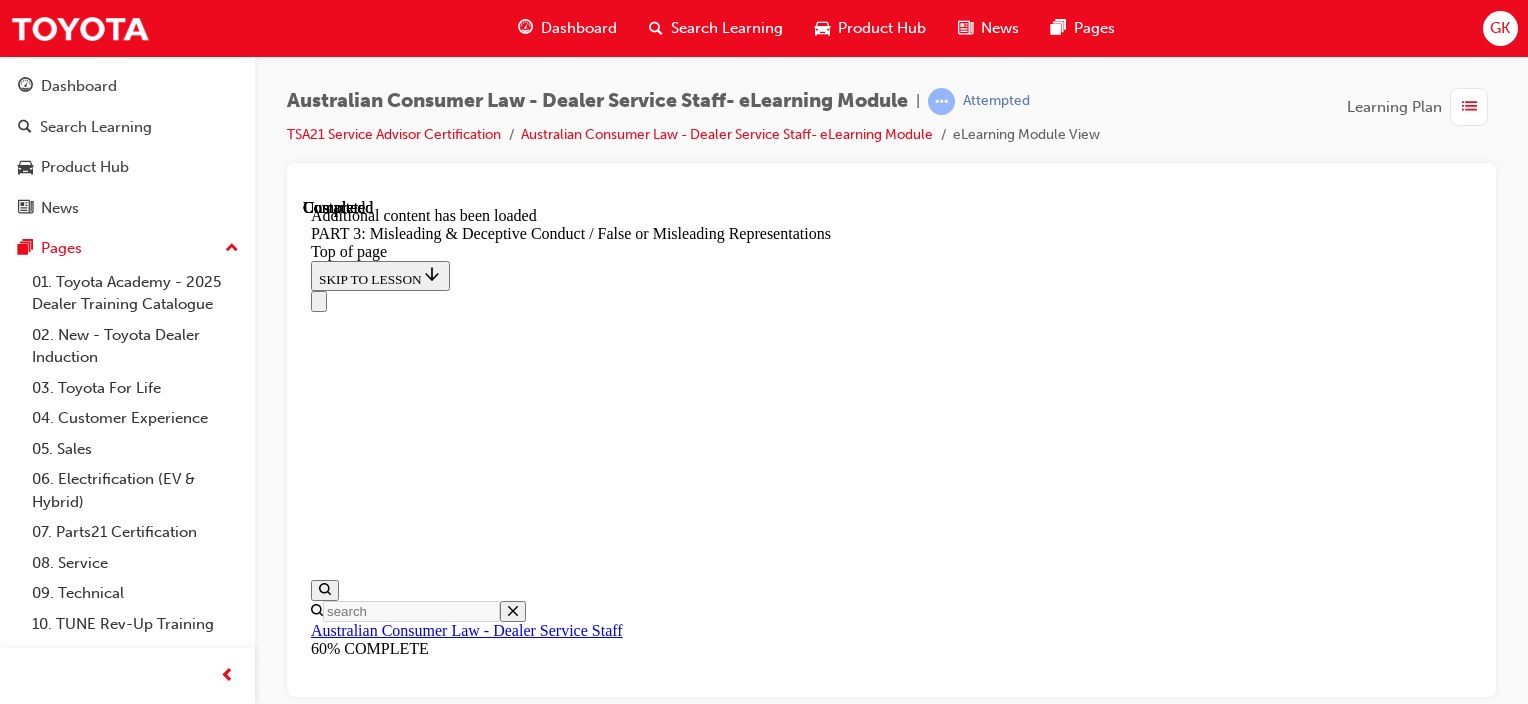 click on "Lesson 4 - Resources" at bounding box center (379, 22628) 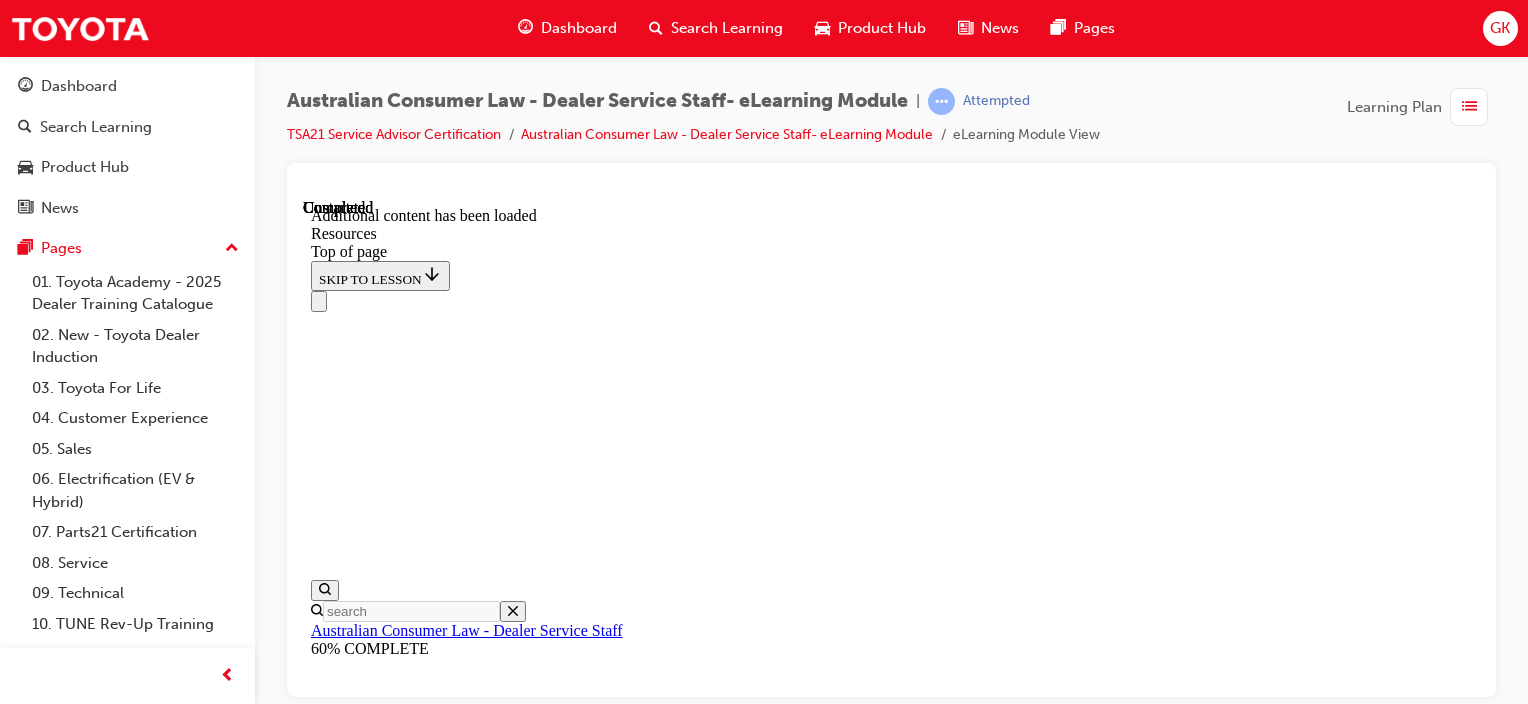 scroll, scrollTop: 0, scrollLeft: 0, axis: both 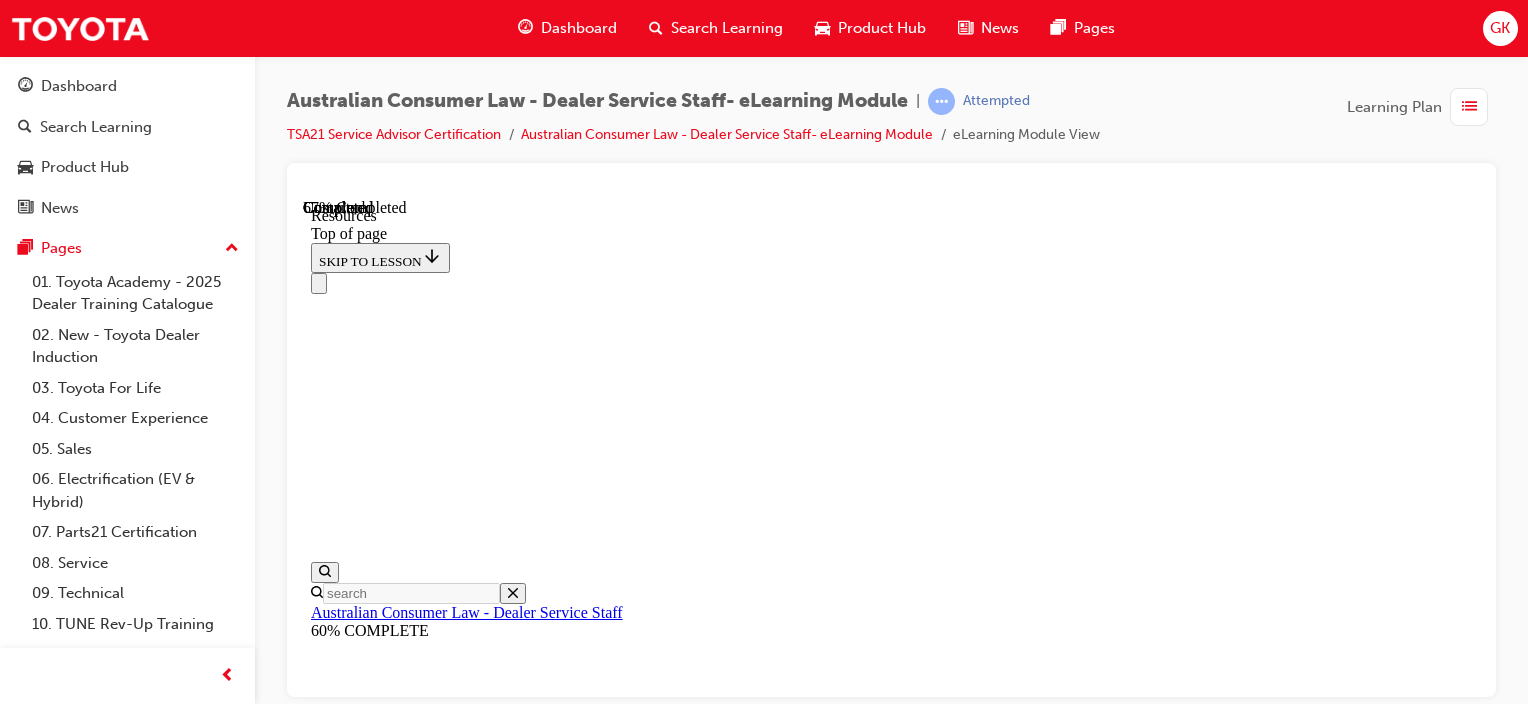 click on "CONTINUE" at bounding box center (353, 8685) 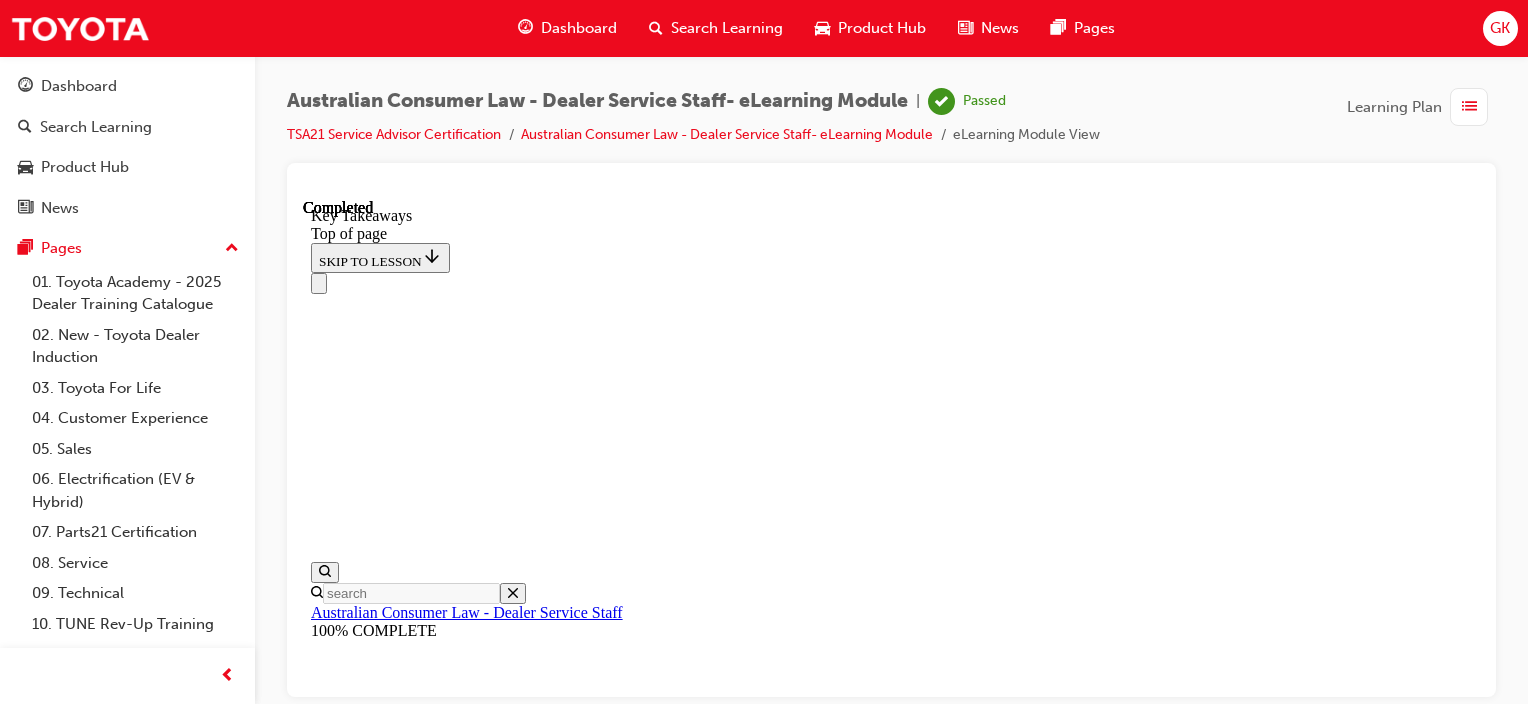 scroll, scrollTop: 538, scrollLeft: 0, axis: vertical 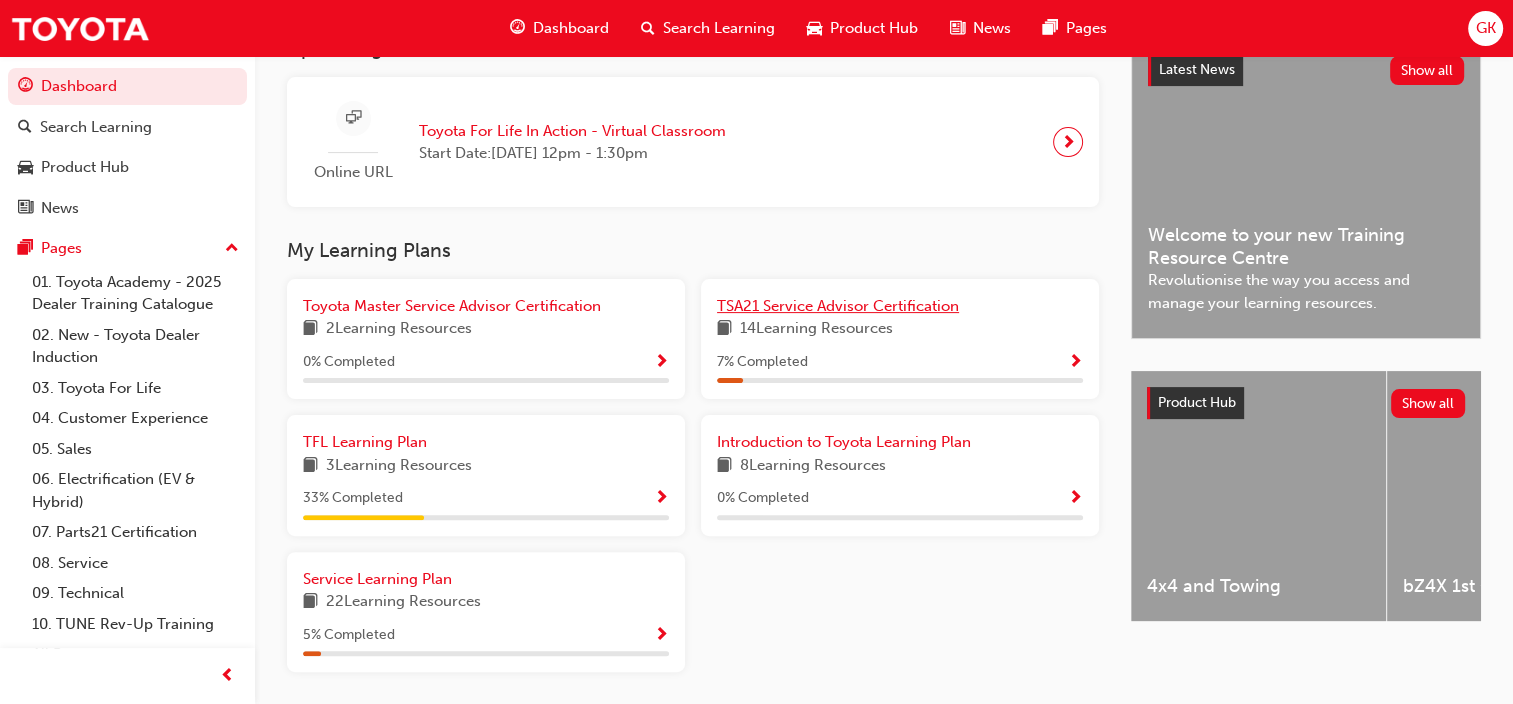 click on "TSA21 Service Advisor Certification" at bounding box center (838, 306) 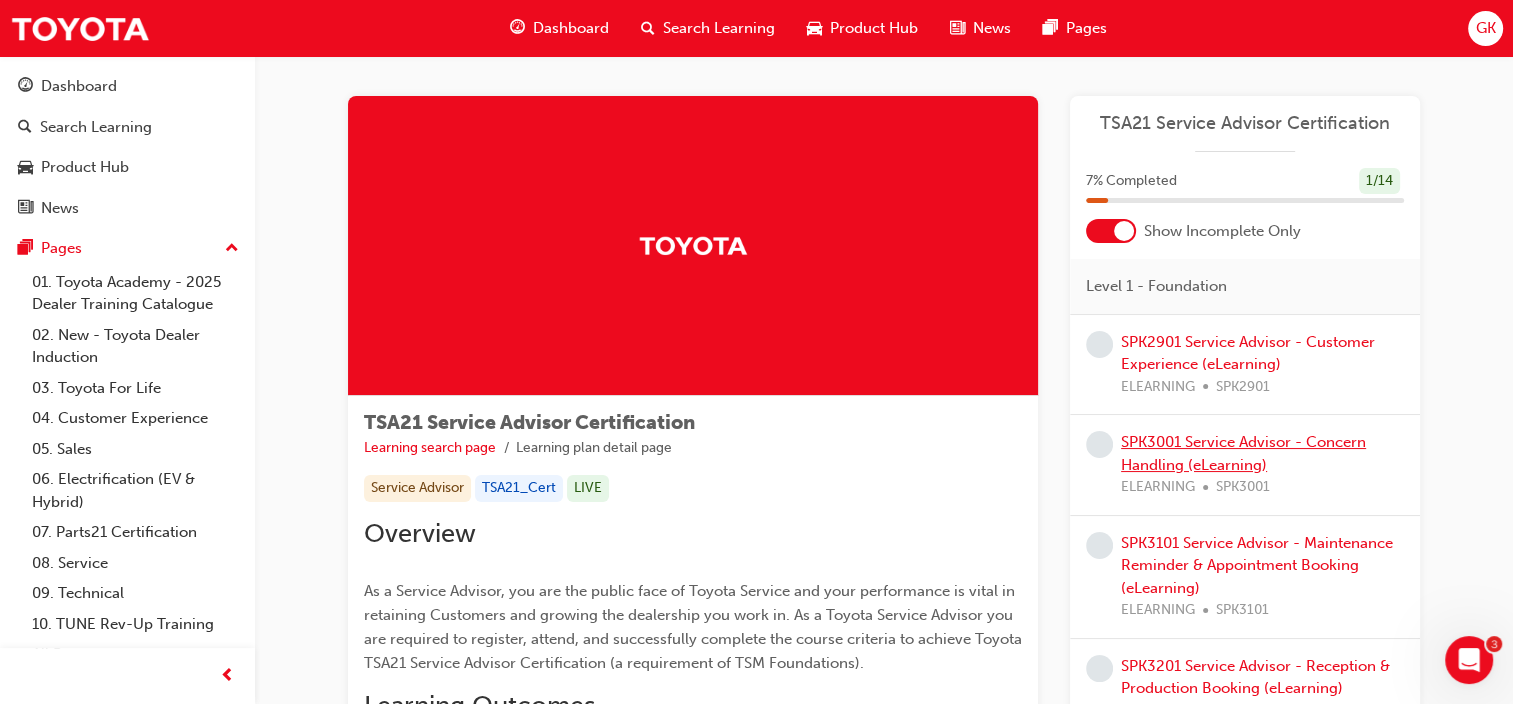scroll, scrollTop: 0, scrollLeft: 0, axis: both 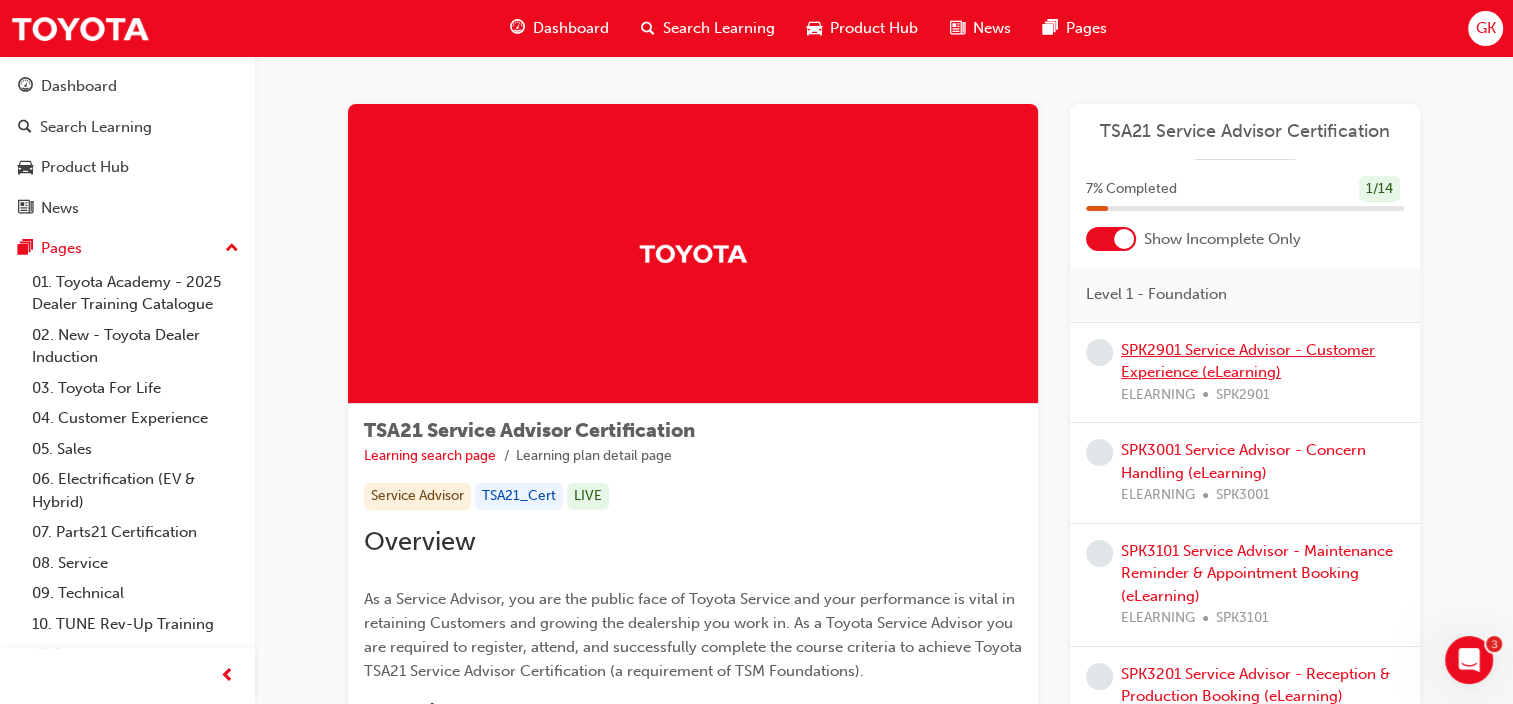 click on "SPK2901 Service Advisor - Customer Experience (eLearning)" at bounding box center (1248, 361) 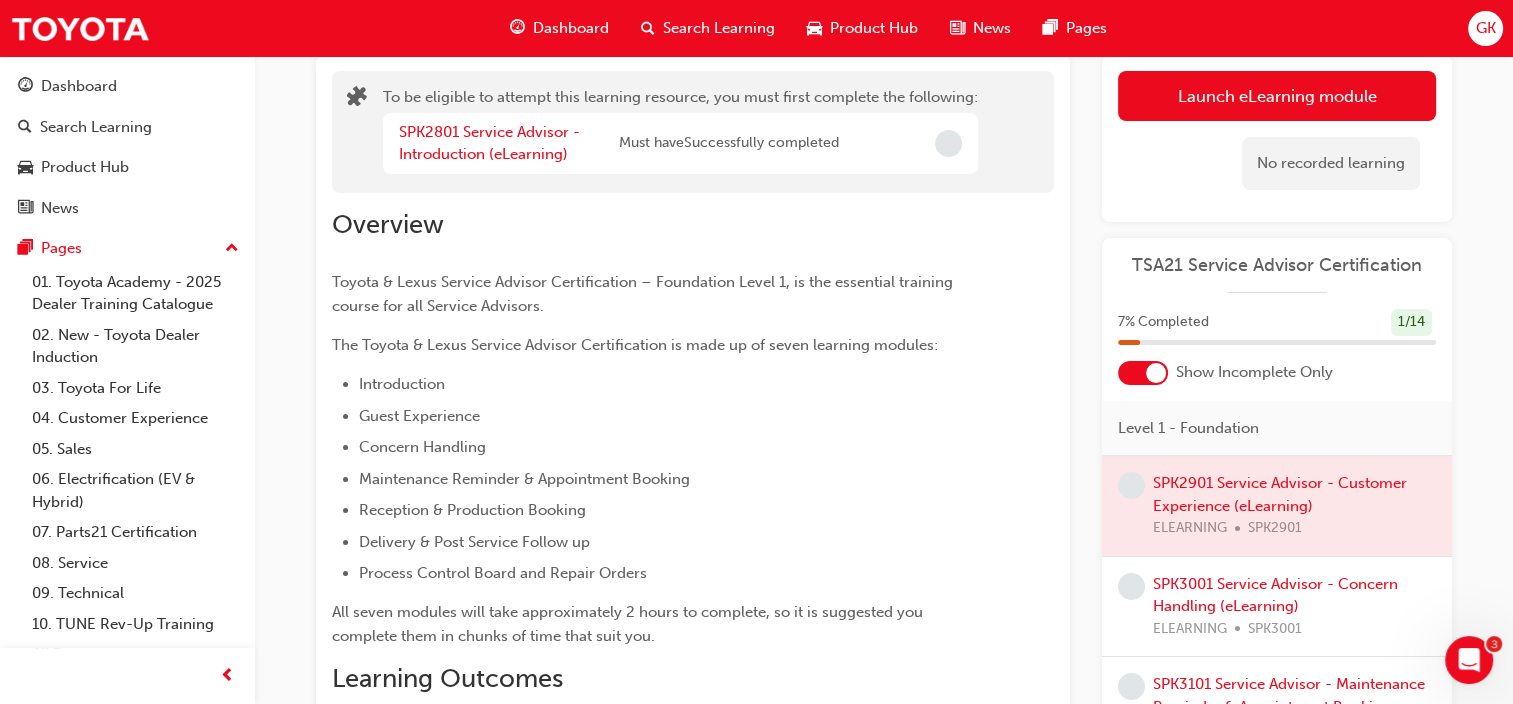scroll, scrollTop: 0, scrollLeft: 0, axis: both 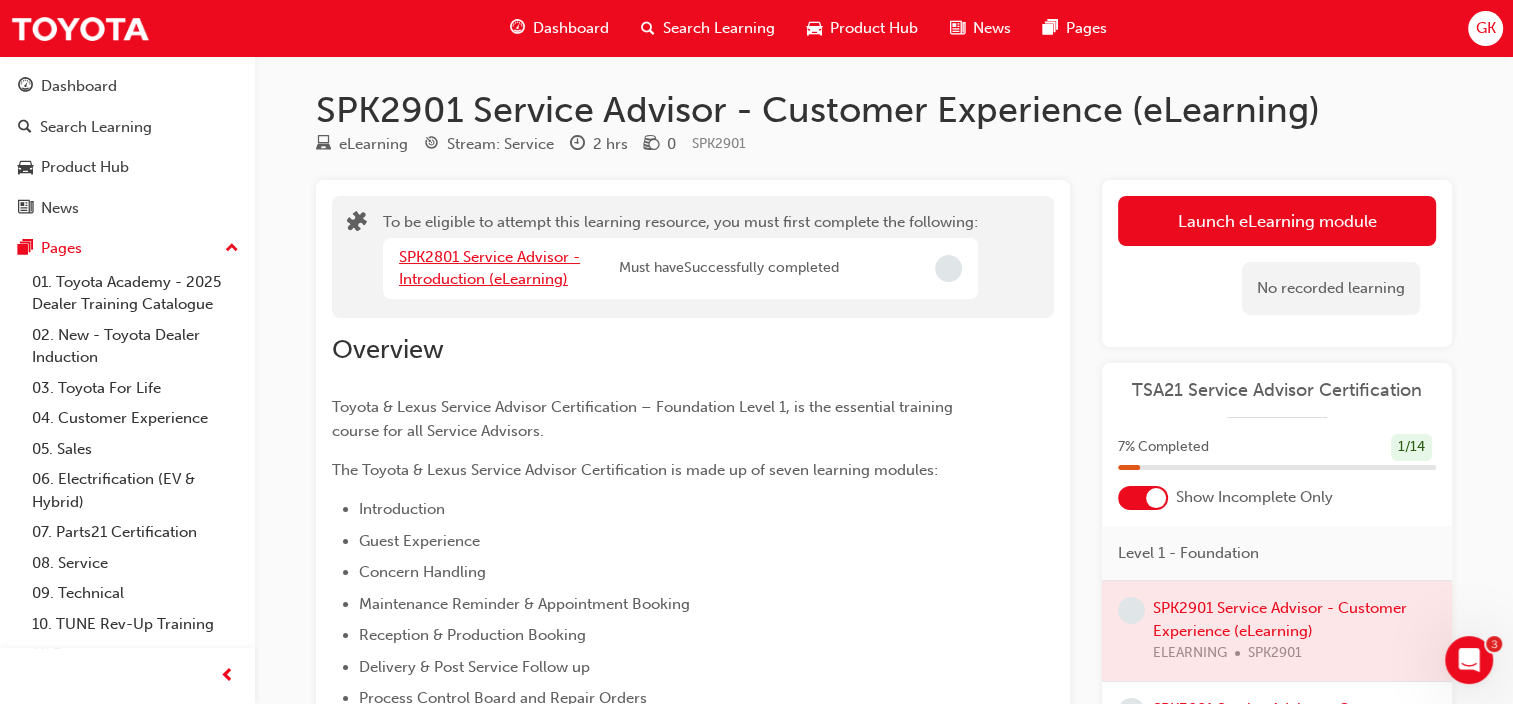 click on "SPK2801 Service Advisor - Introduction (eLearning)" at bounding box center [489, 268] 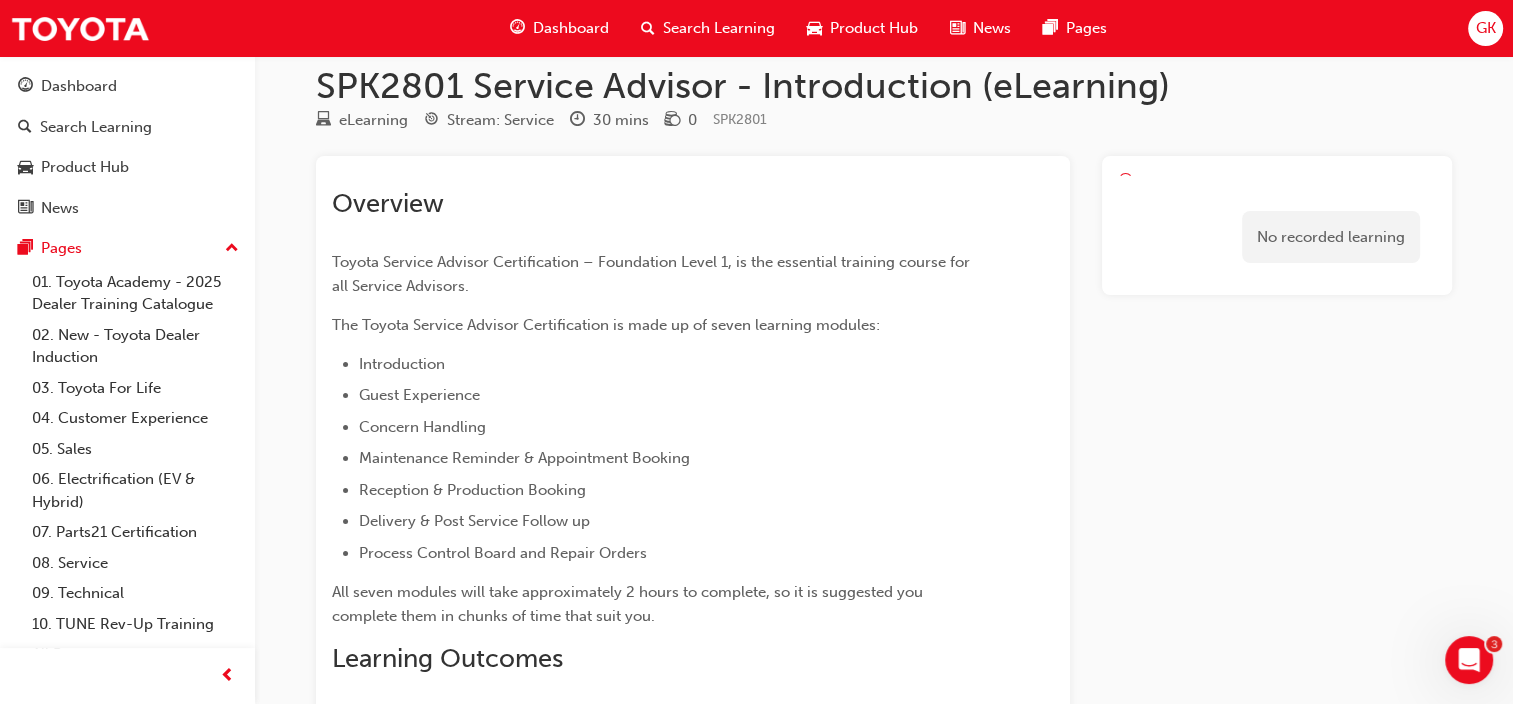 scroll, scrollTop: 0, scrollLeft: 0, axis: both 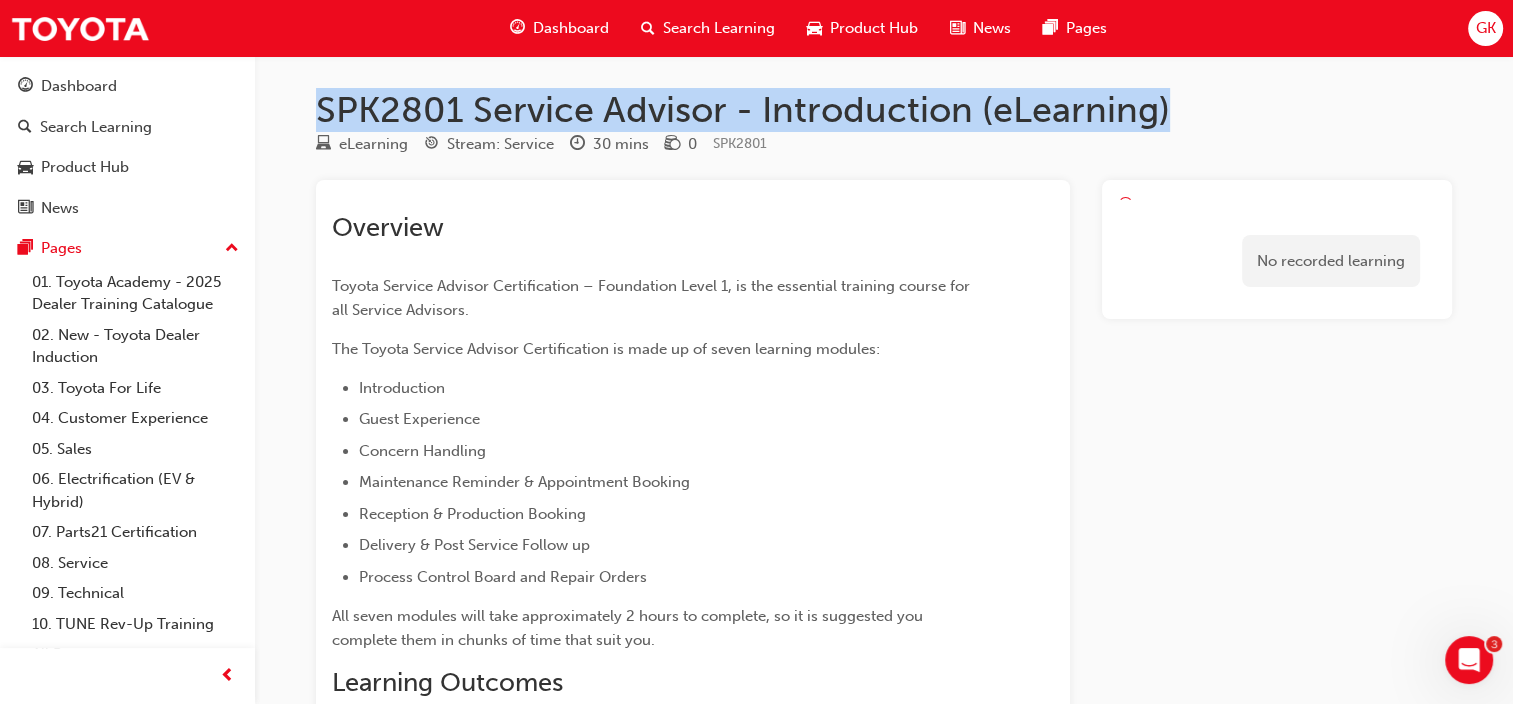 drag, startPoint x: 1168, startPoint y: 104, endPoint x: 322, endPoint y: 110, distance: 846.0213 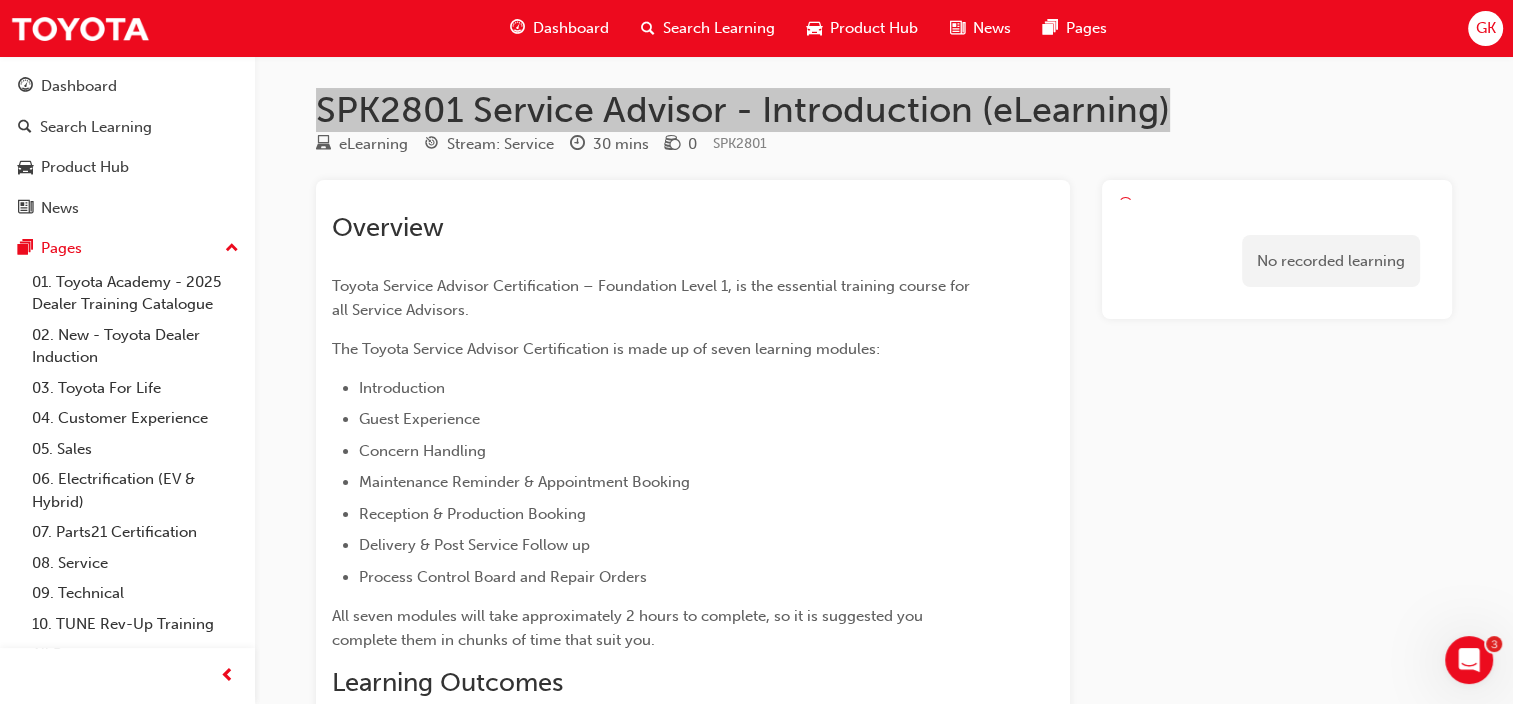 click 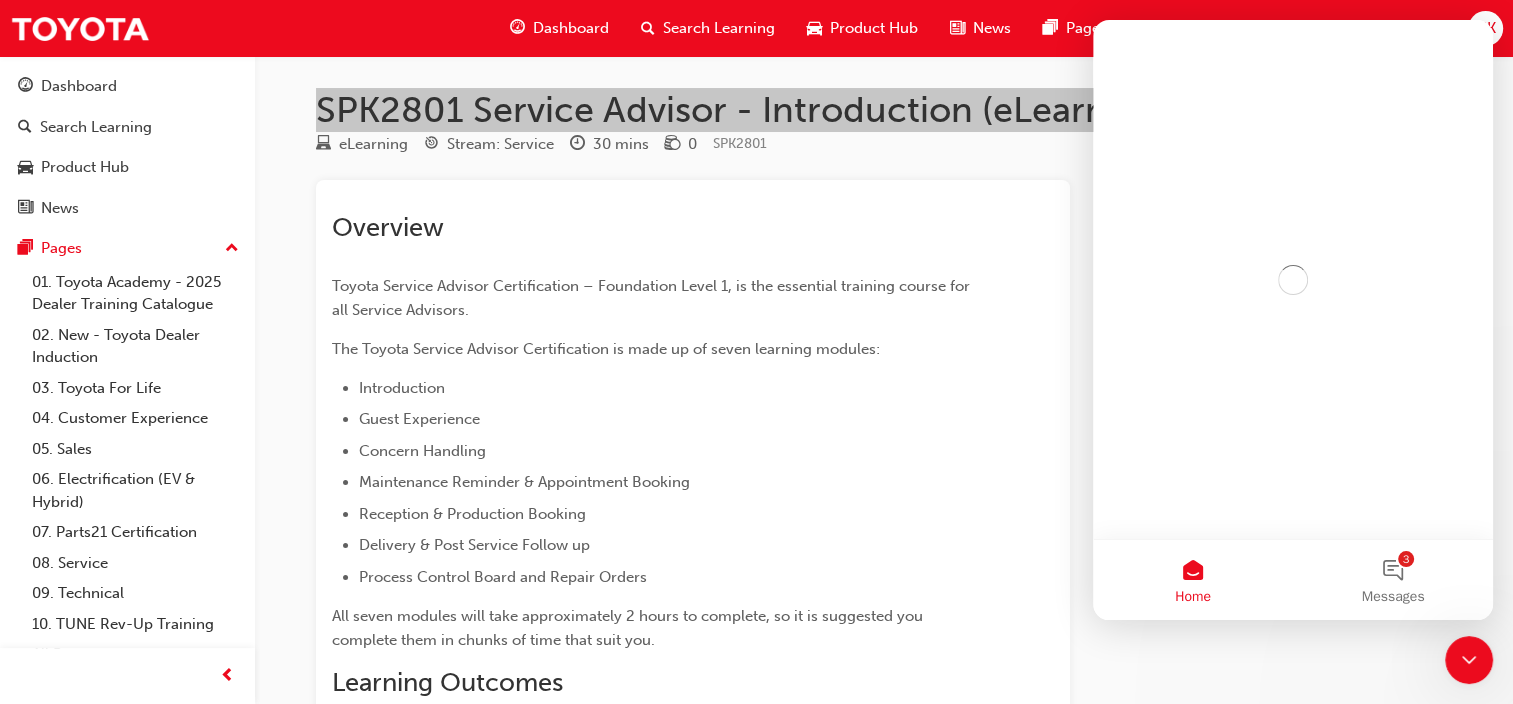 scroll, scrollTop: 0, scrollLeft: 0, axis: both 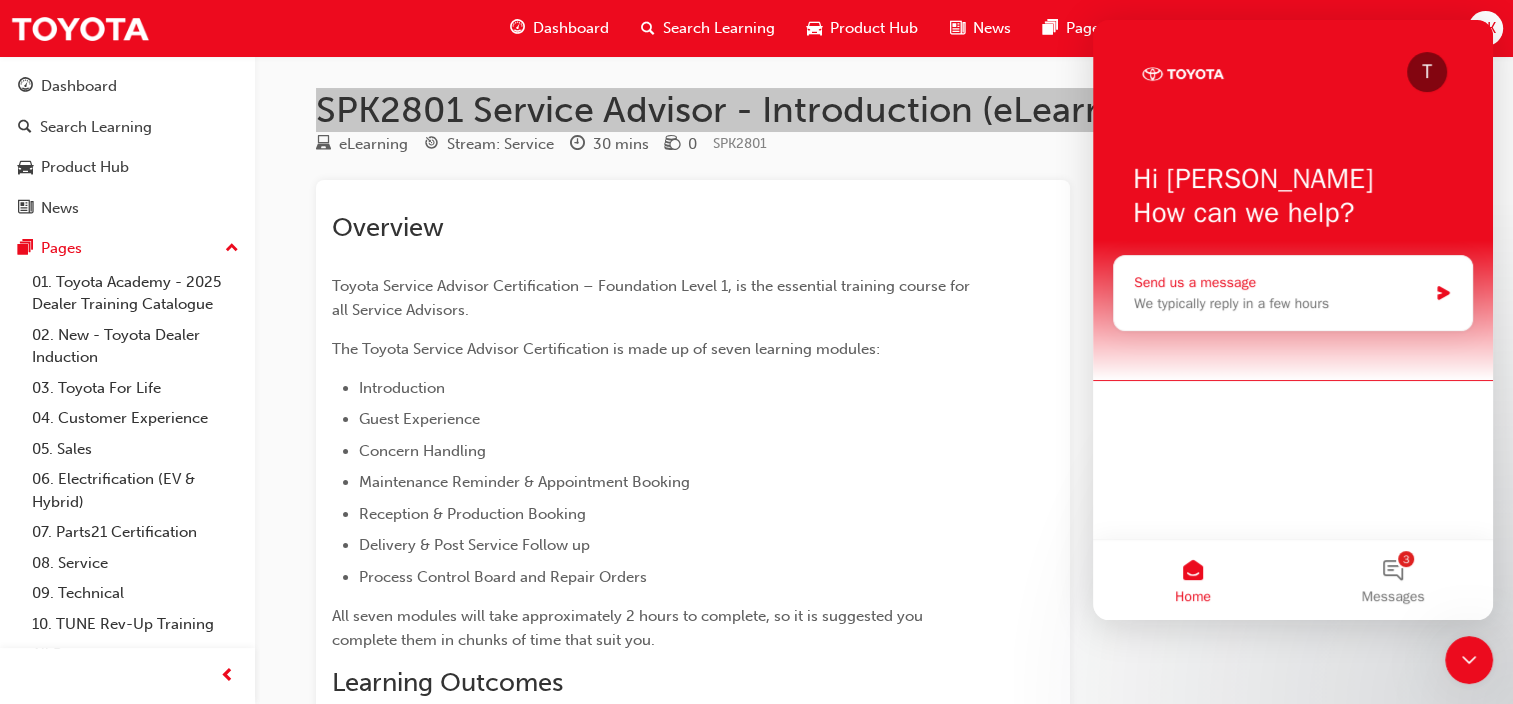 click on "We typically reply in a few hours" at bounding box center [1280, 303] 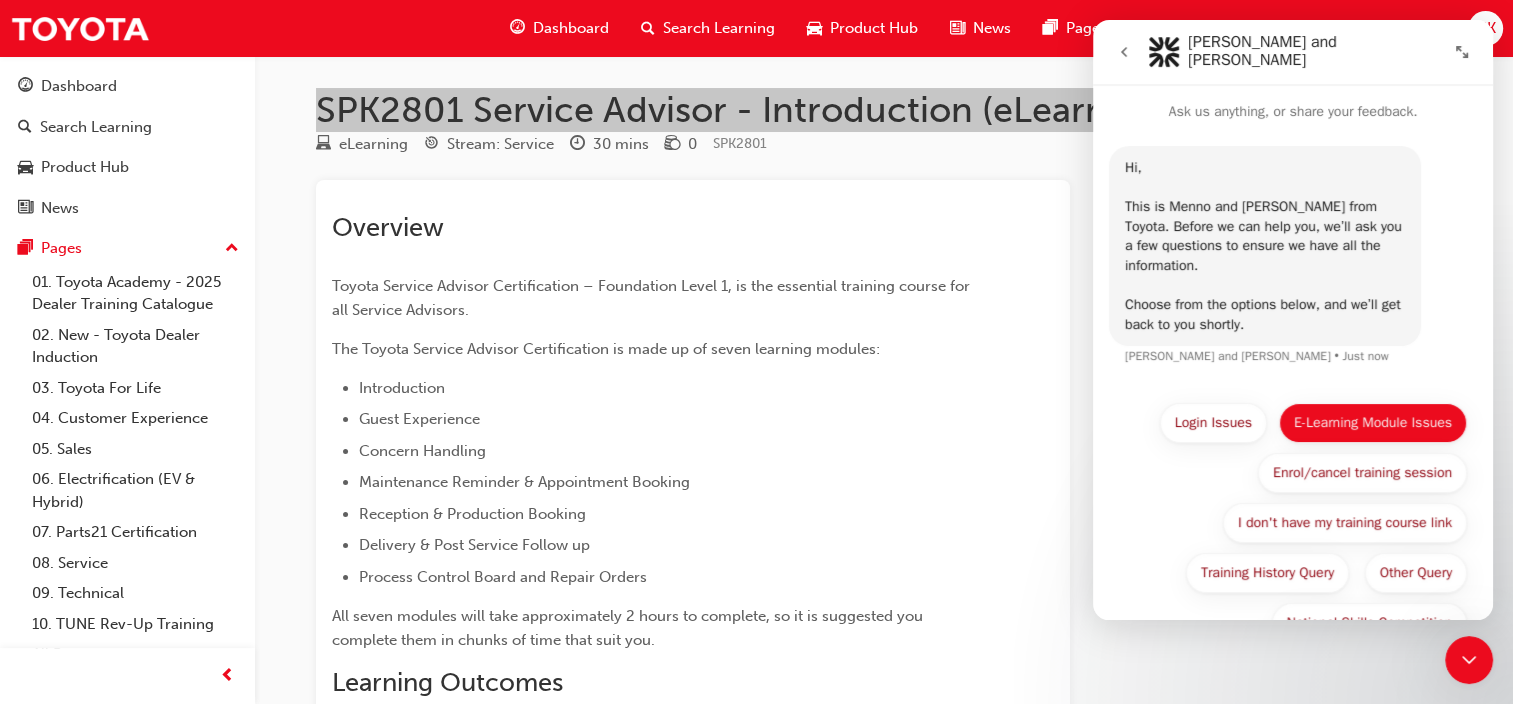 click on "E-Learning Module Issues" at bounding box center [1373, 423] 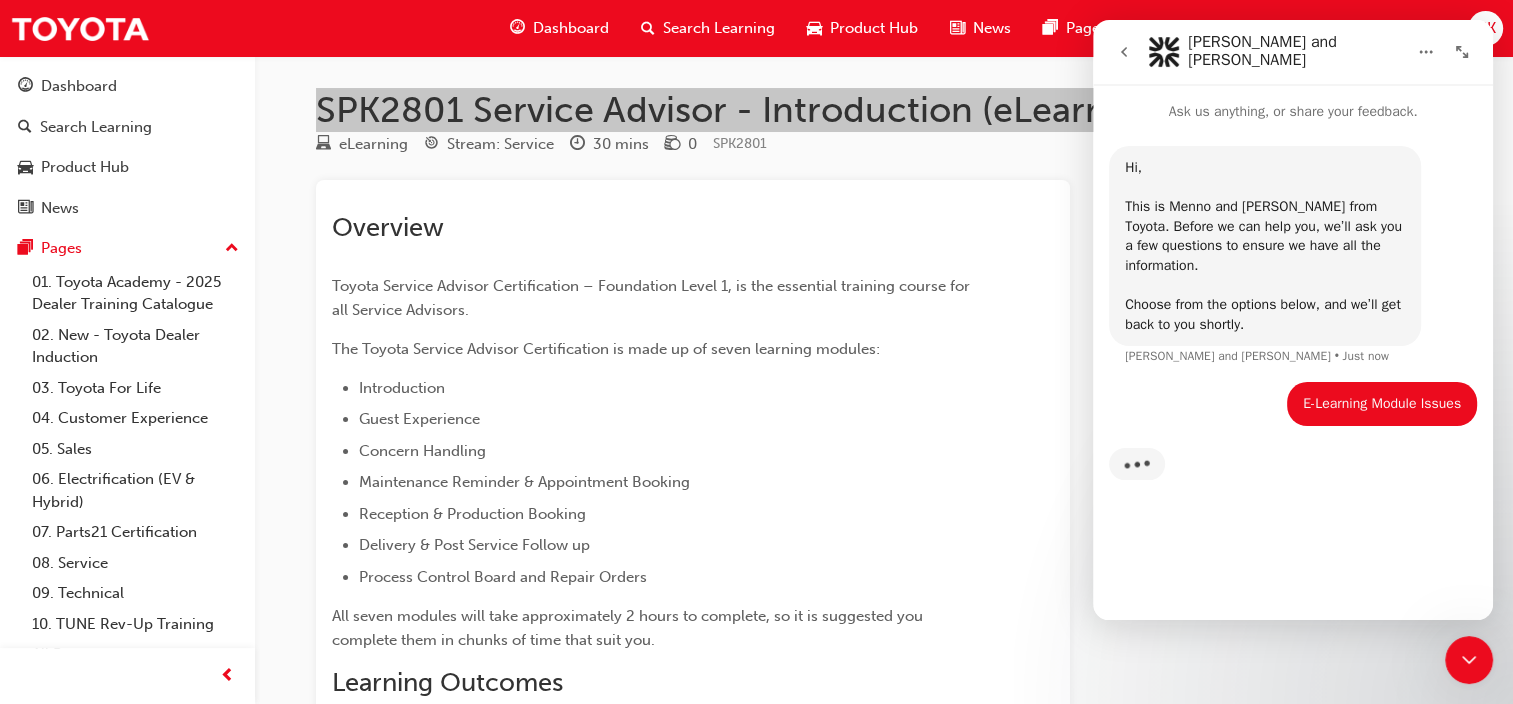 click on "Typing" at bounding box center (1293, 476) 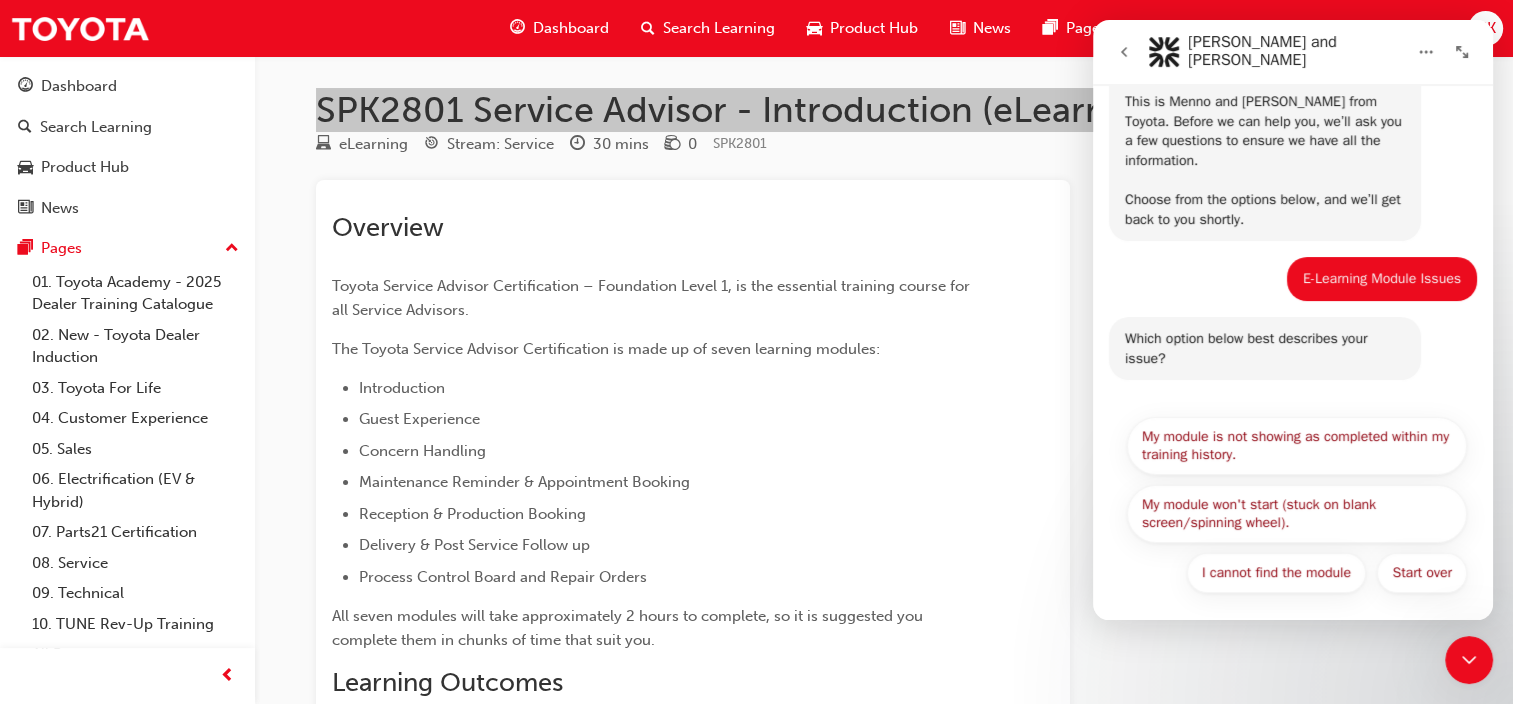 scroll, scrollTop: 111, scrollLeft: 0, axis: vertical 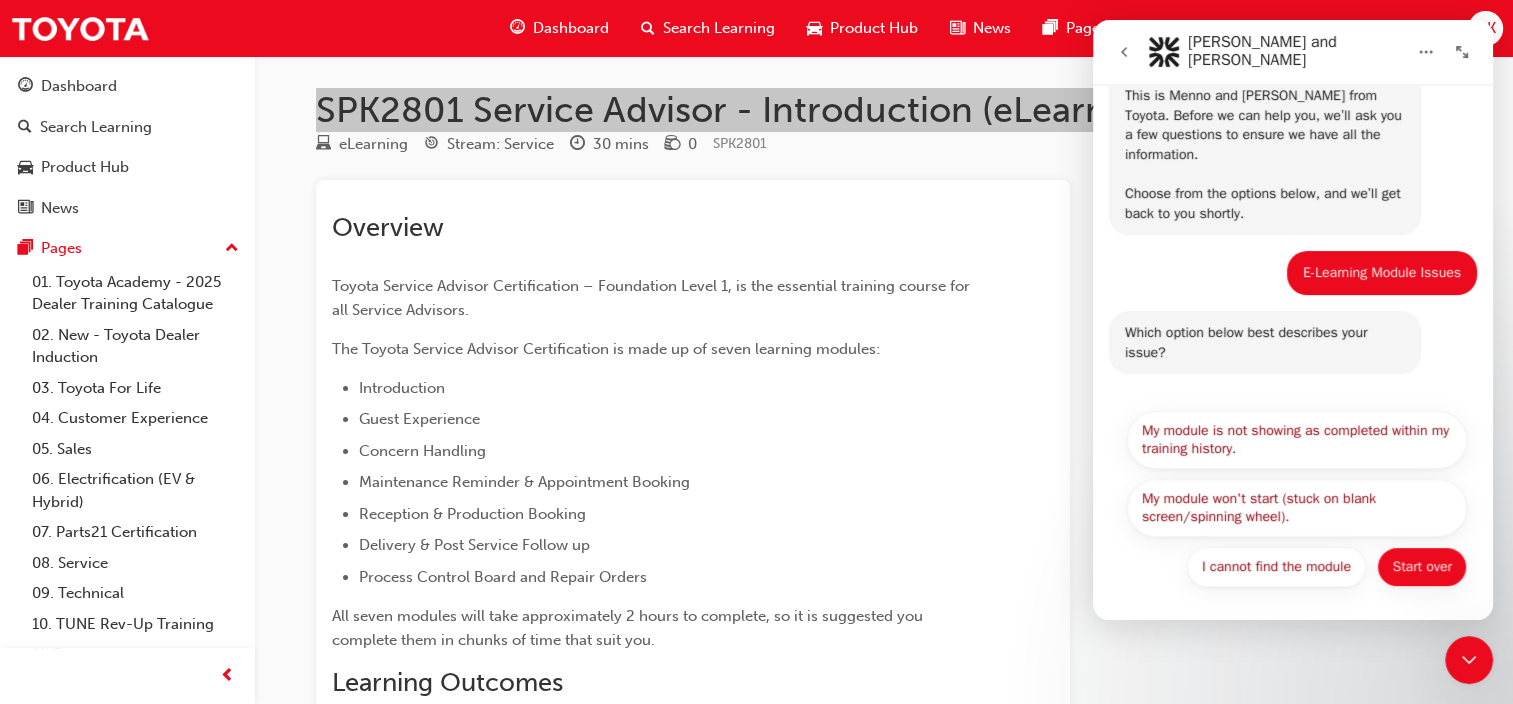 click on "Start over" at bounding box center (1422, 567) 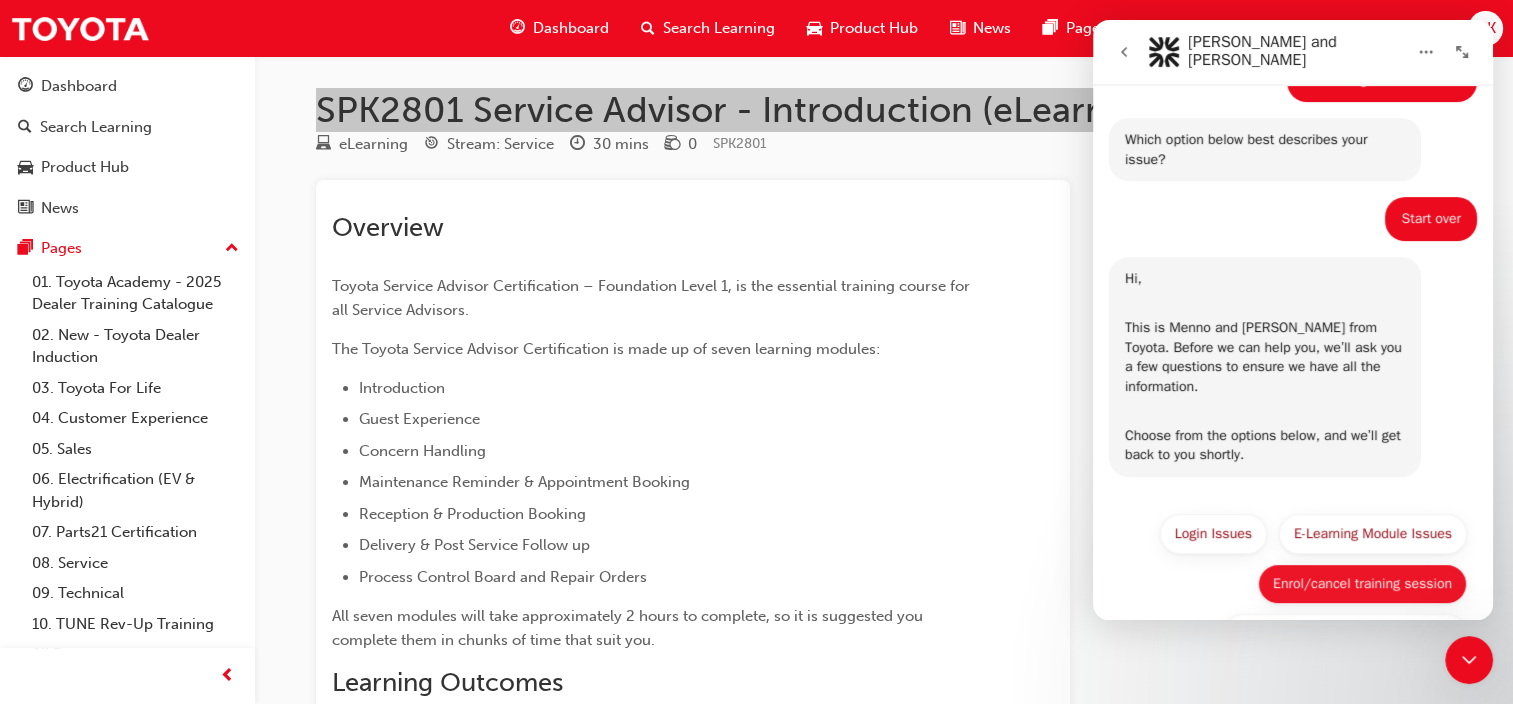 scroll, scrollTop: 471, scrollLeft: 0, axis: vertical 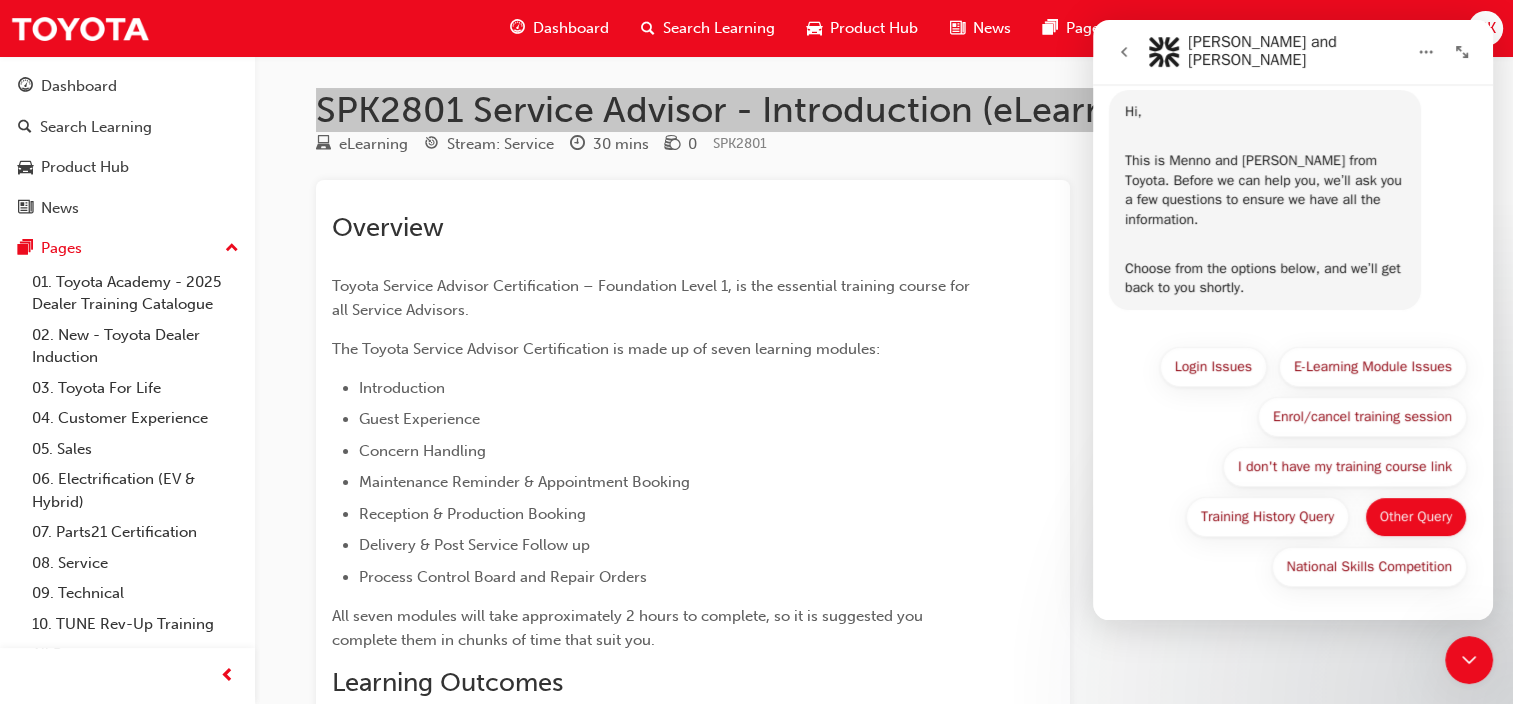 click on "Other Query" at bounding box center [1416, 517] 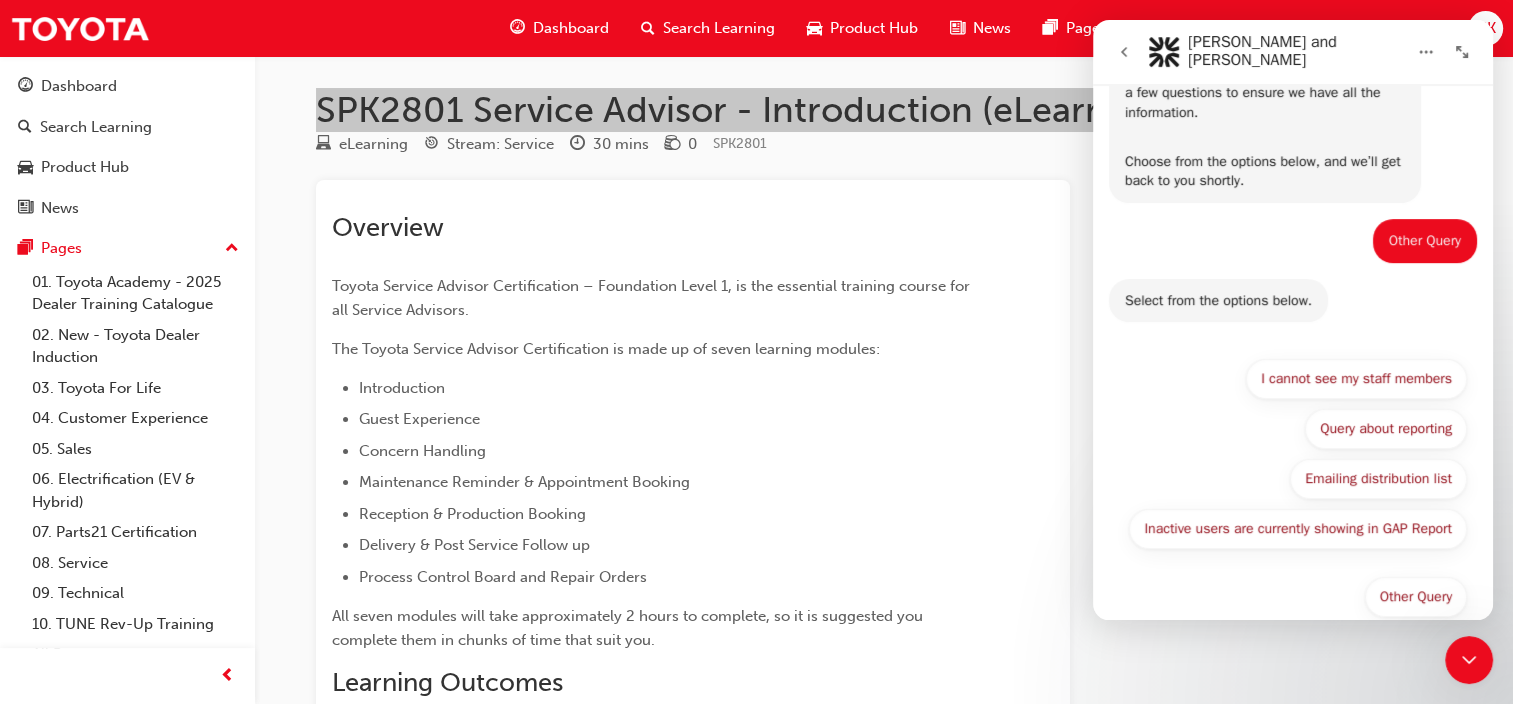 scroll, scrollTop: 608, scrollLeft: 0, axis: vertical 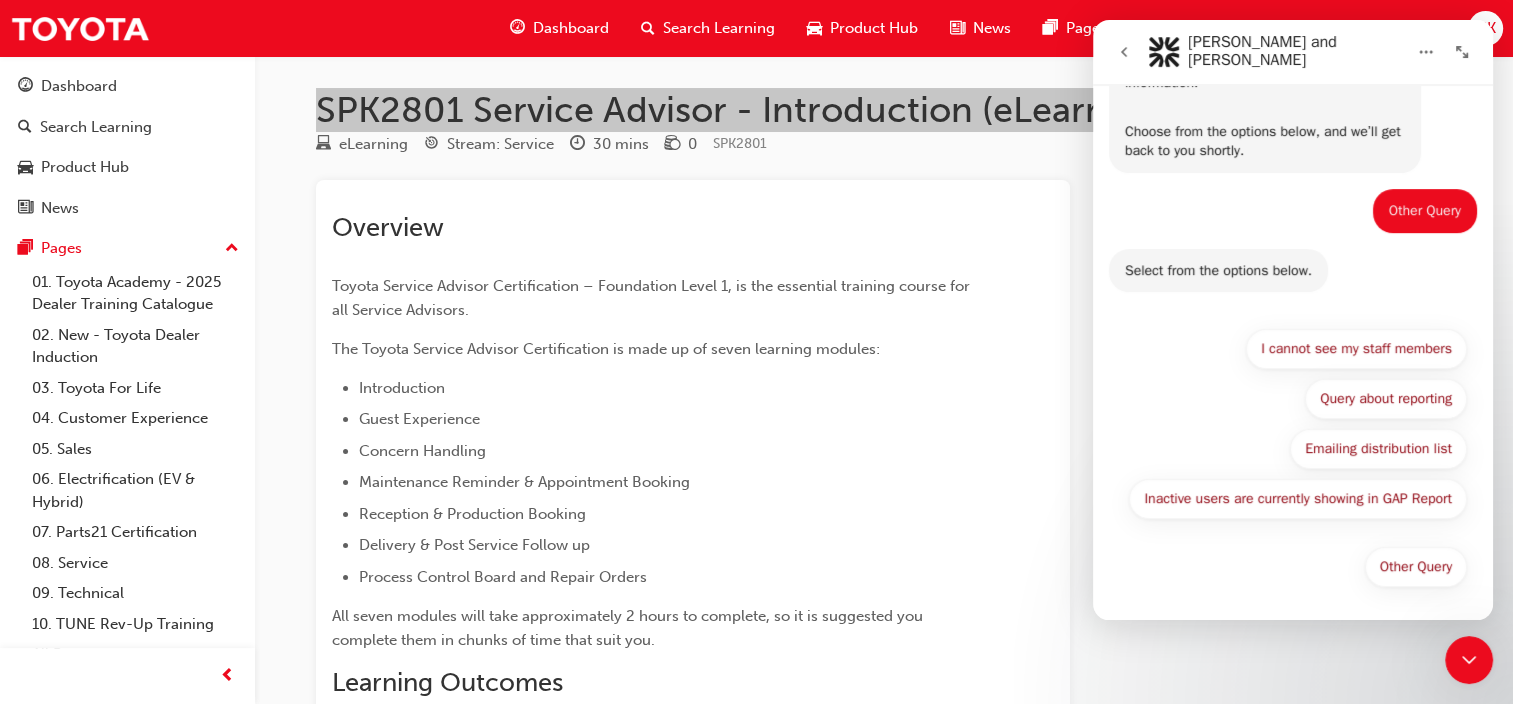 click 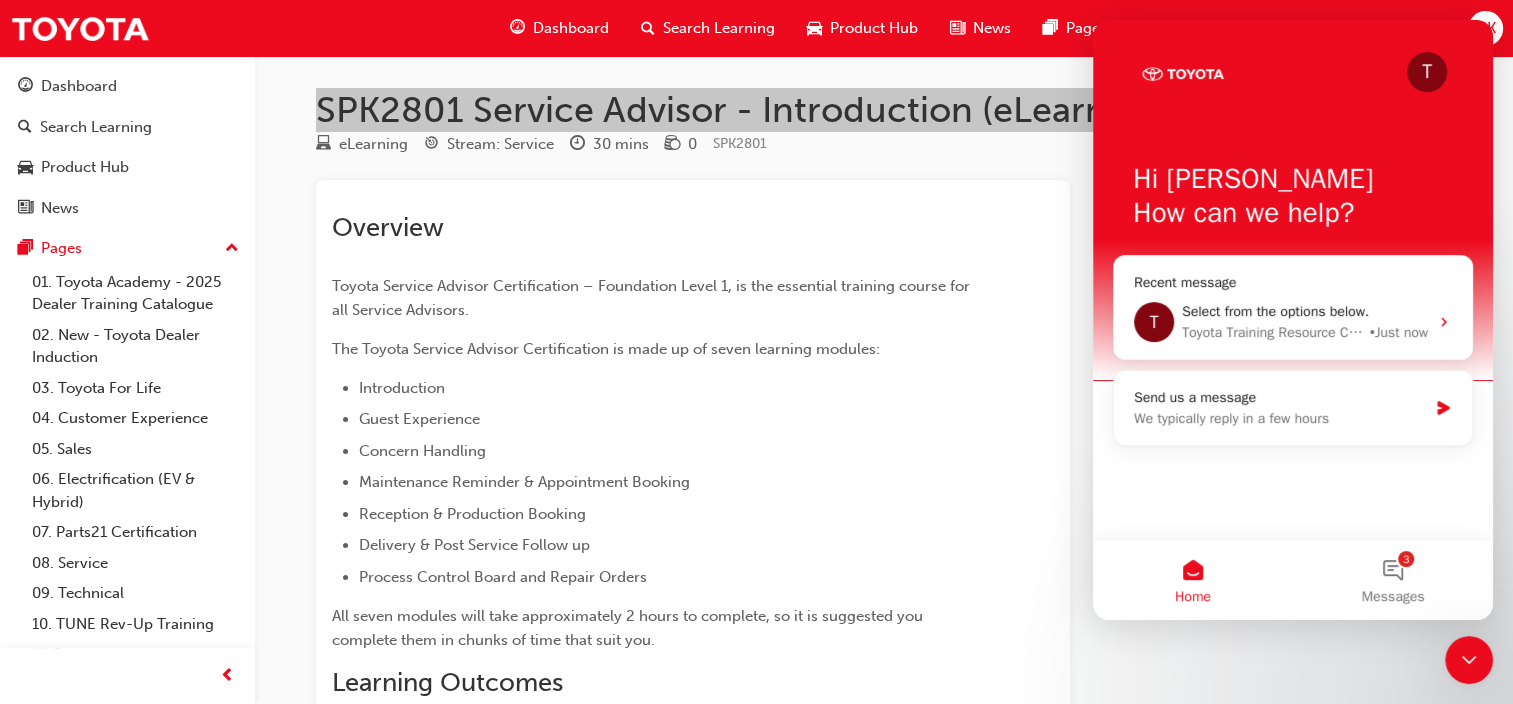scroll, scrollTop: 0, scrollLeft: 0, axis: both 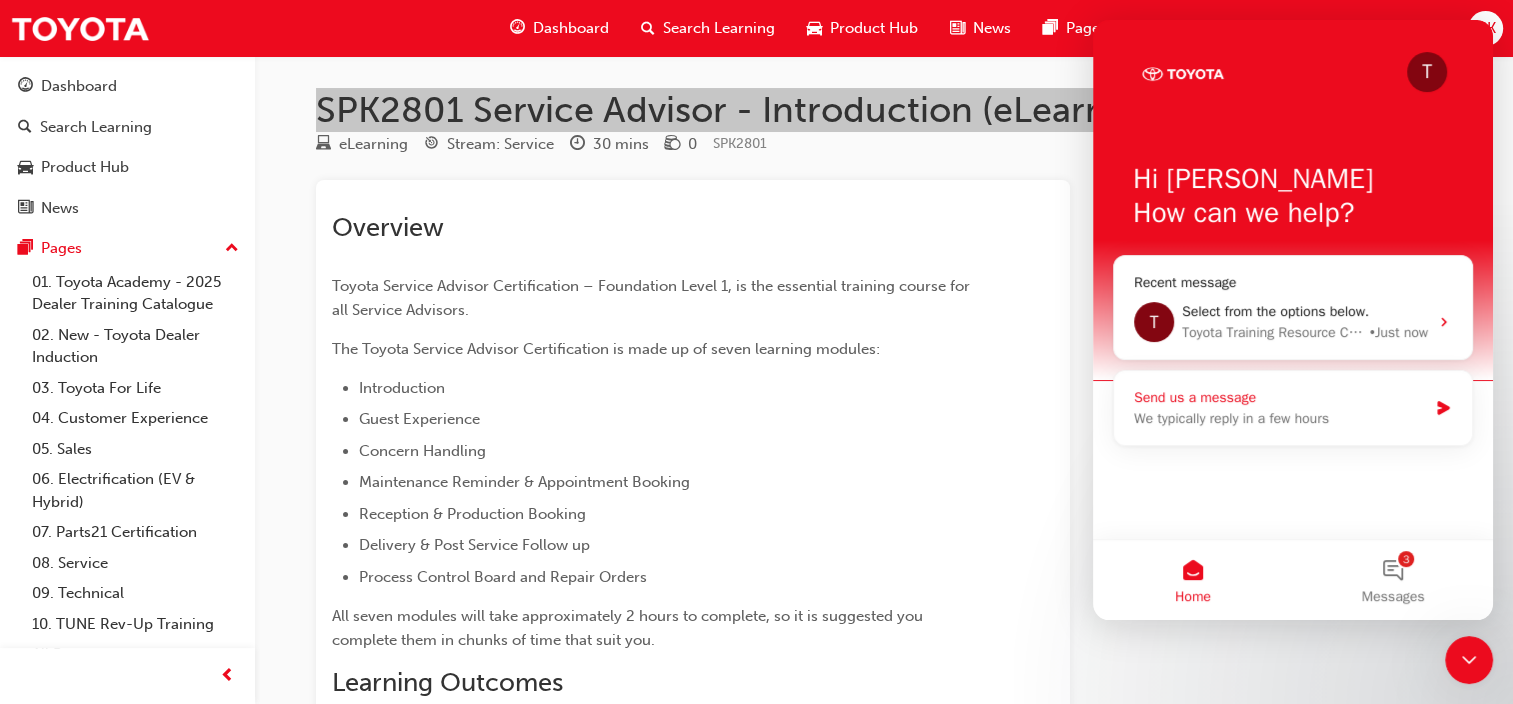 click on "Send us a message" at bounding box center [1280, 397] 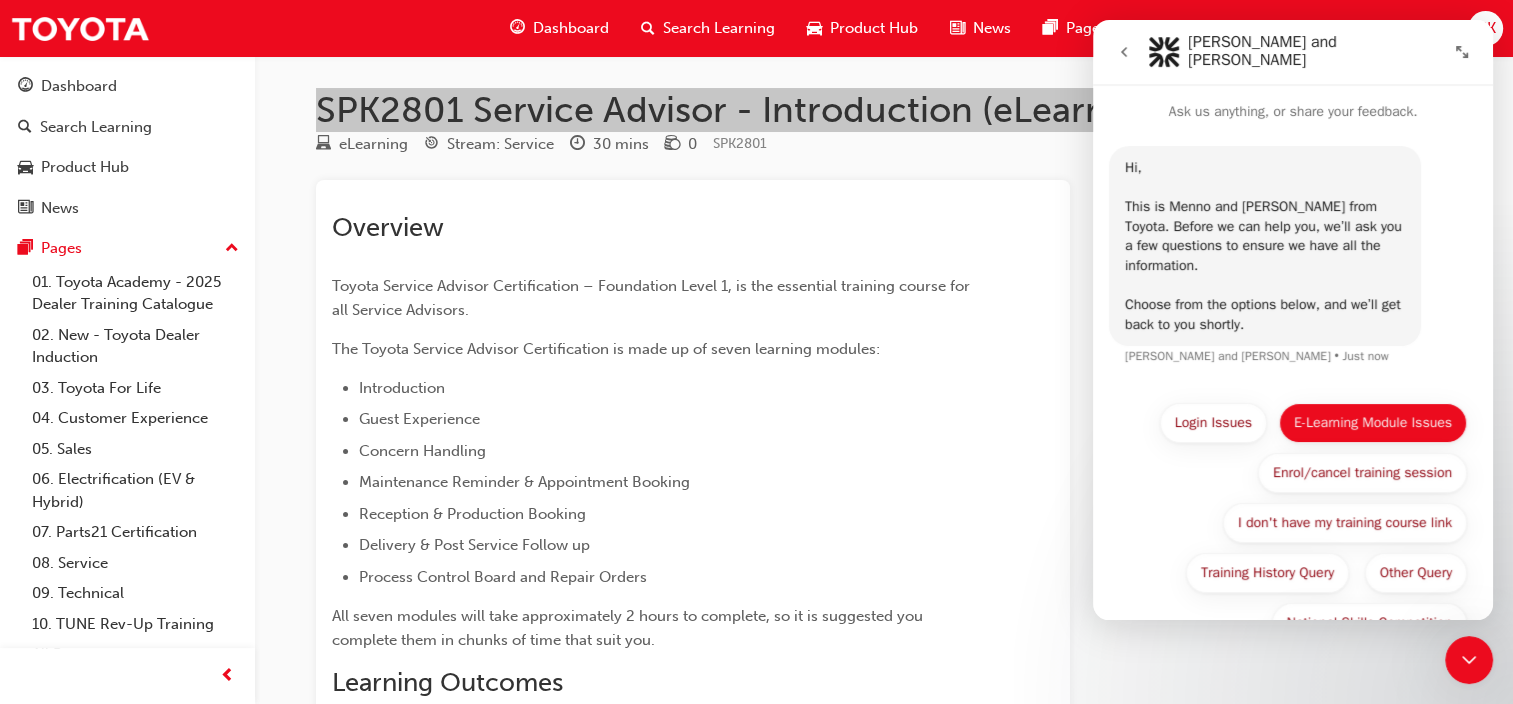 click on "E-Learning Module Issues" at bounding box center [1373, 423] 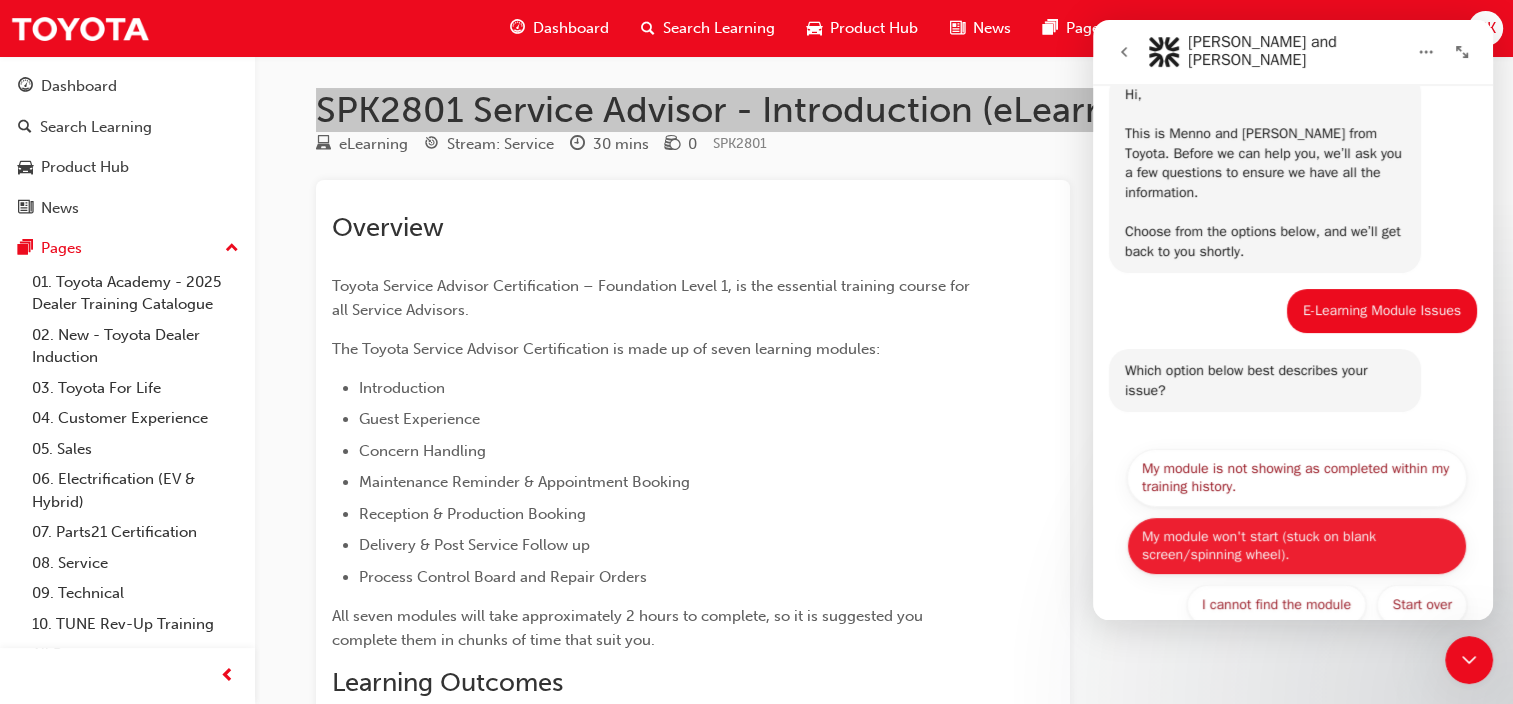 scroll, scrollTop: 111, scrollLeft: 0, axis: vertical 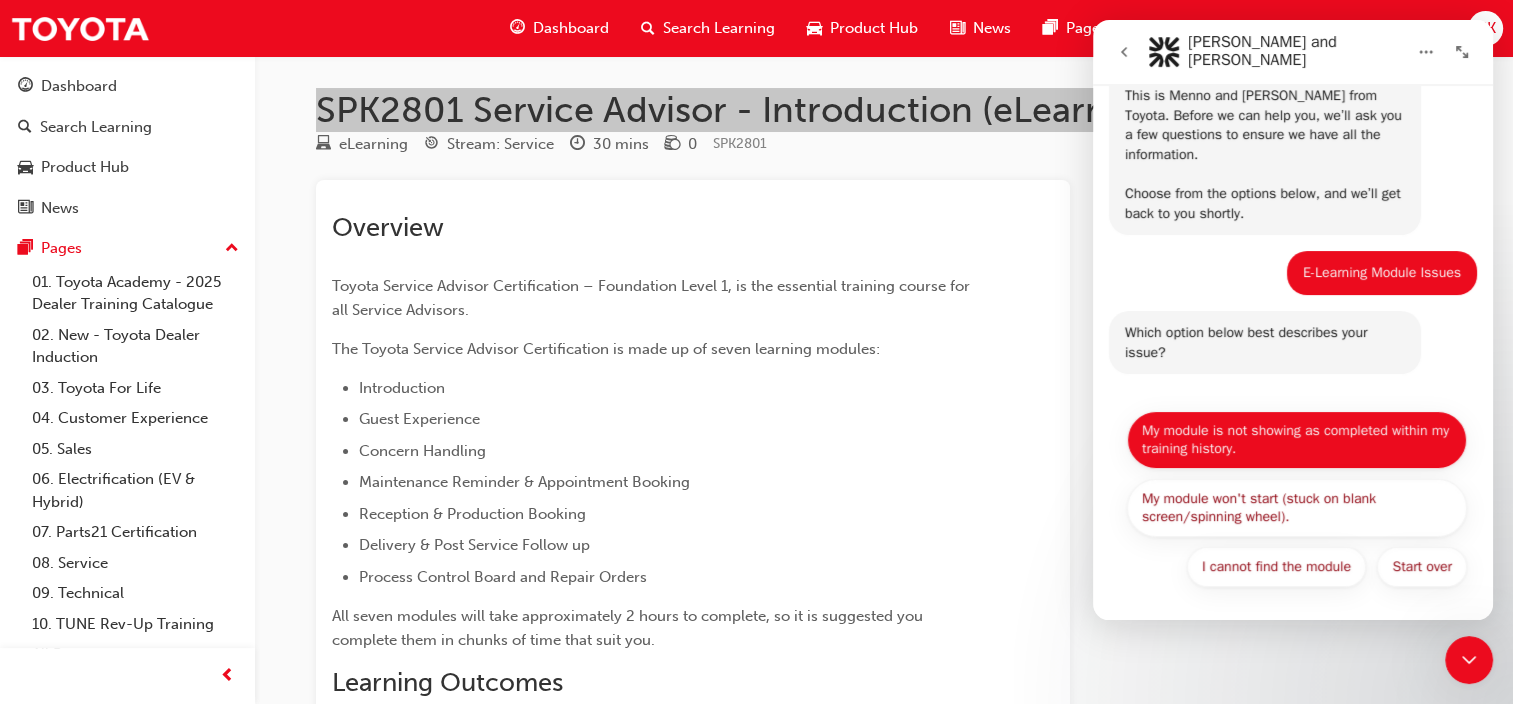click on "My module is not showing as completed within my training history." at bounding box center (1297, 440) 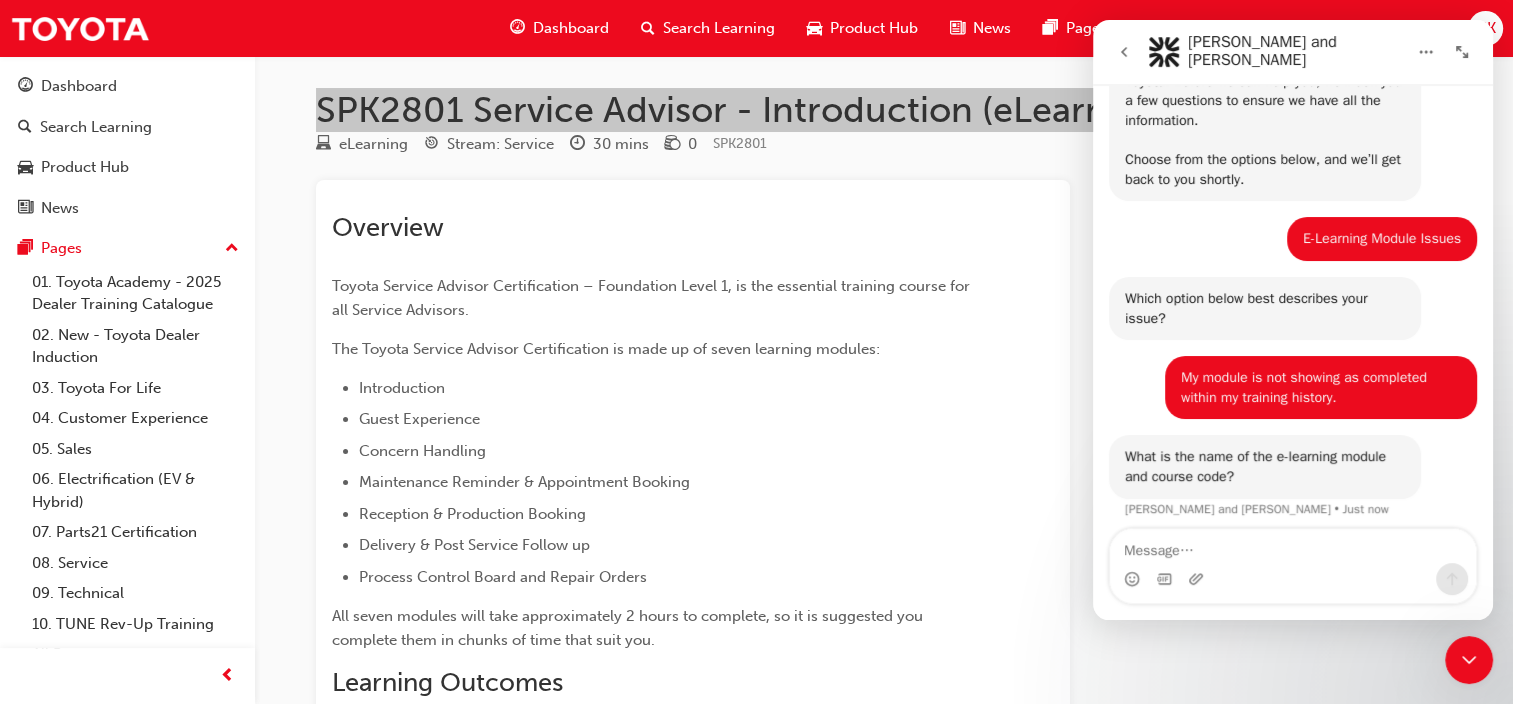 scroll, scrollTop: 156, scrollLeft: 0, axis: vertical 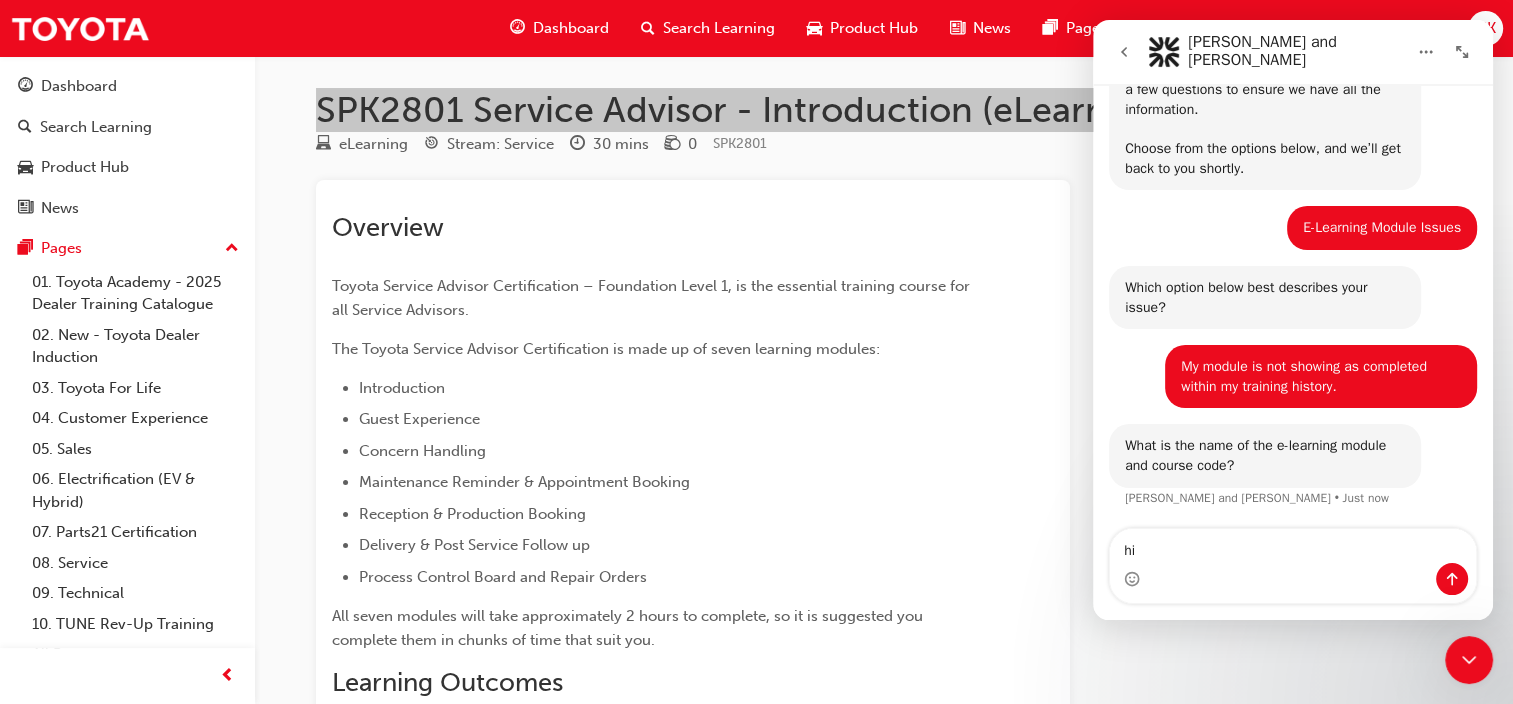 type on "h" 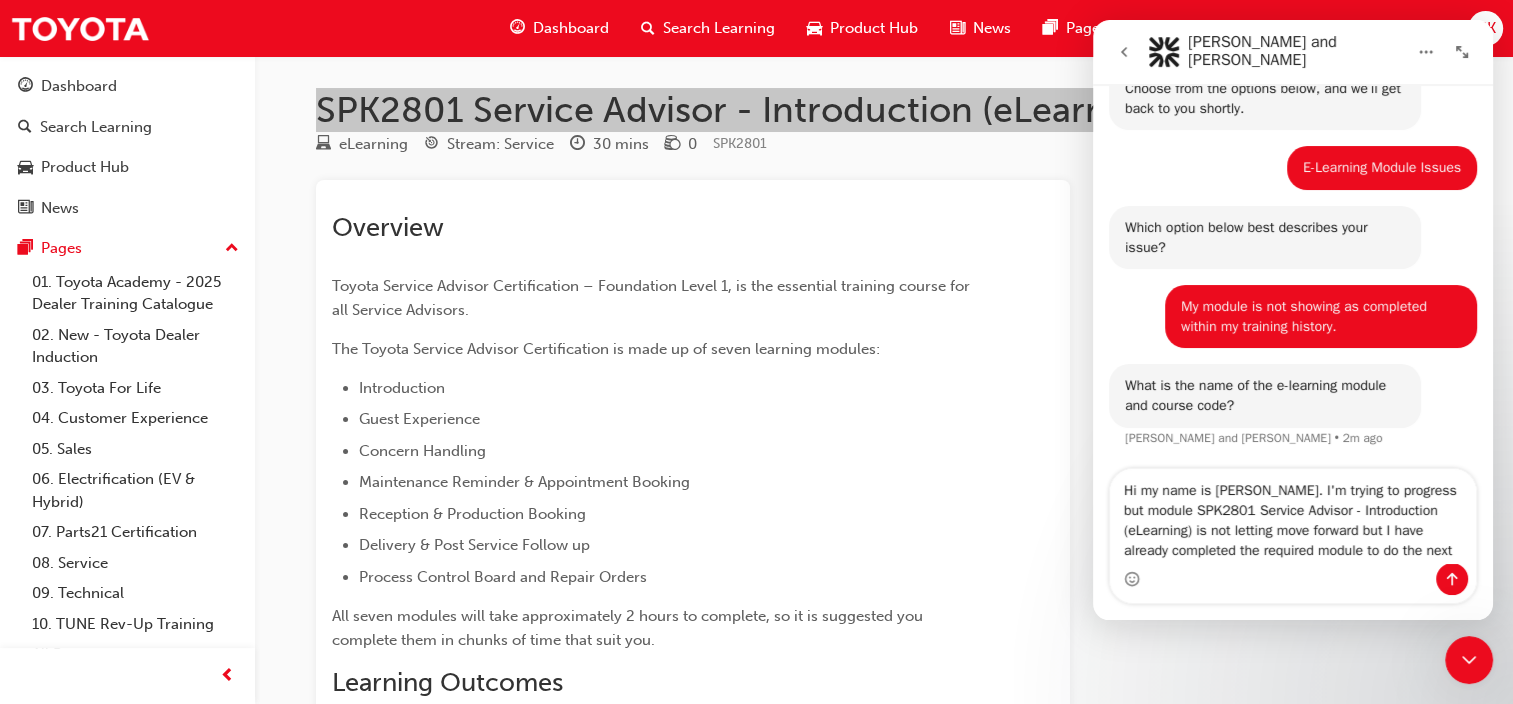 scroll, scrollTop: 236, scrollLeft: 0, axis: vertical 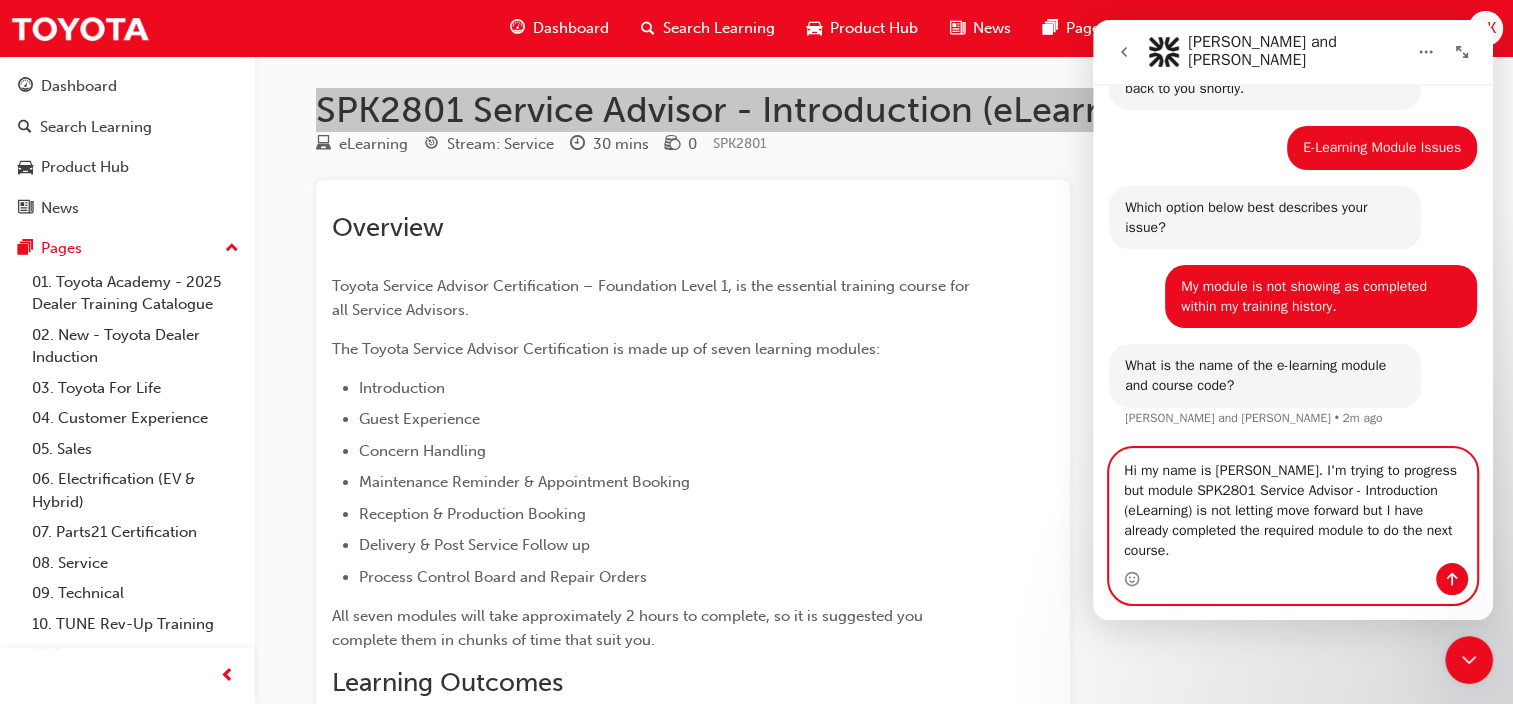 click on "Hi my name is [PERSON_NAME]. I'm trying to progress but module SPK2801 Service Advisor - Introduction (eLearning) is not letting move forward but I have already completed the required module to do the next course." at bounding box center [1293, 506] 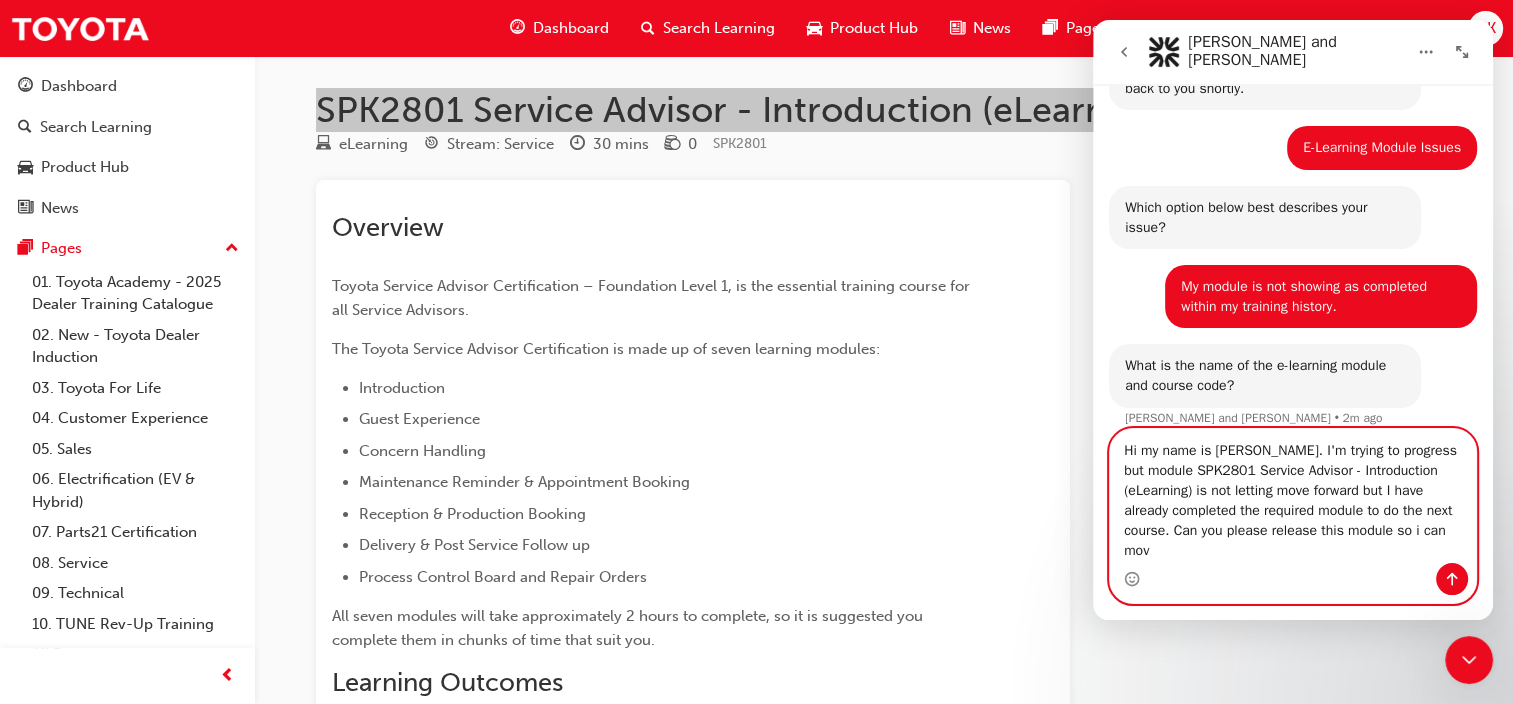 scroll, scrollTop: 256, scrollLeft: 0, axis: vertical 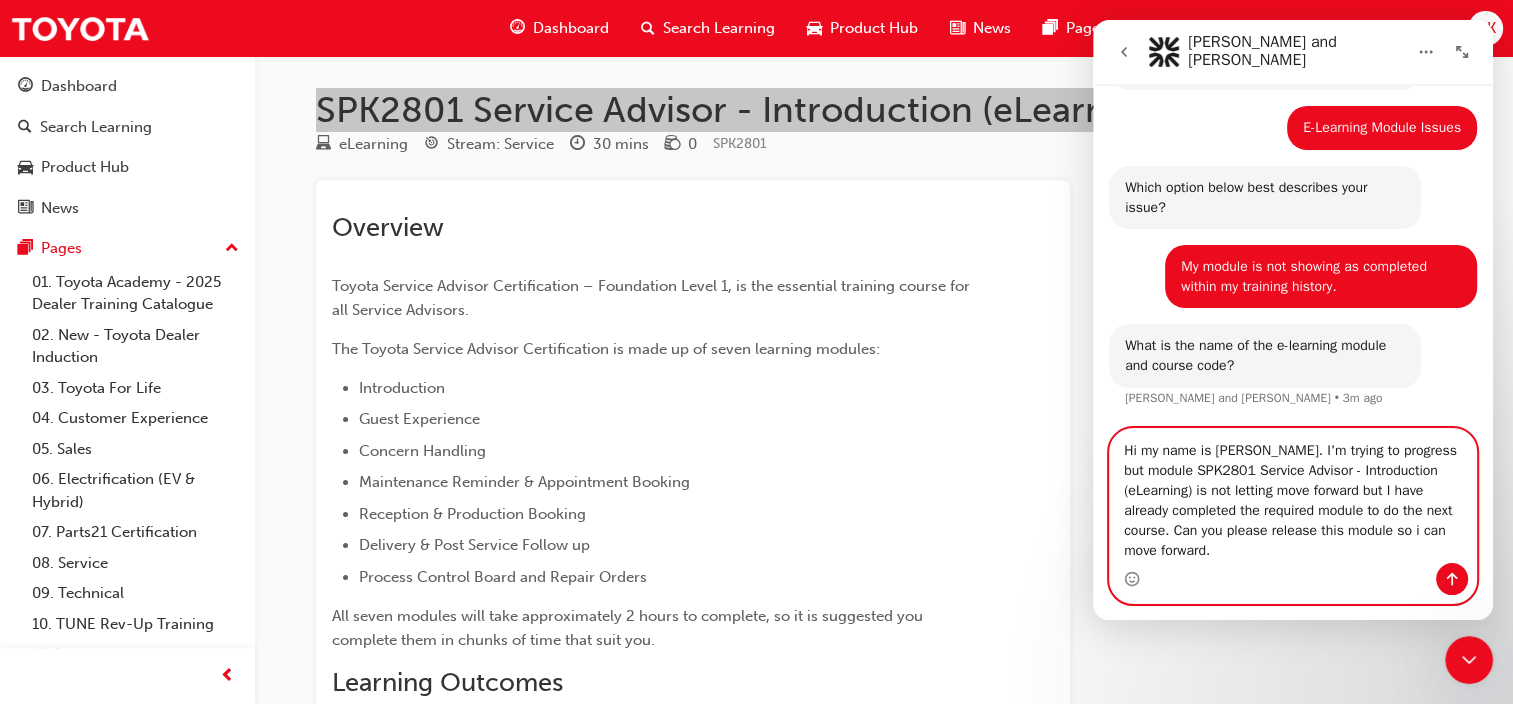type on "Hi my name is [PERSON_NAME]. I'm trying to progress but module SPK2801 Service Advisor - Introduction (eLearning) is not letting move forward but I have already completed the required module to do the next course. Can you please release this module so i can move forward." 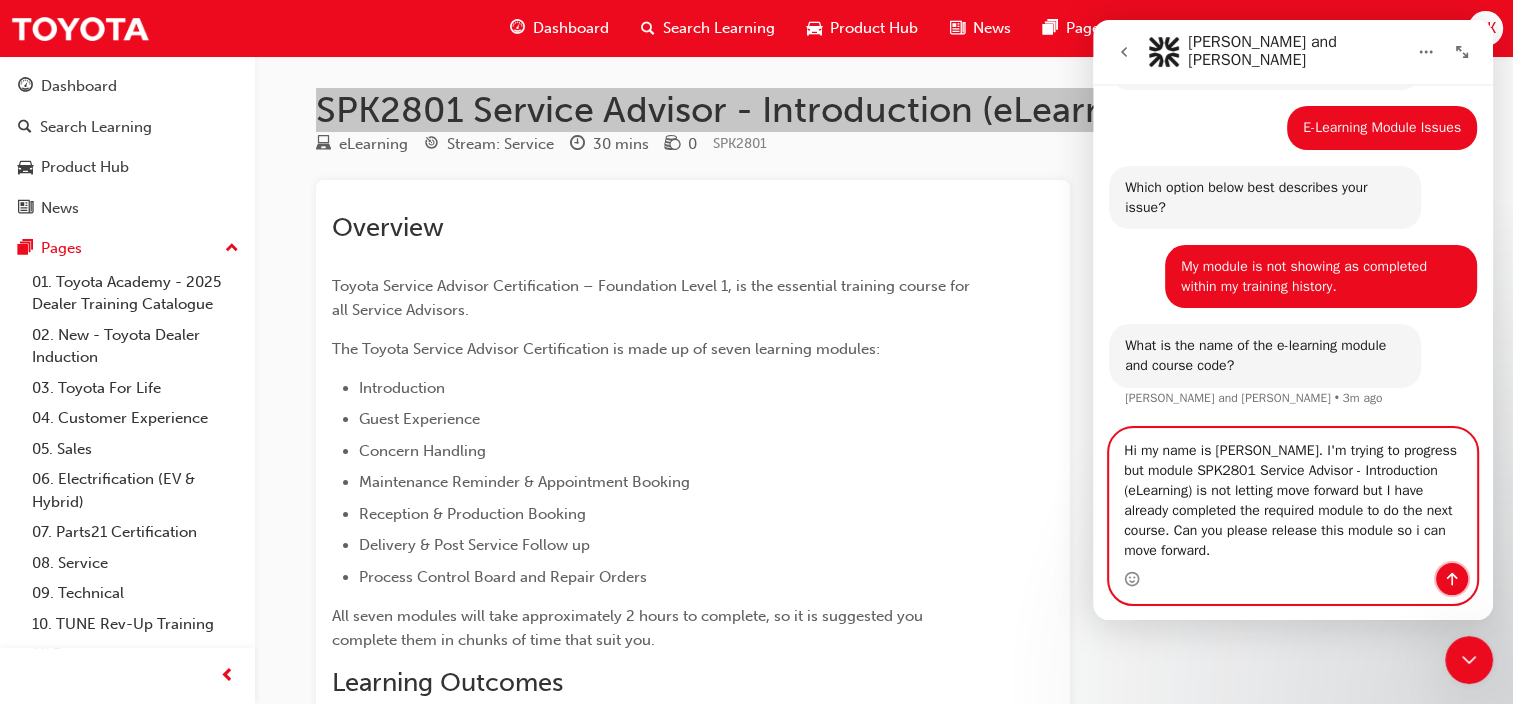 click at bounding box center (1452, 579) 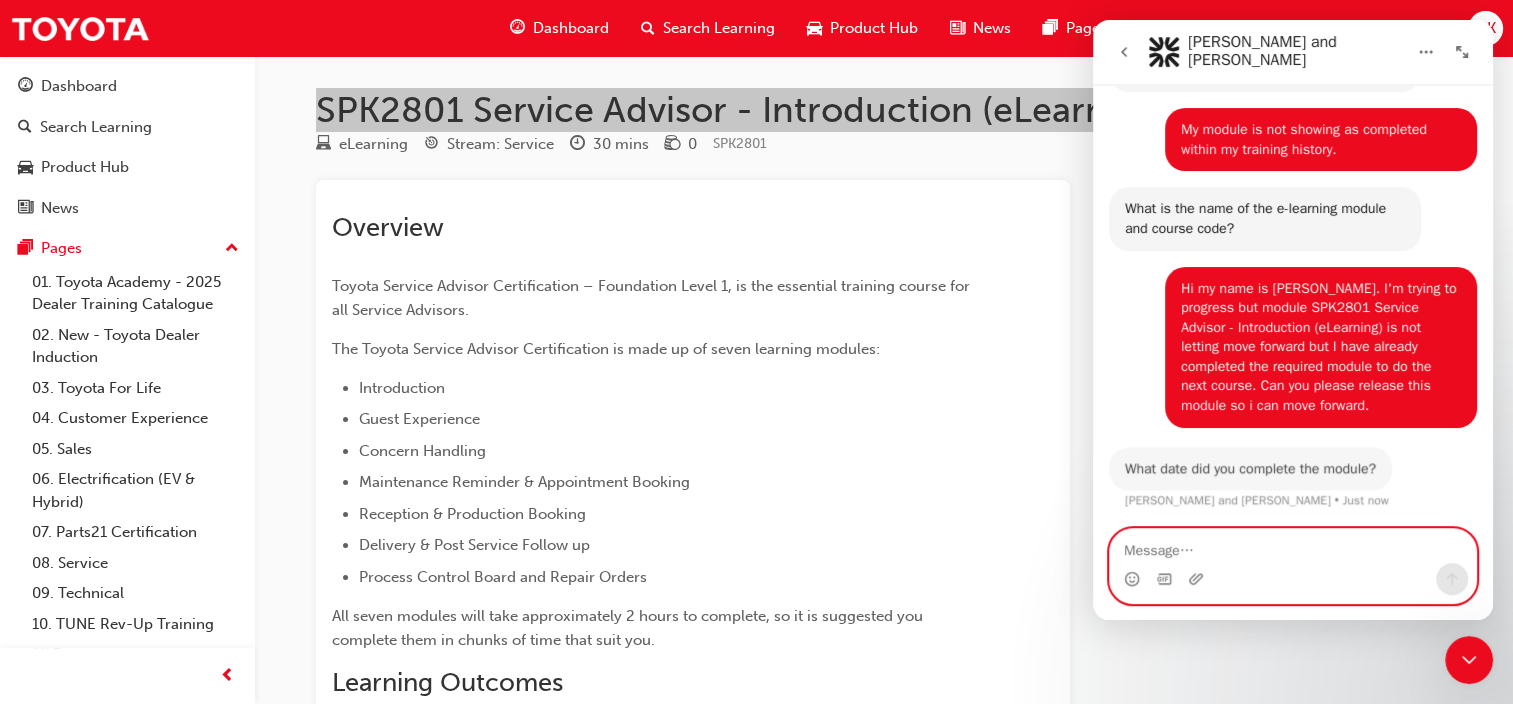 scroll, scrollTop: 392, scrollLeft: 0, axis: vertical 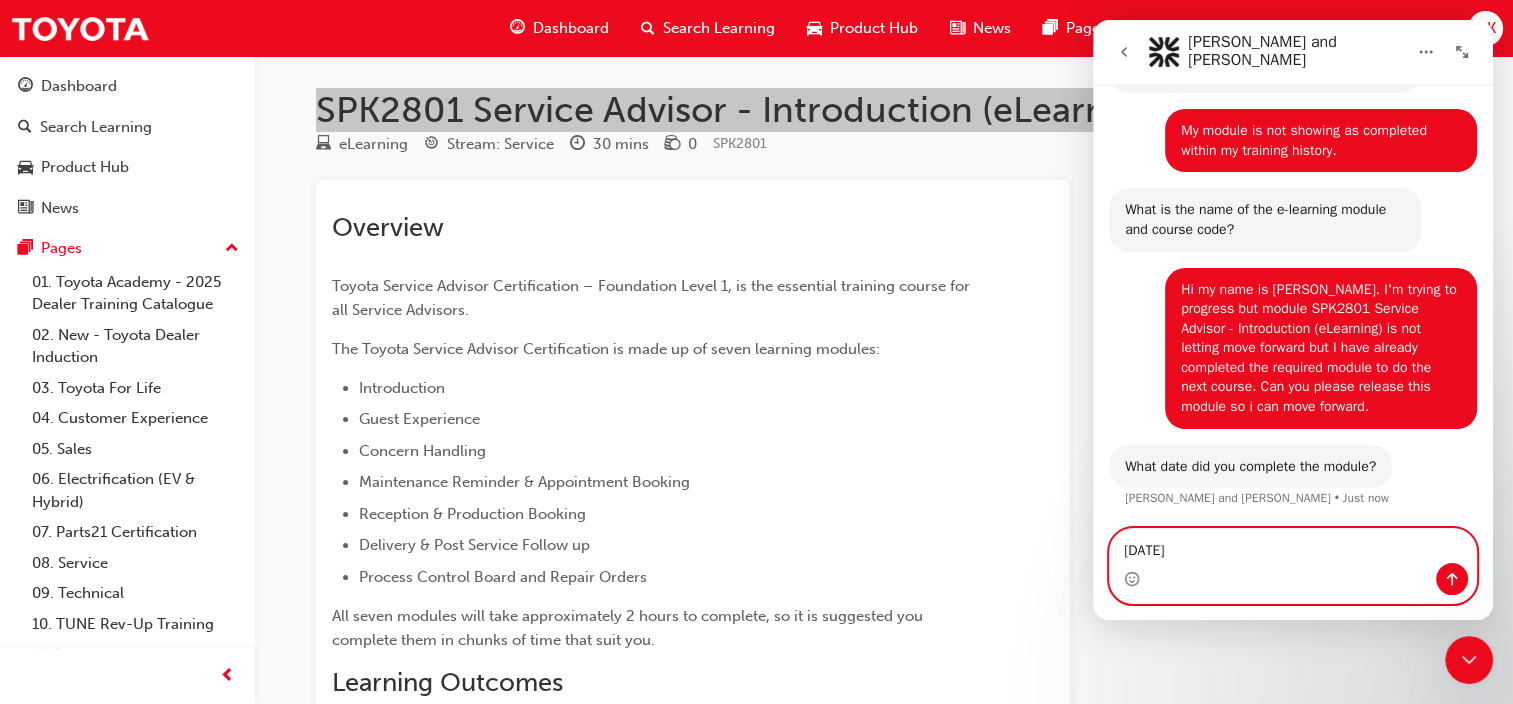 type on "[DATE]" 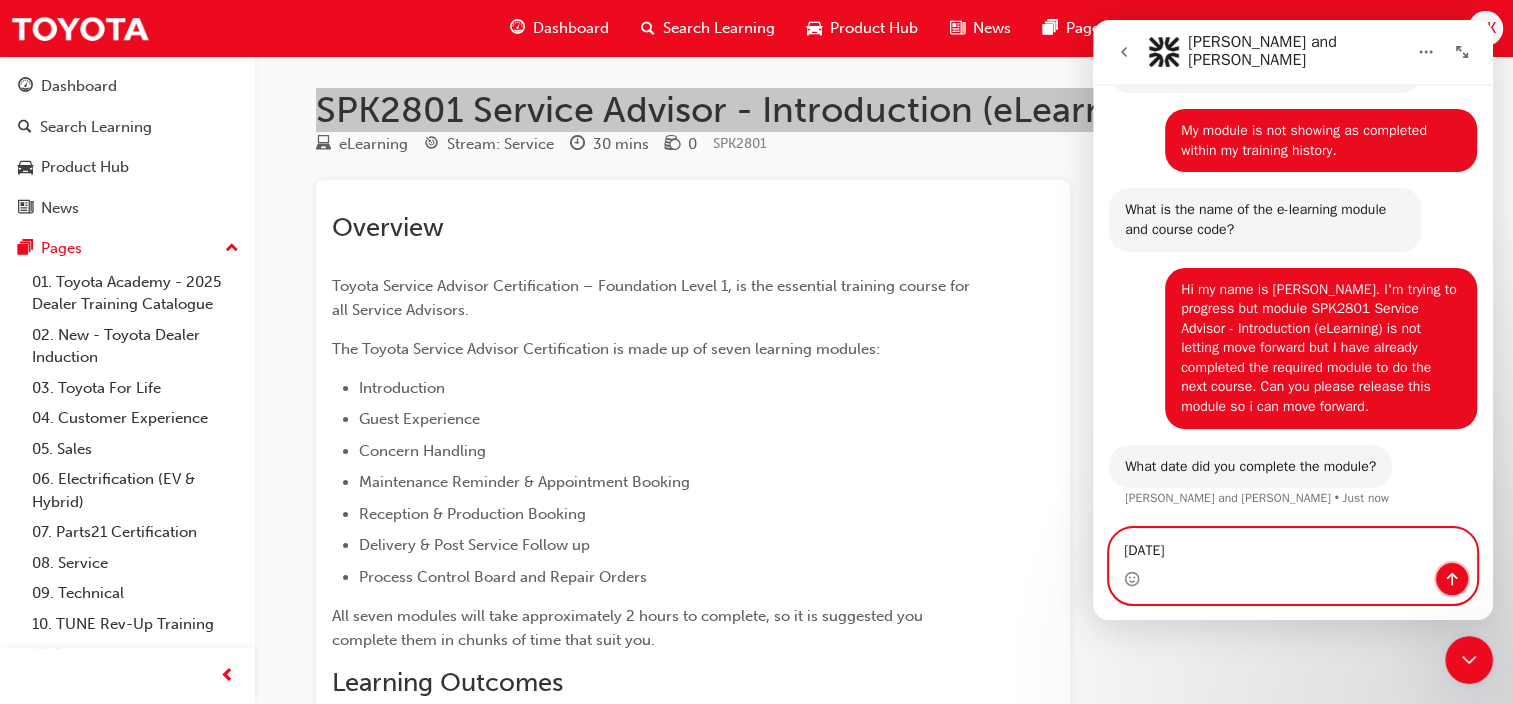 click at bounding box center (1452, 579) 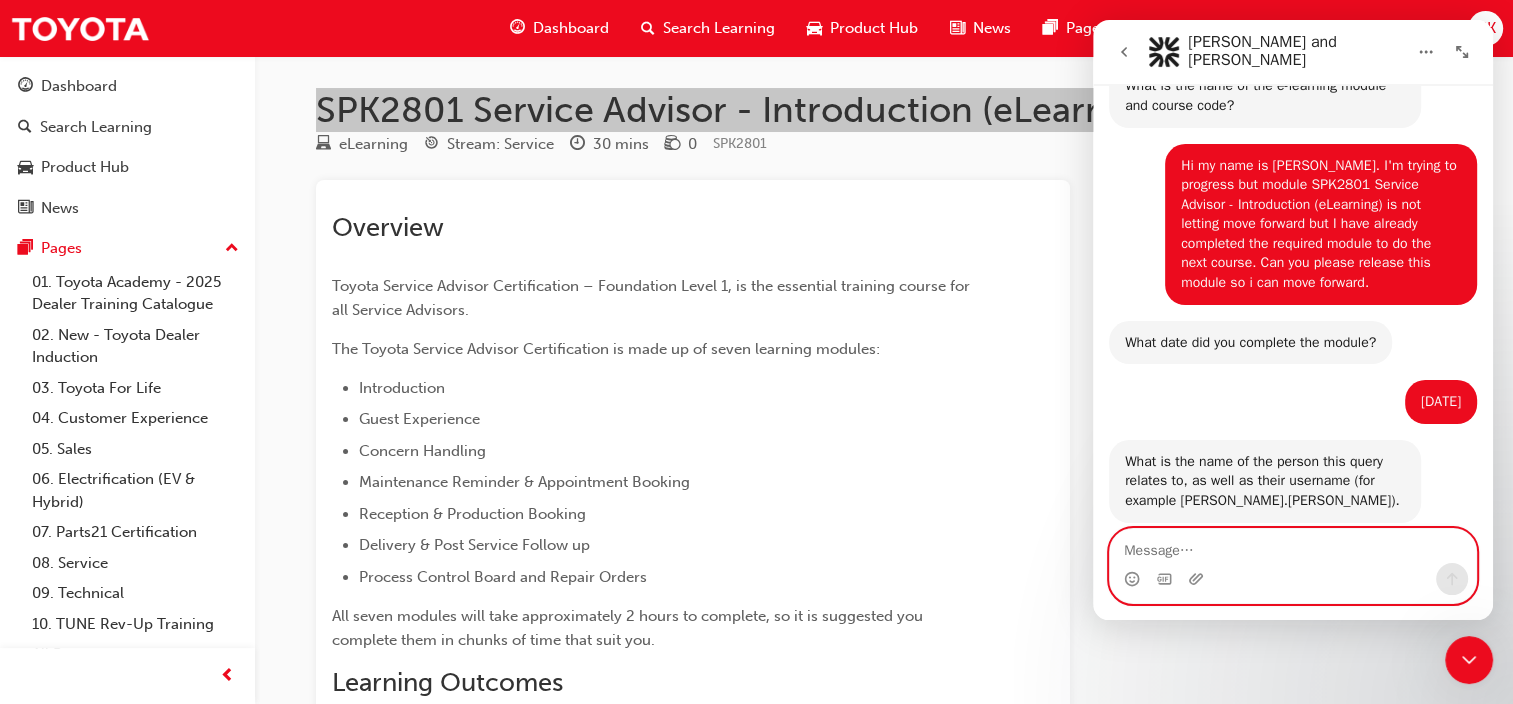 scroll, scrollTop: 551, scrollLeft: 0, axis: vertical 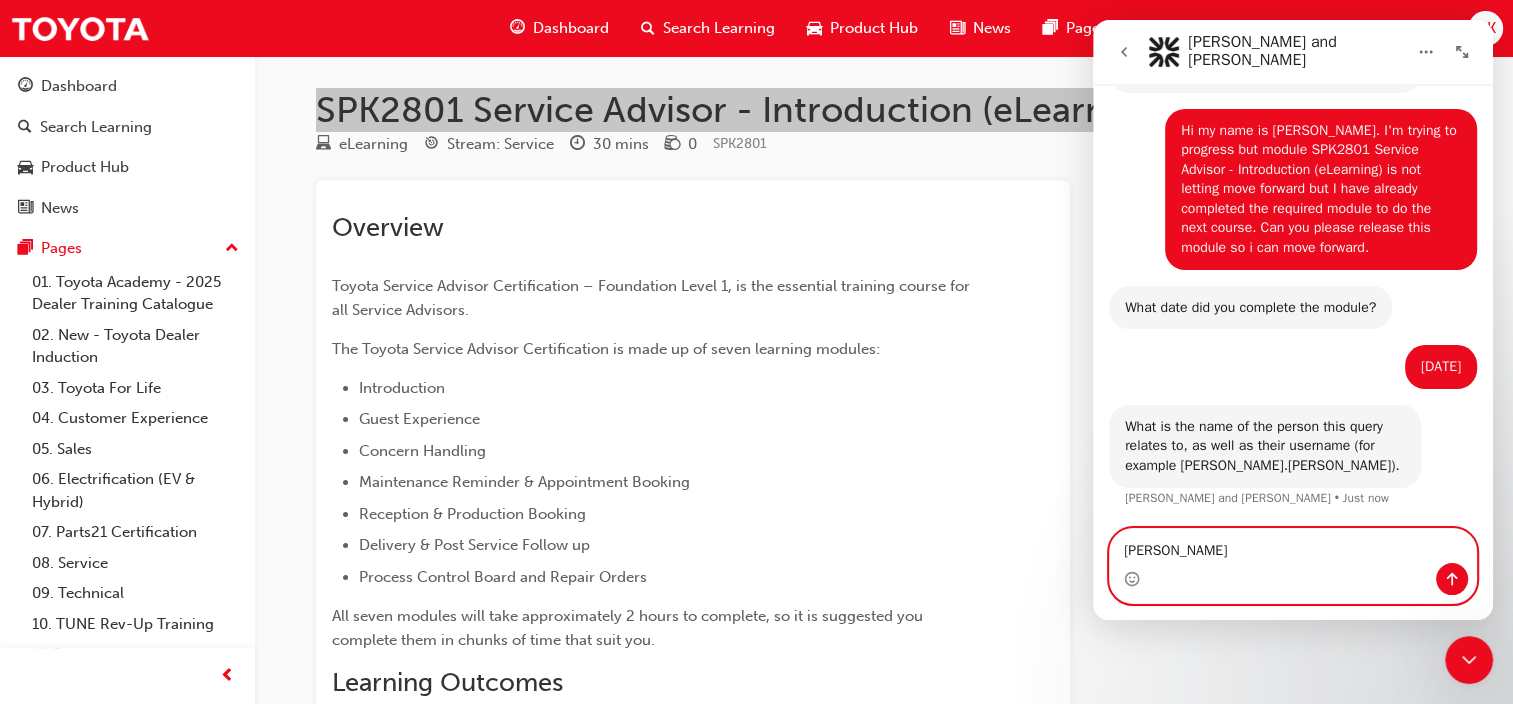 type on "[PERSON_NAME]" 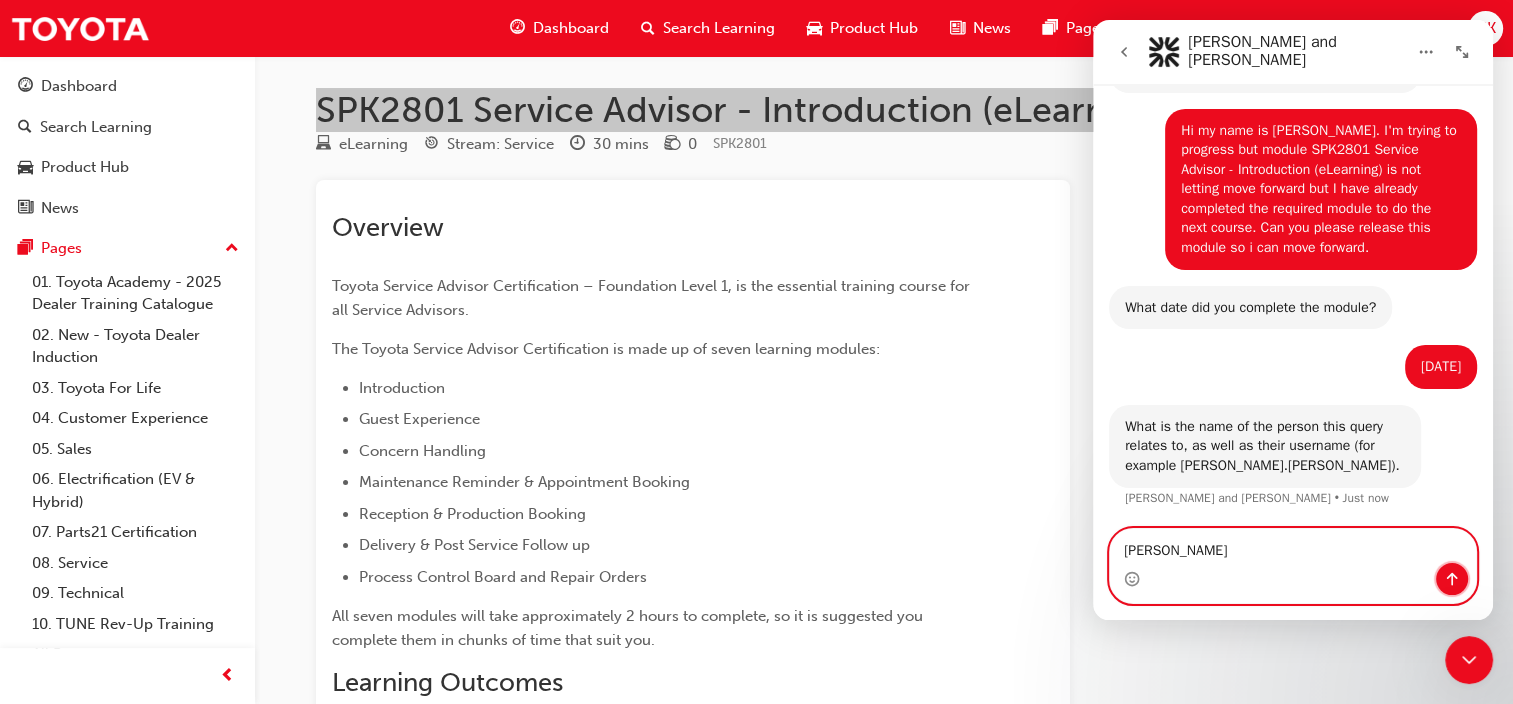 click at bounding box center [1452, 579] 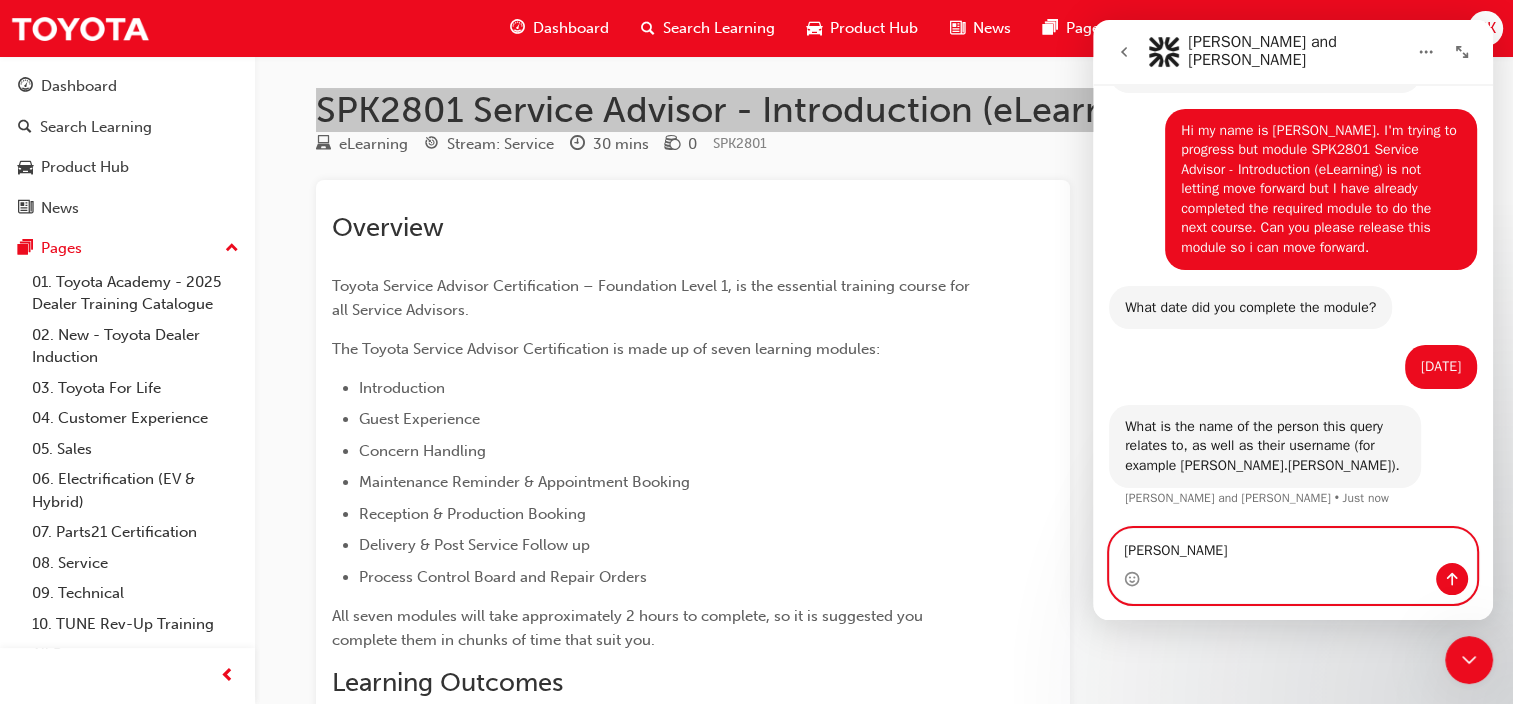 type 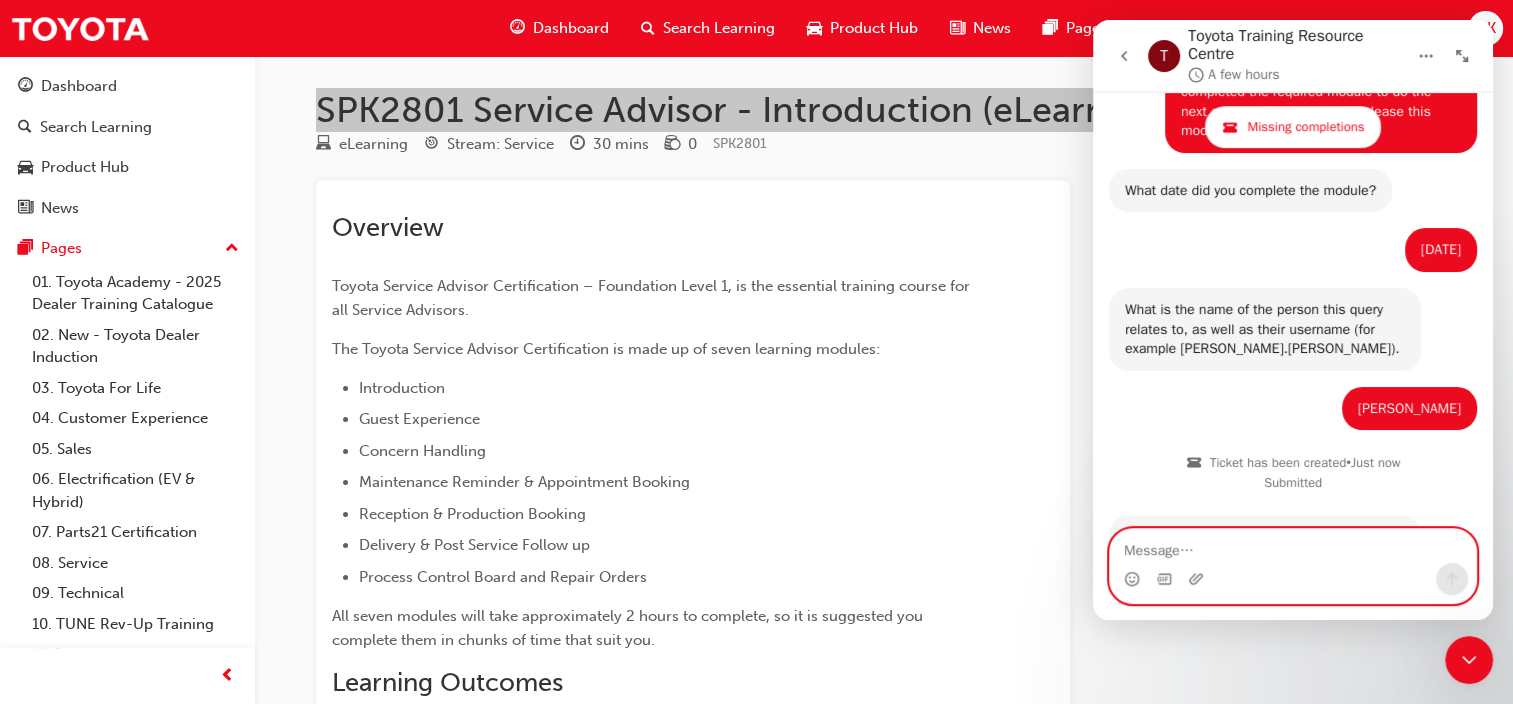 scroll, scrollTop: 896, scrollLeft: 0, axis: vertical 